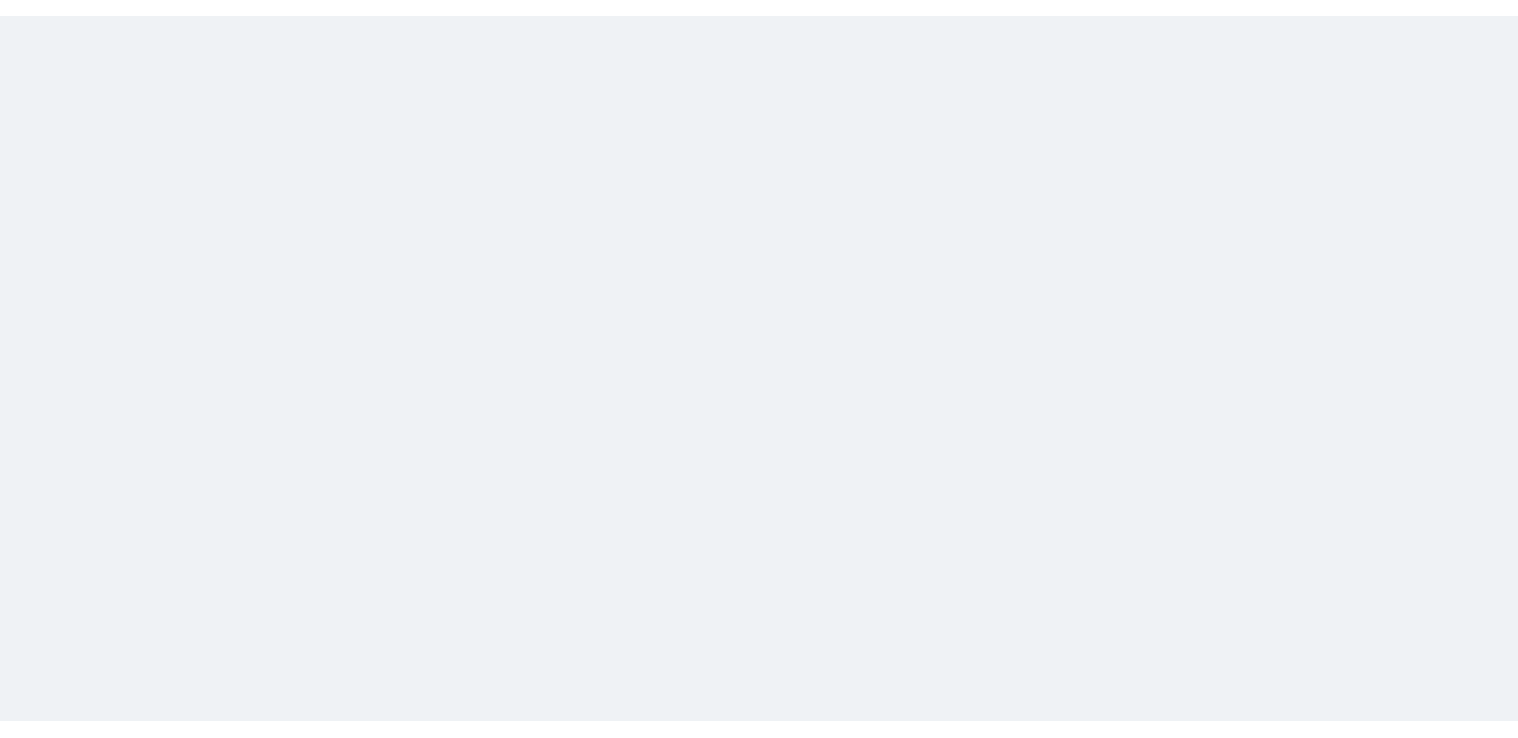 scroll, scrollTop: 0, scrollLeft: 0, axis: both 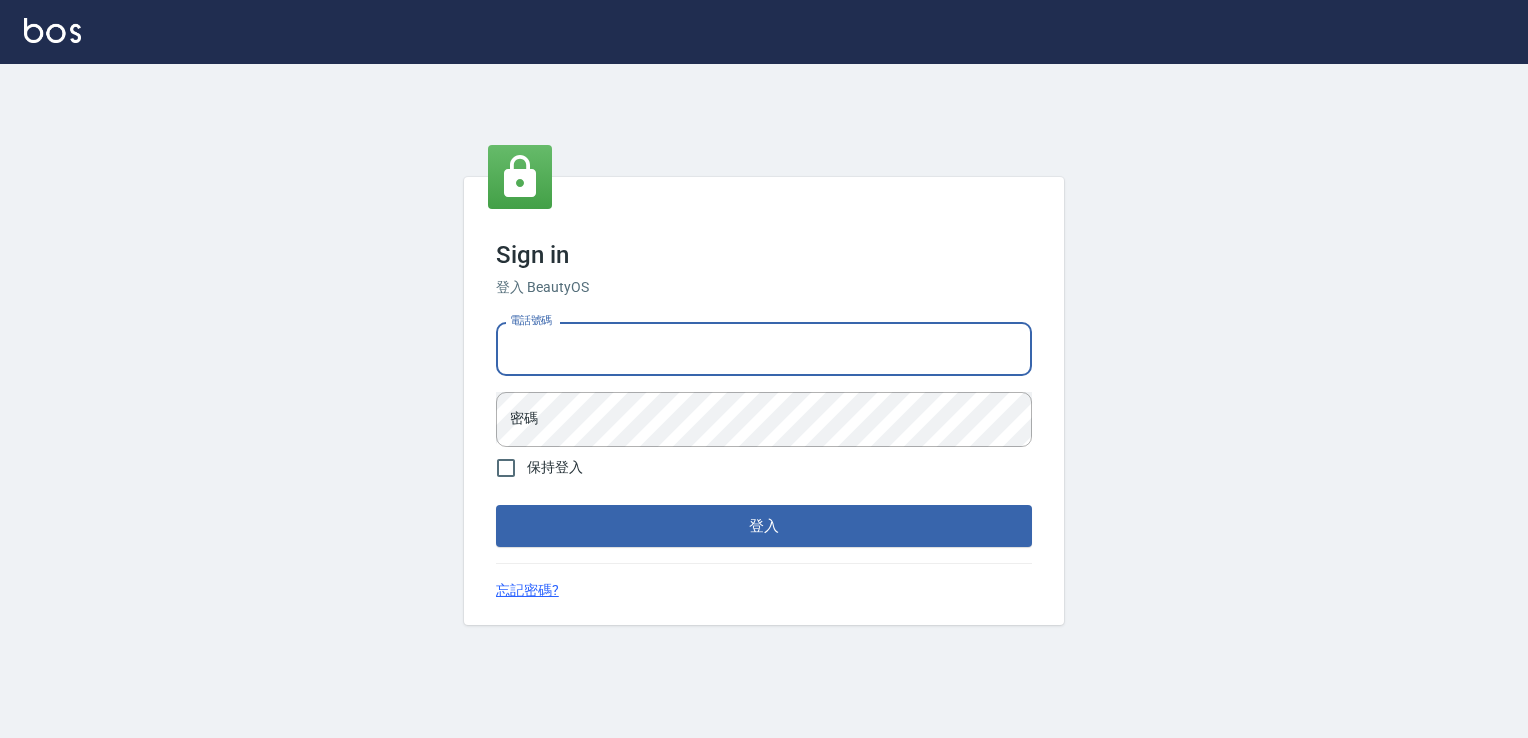 click on "電話號碼" at bounding box center (764, 349) 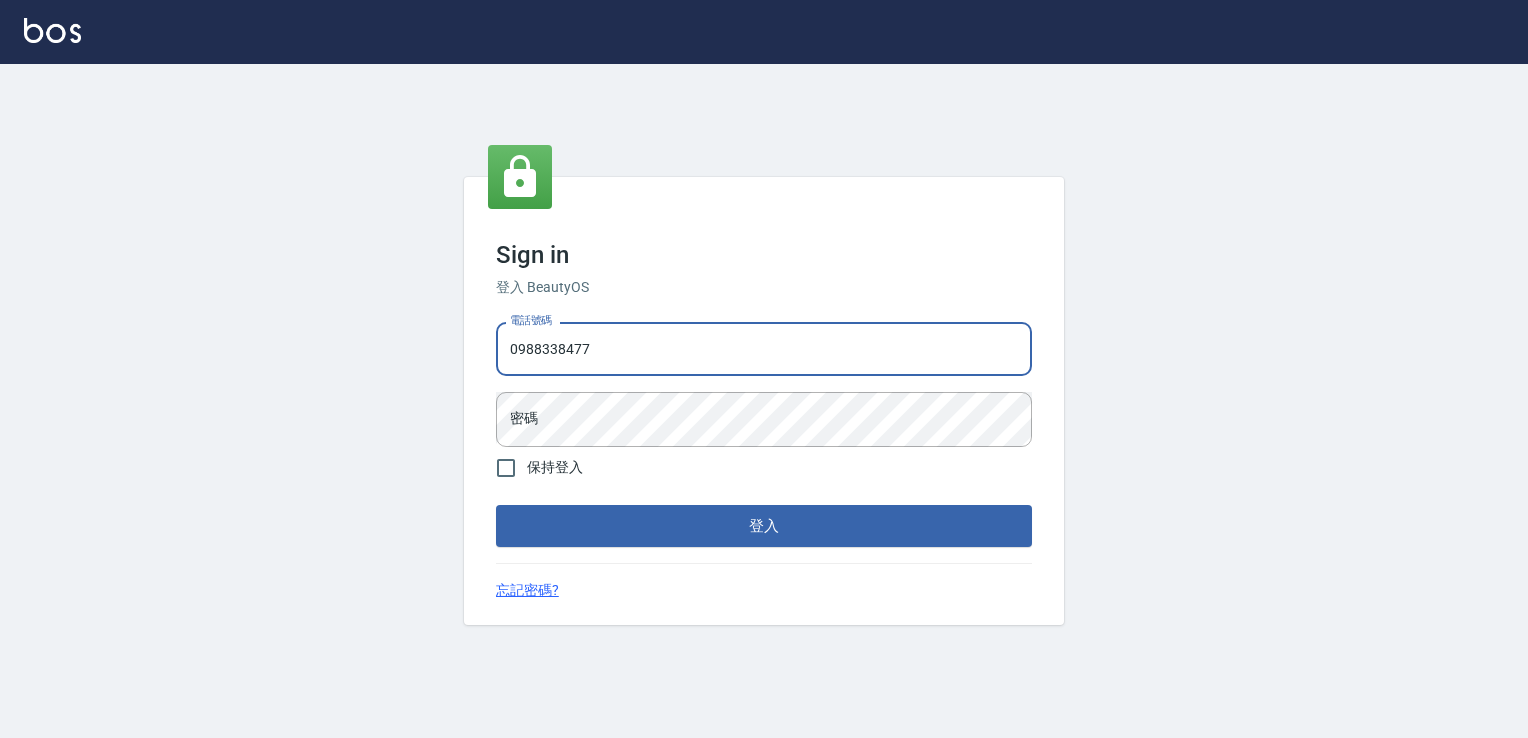 type on "0988338477" 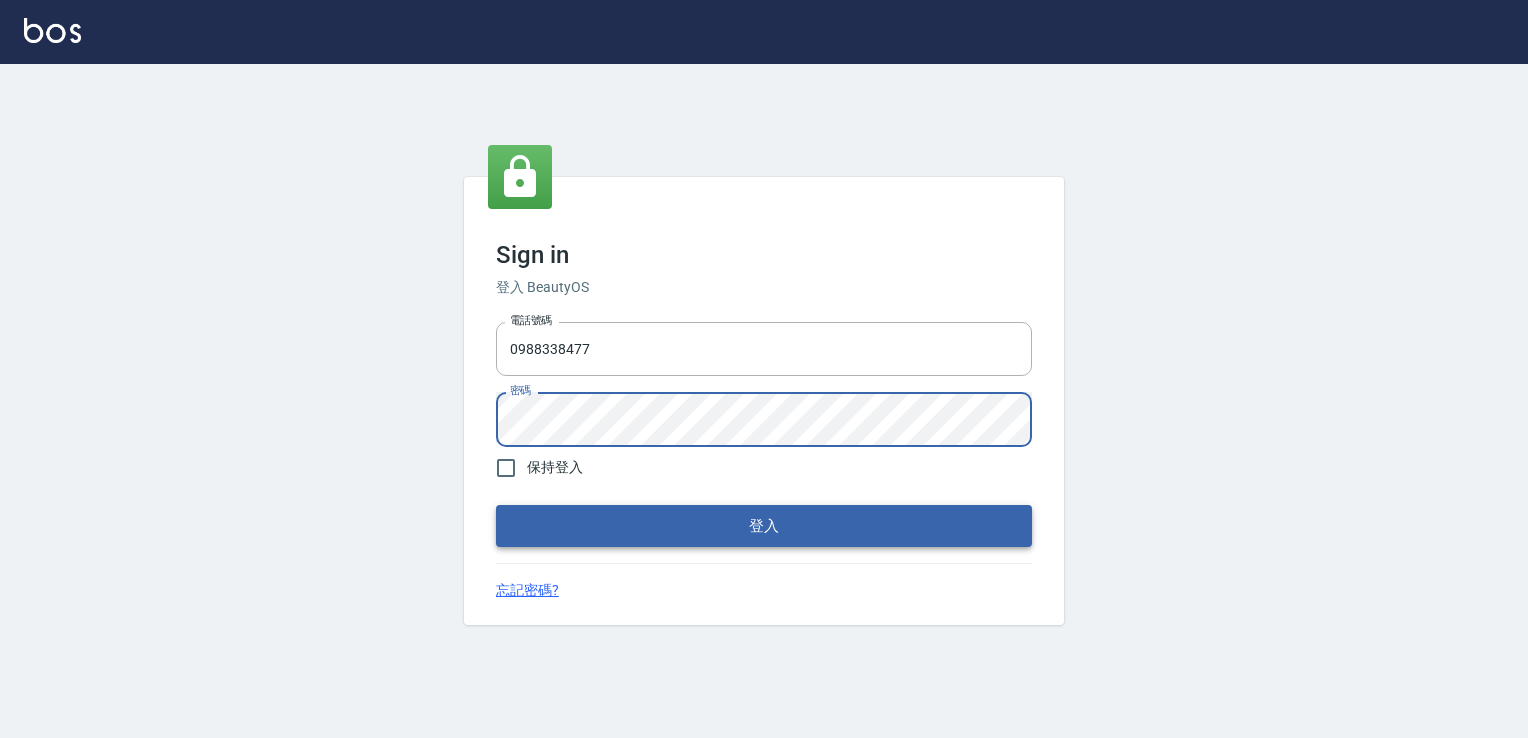 click on "登入" at bounding box center [764, 526] 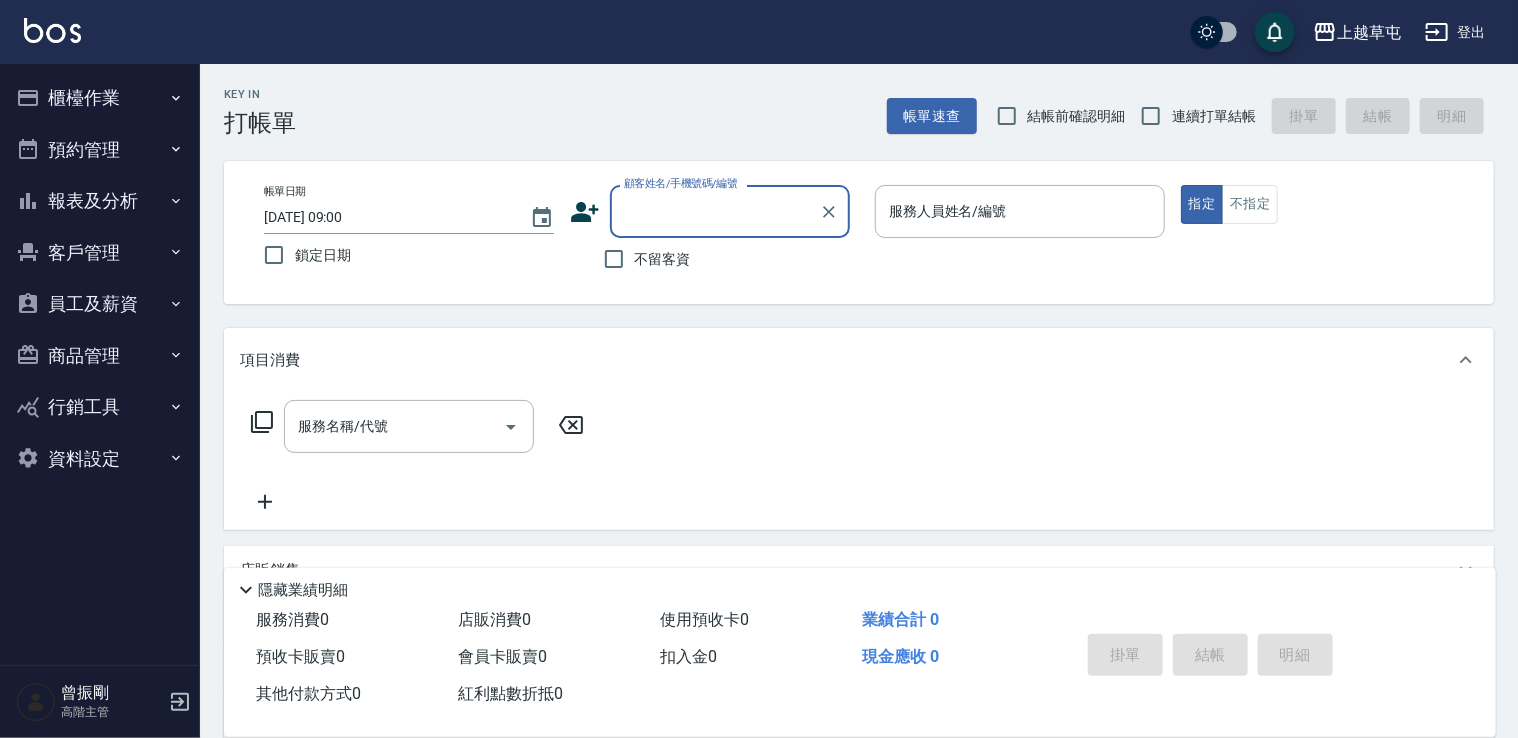 click on "報表及分析" at bounding box center [100, 201] 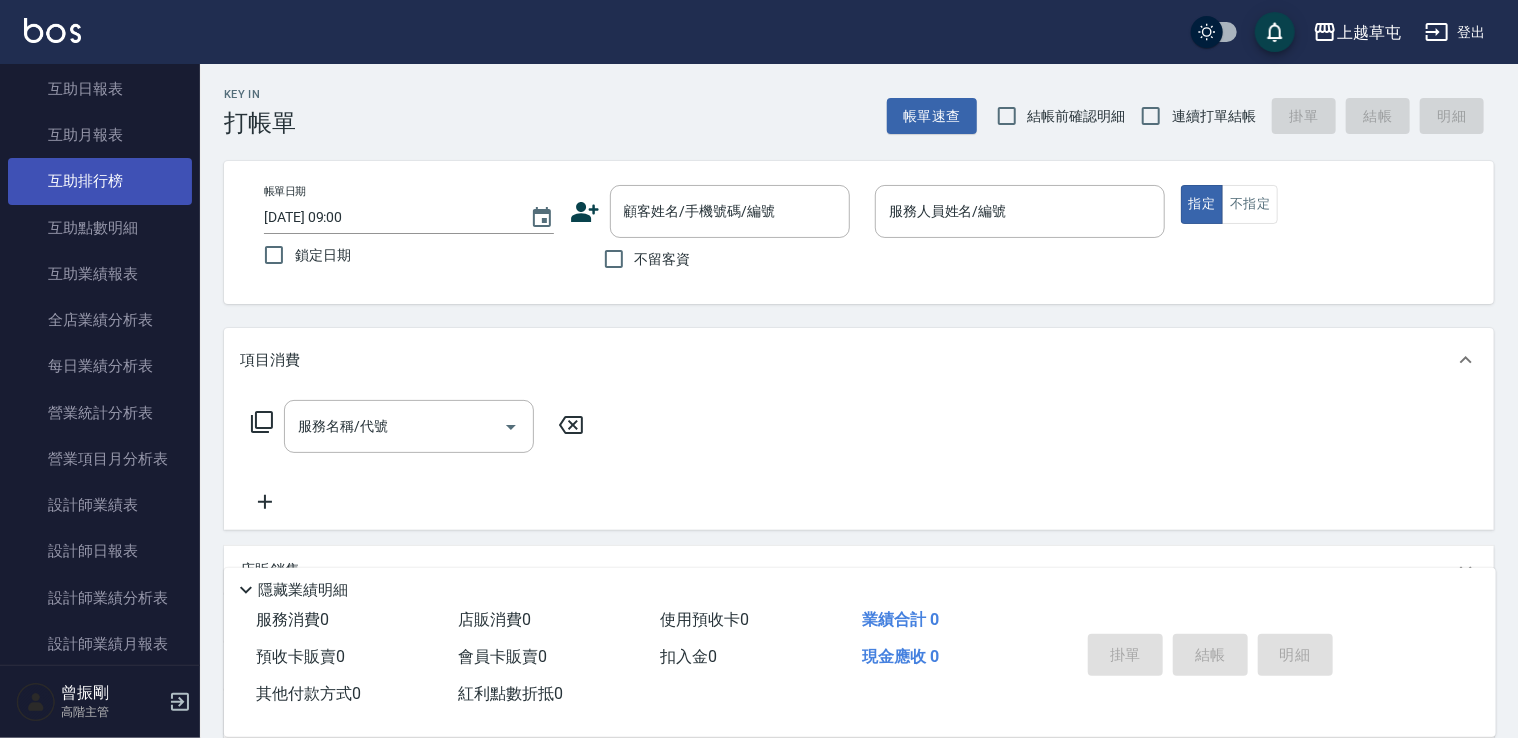 scroll, scrollTop: 500, scrollLeft: 0, axis: vertical 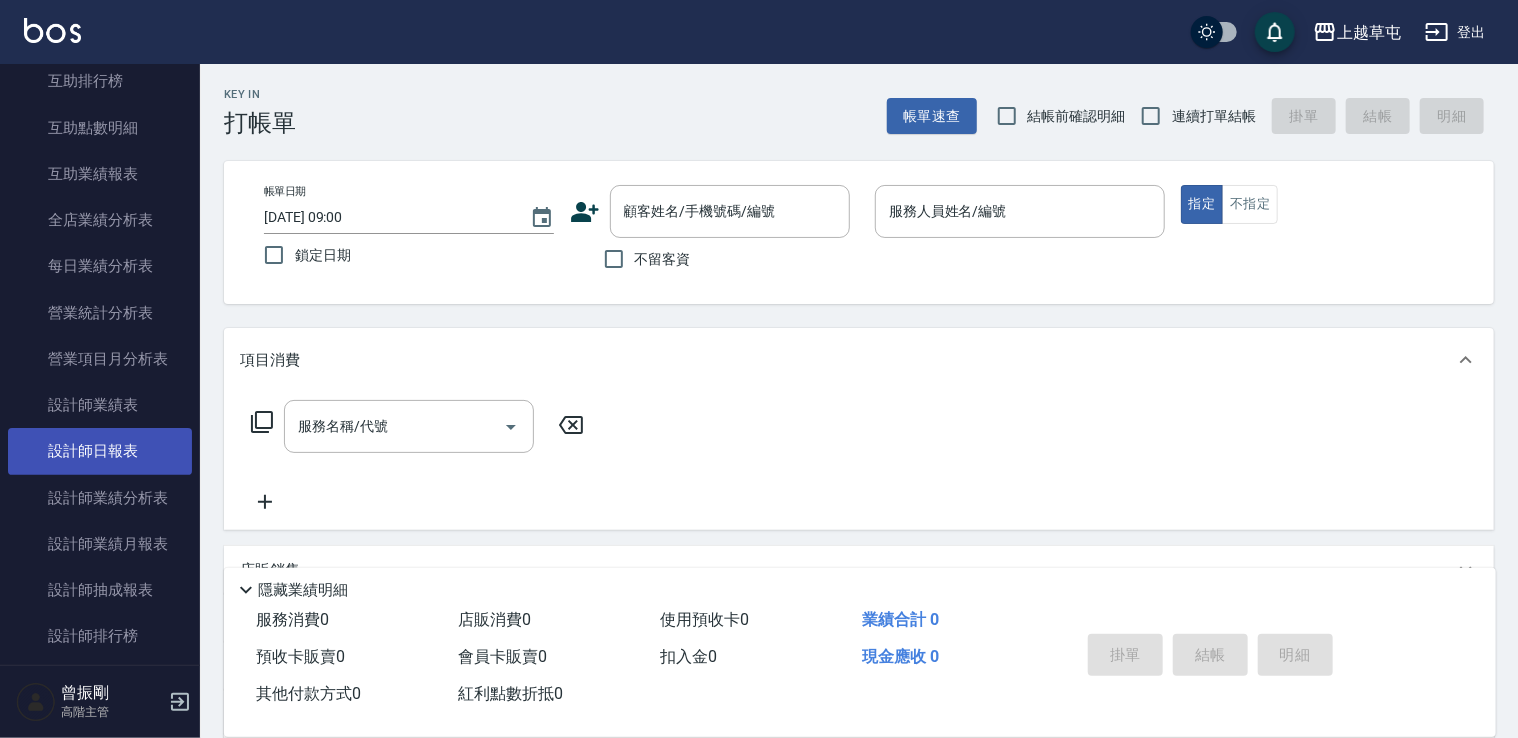 click on "設計師日報表" at bounding box center [100, 451] 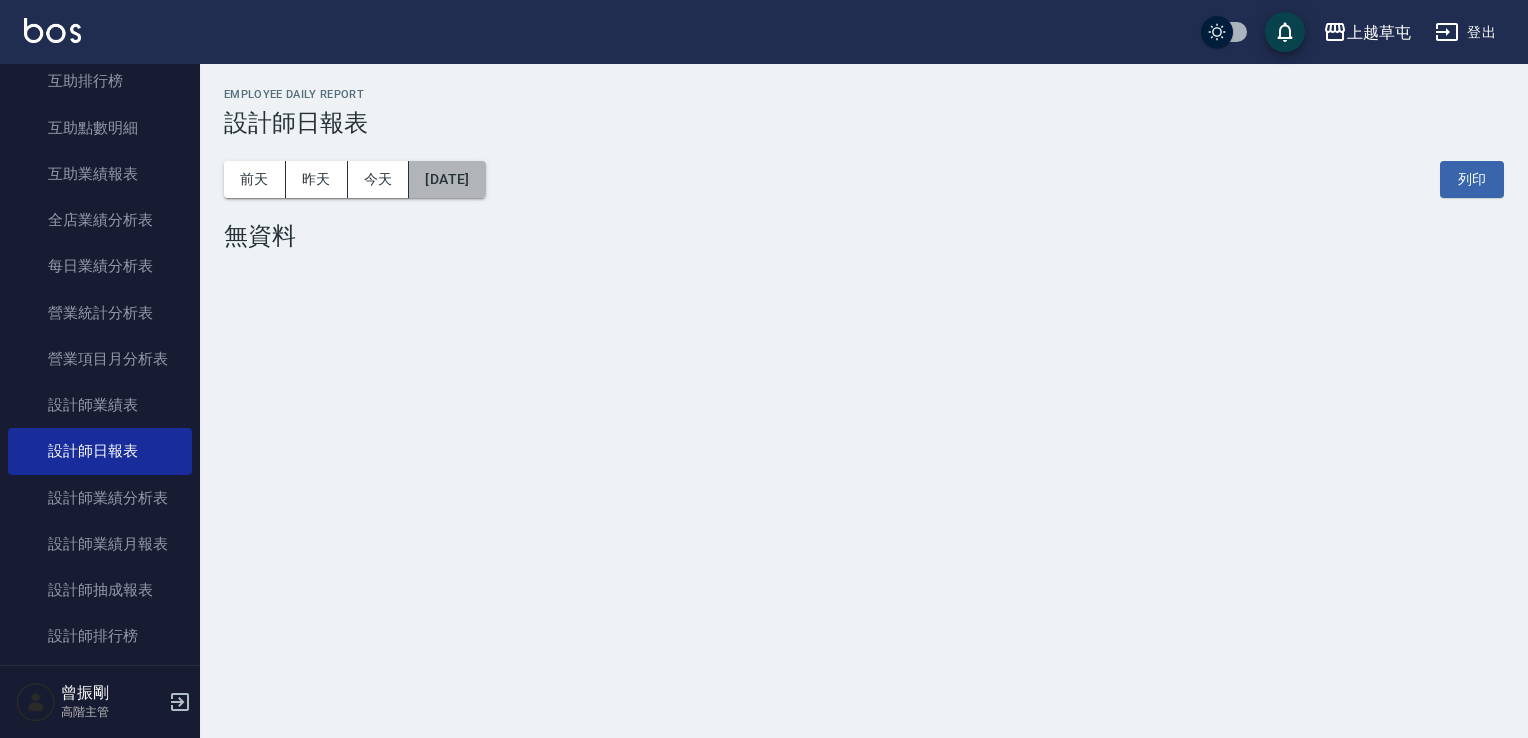 click on "[DATE]" at bounding box center [447, 179] 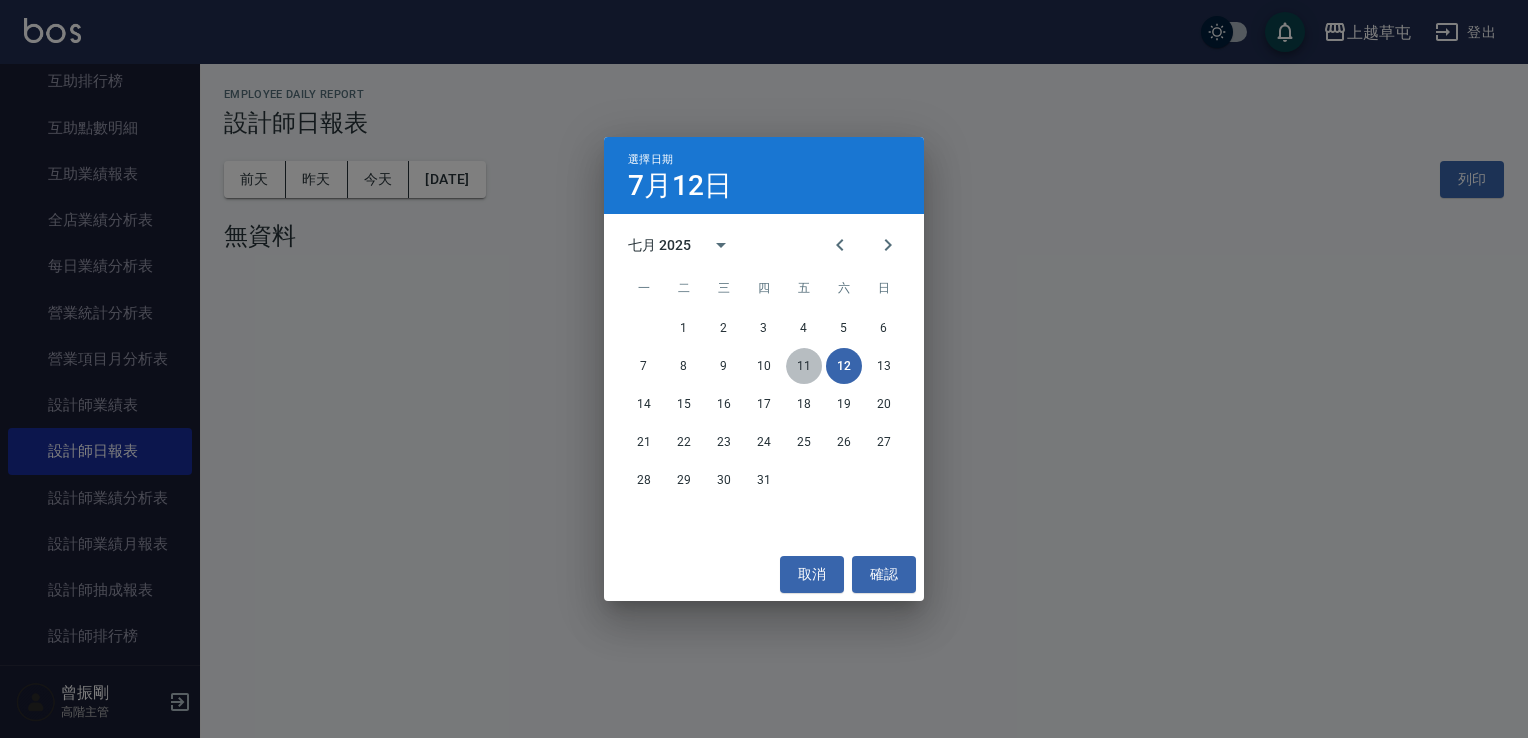 click on "11" at bounding box center (804, 366) 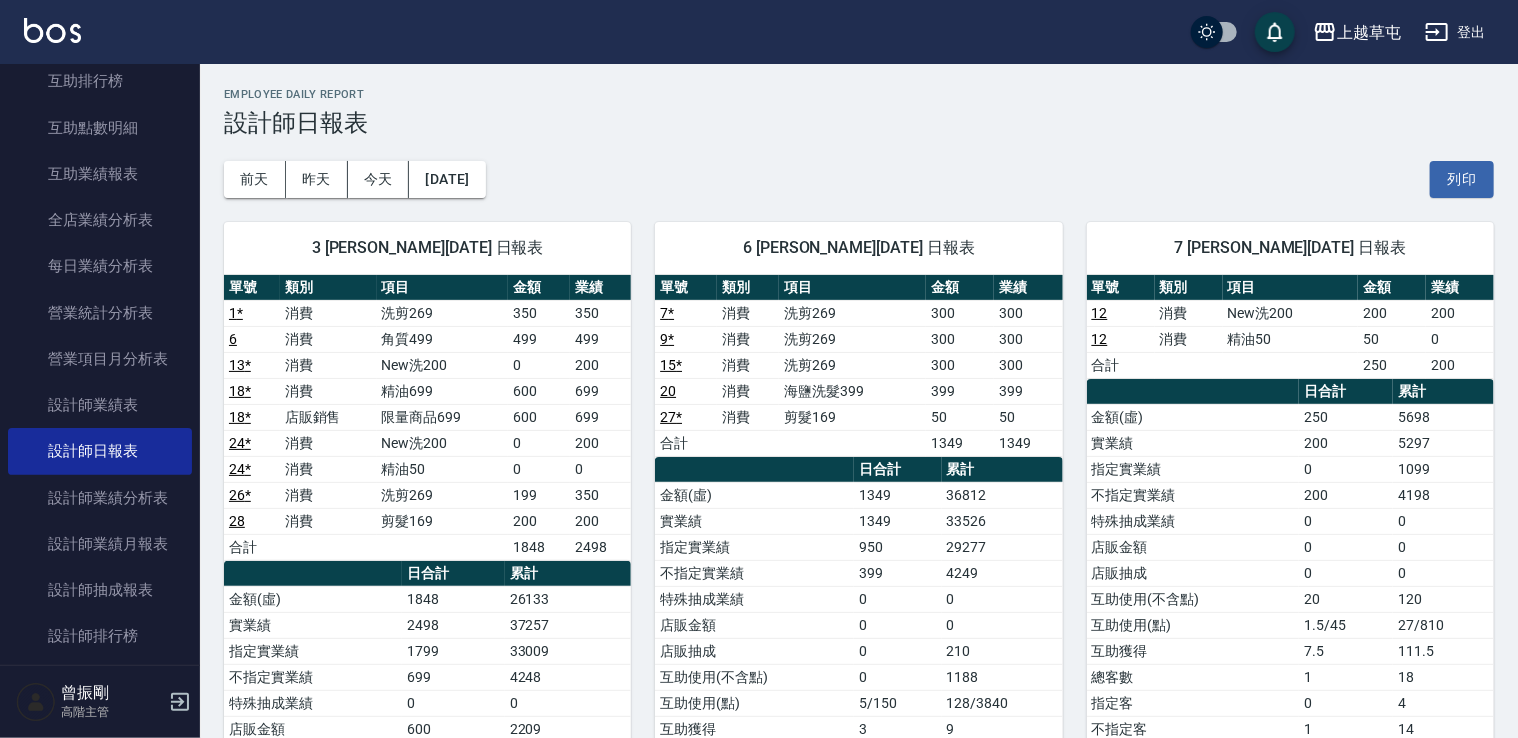 click on "7  [PERSON_NAME][DATE] 日報表  單號 類別 項目 金額 業績 12 消費 New洗200 200 200 12 消費 精油50 50 0 合計 250 200 日合計 累計 金額(虛) 250 5698 實業績 200 5297 指定實業績 0 1099 不指定實業績 200 4198 特殊抽成業績 0 0 店販金額 0 0 店販抽成 0 0 互助使用(不含點) 20 120 互助使用(點) 1.5/45 27/810 互助獲得 7.5 111.5 總客數 1 18 指定客 0 4 不指定客 1 14 客單價 250 316.6 客項次(服務) 2 27 平均項次單價 125 211" at bounding box center [1278, 612] 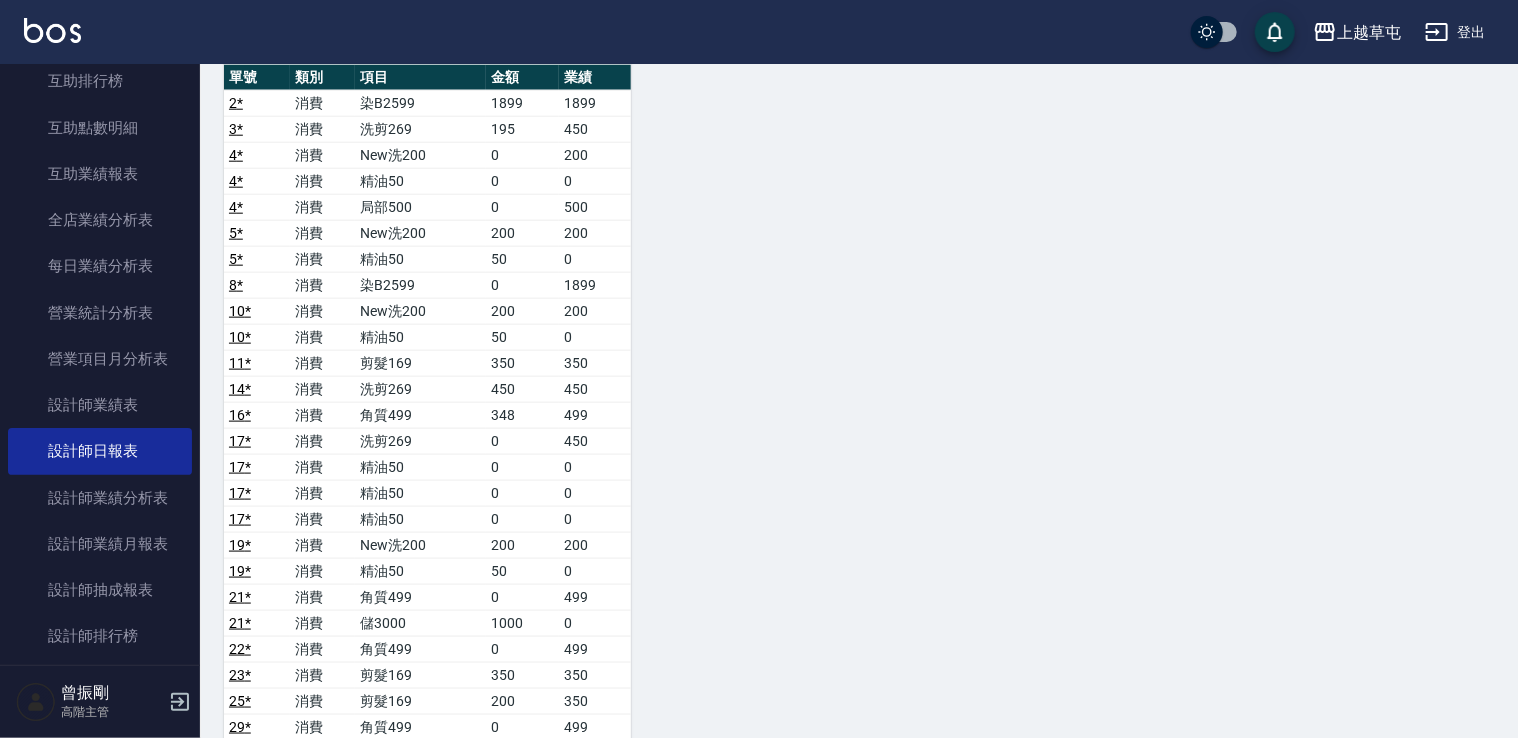 scroll, scrollTop: 1300, scrollLeft: 0, axis: vertical 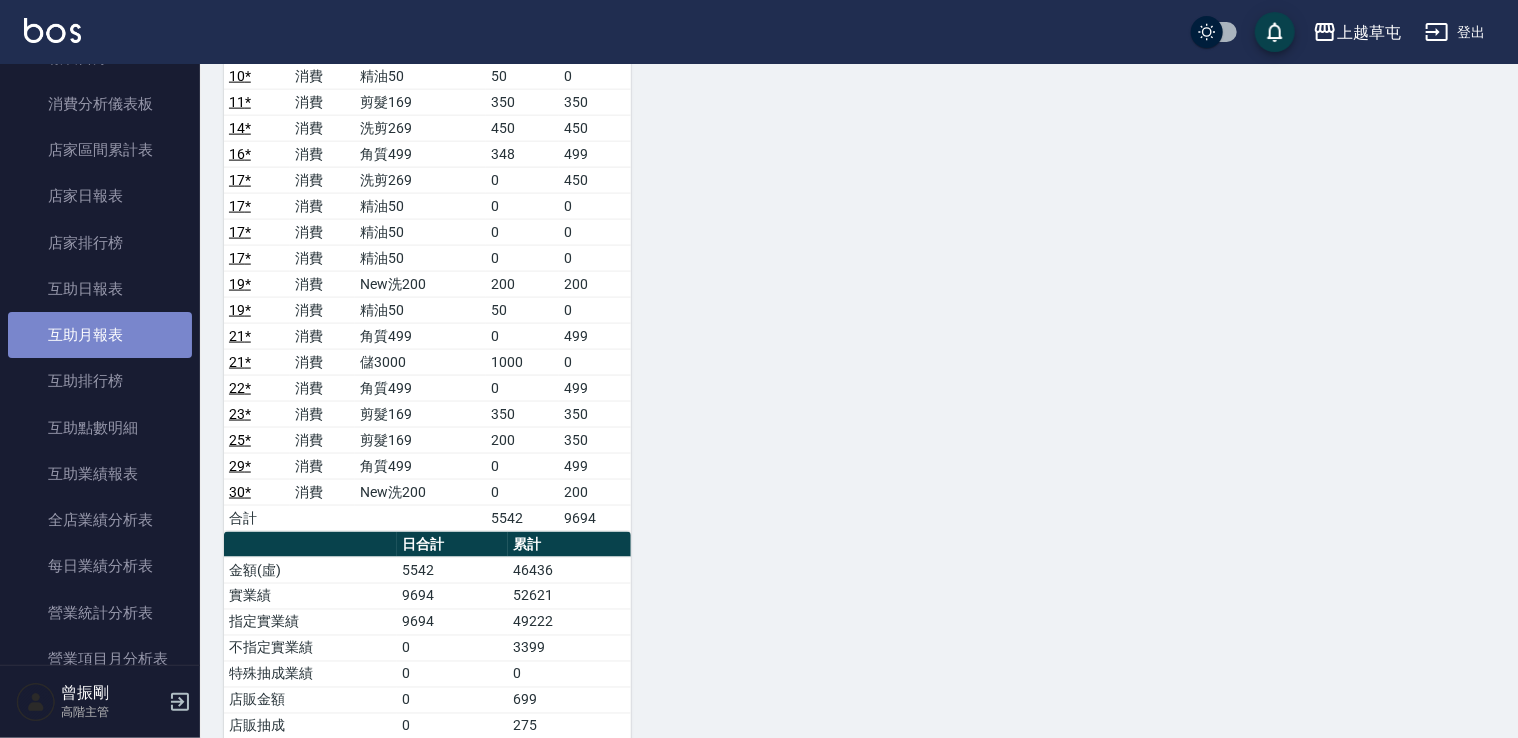 click on "互助月報表" at bounding box center [100, 335] 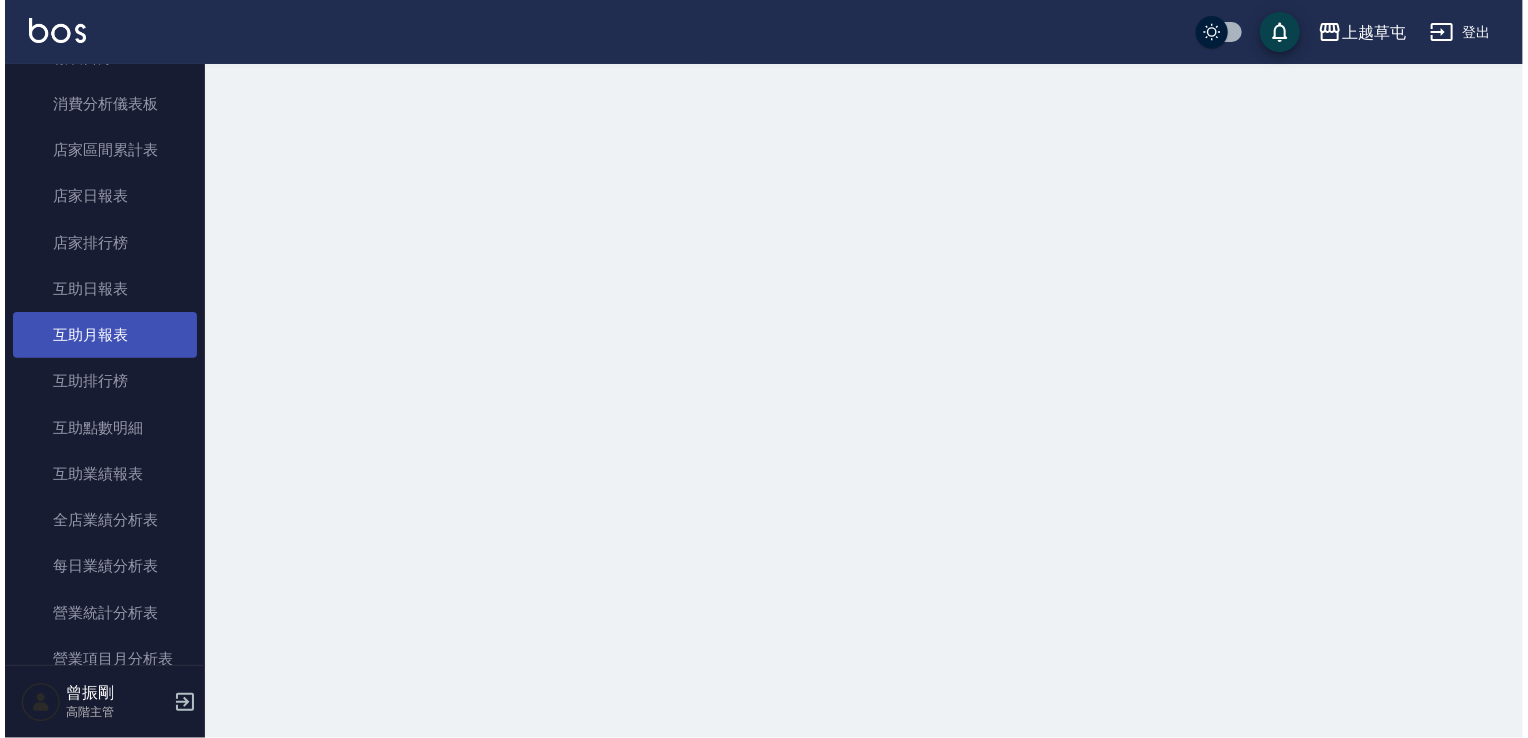 scroll, scrollTop: 0, scrollLeft: 0, axis: both 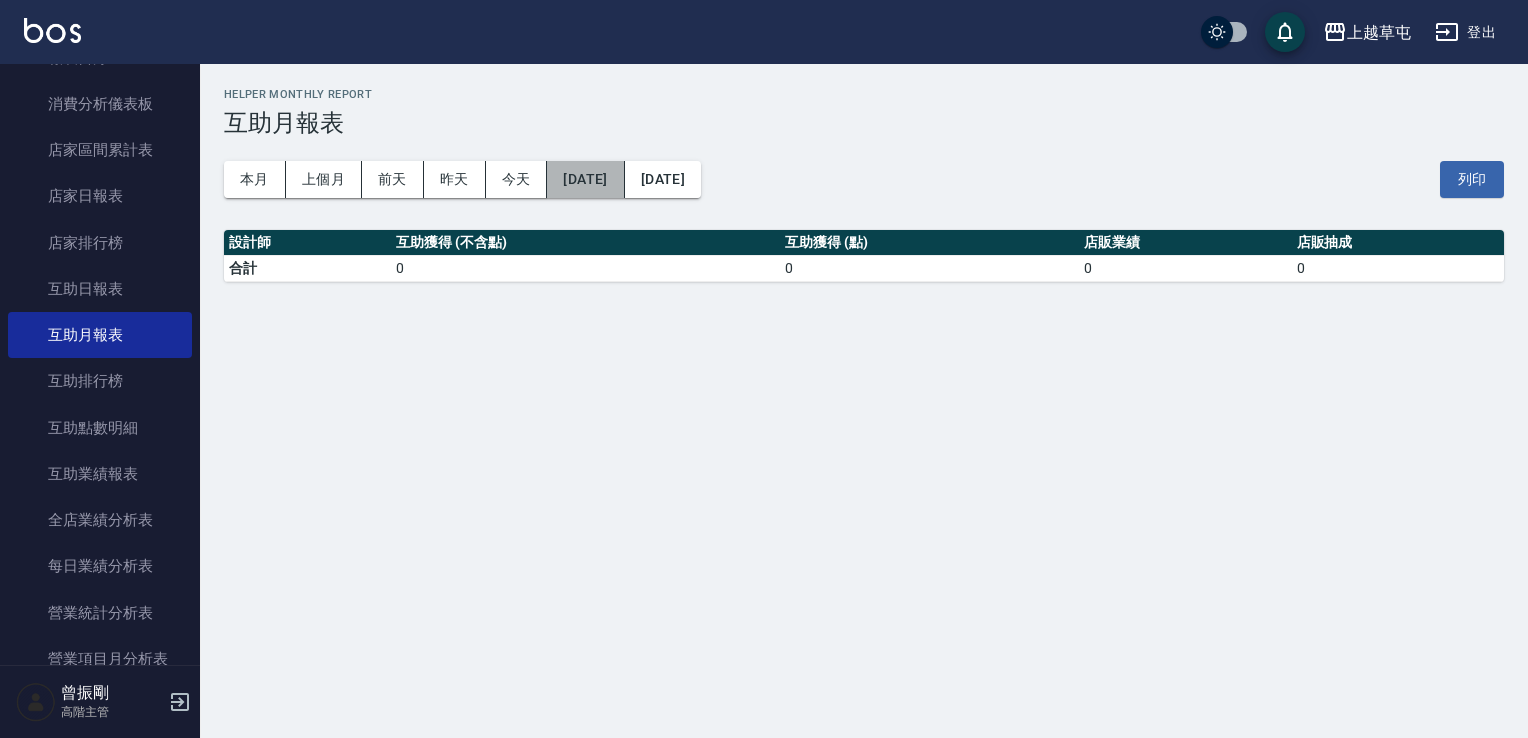 click on "[DATE]" at bounding box center (585, 179) 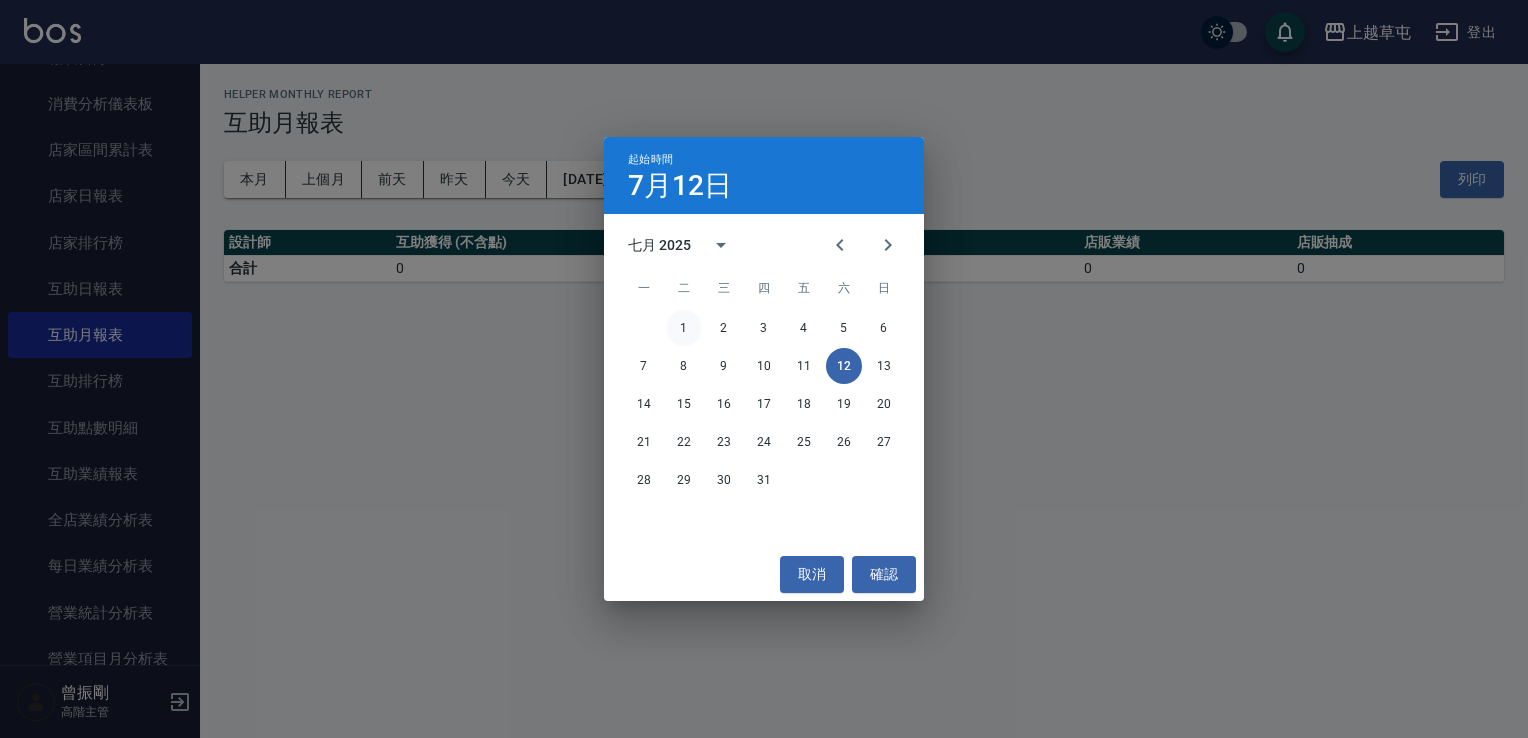 click on "1" at bounding box center (684, 328) 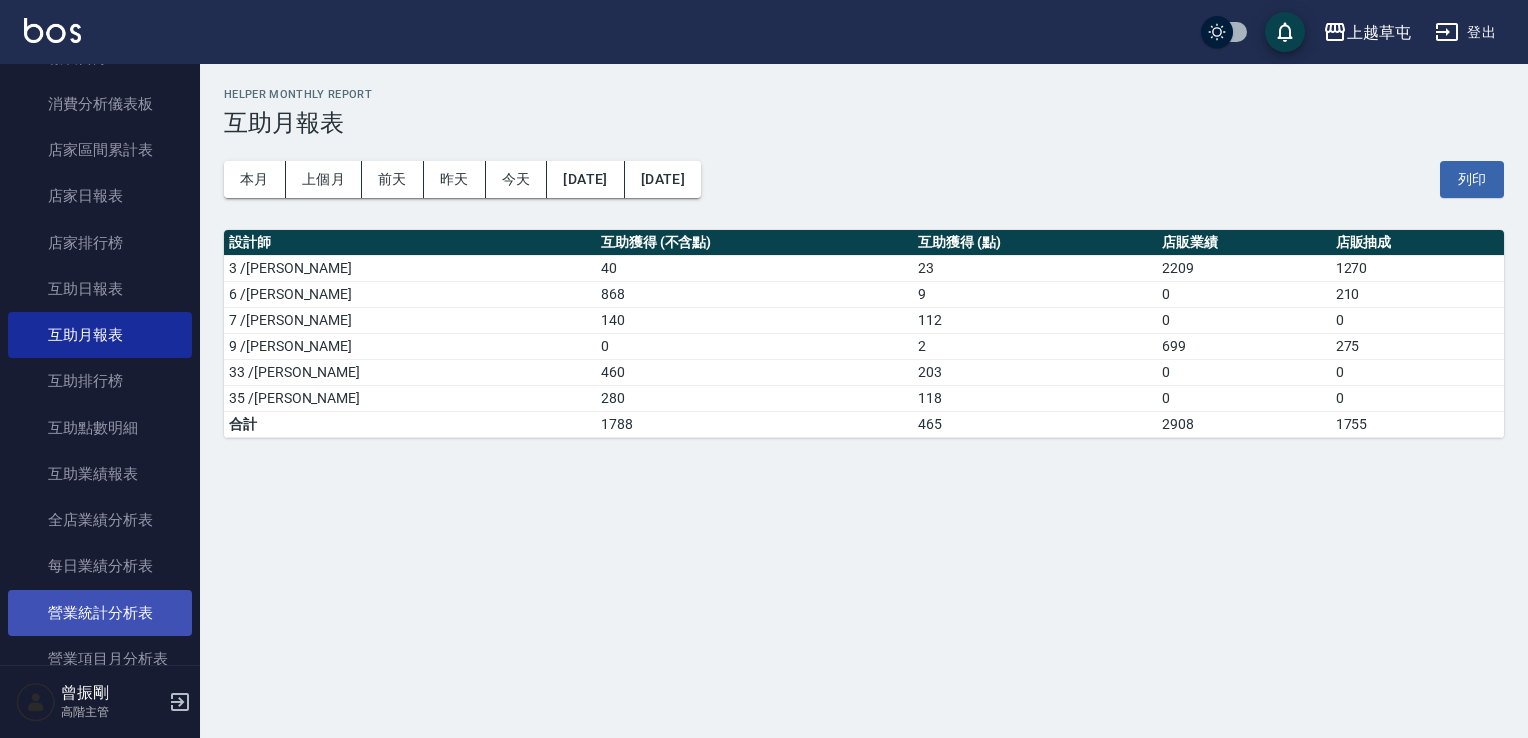 click on "營業統計分析表" at bounding box center [100, 613] 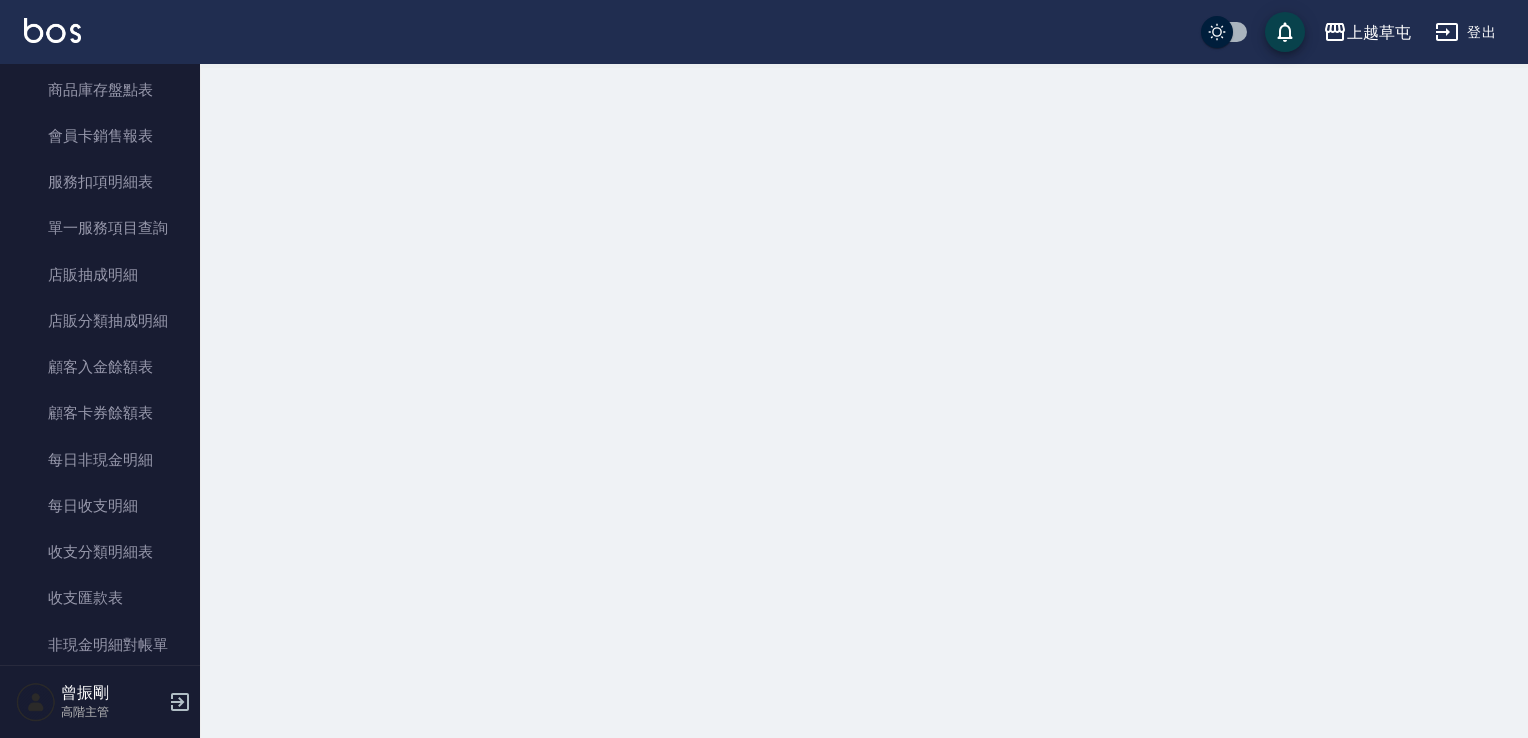 scroll, scrollTop: 1300, scrollLeft: 0, axis: vertical 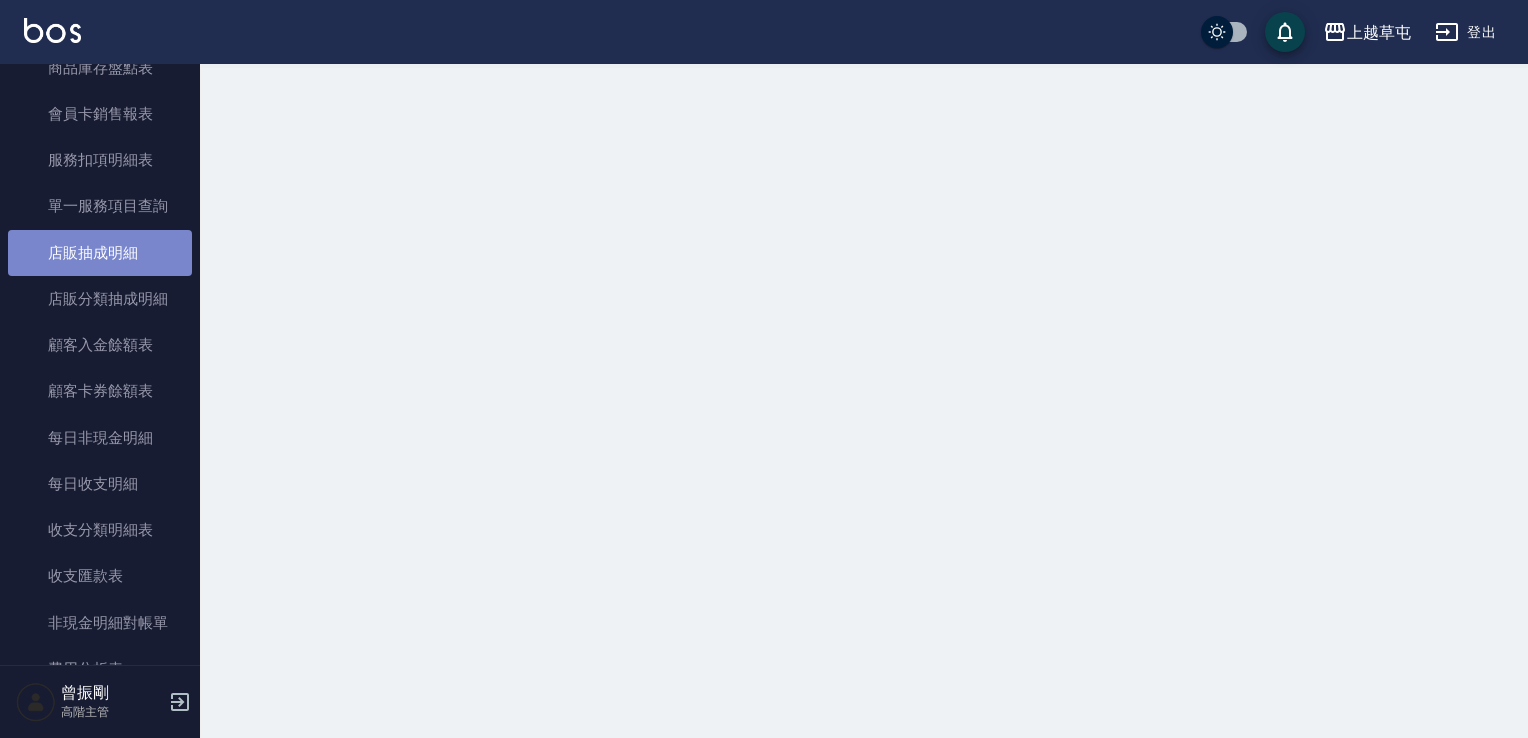 click on "店販抽成明細" at bounding box center [100, 253] 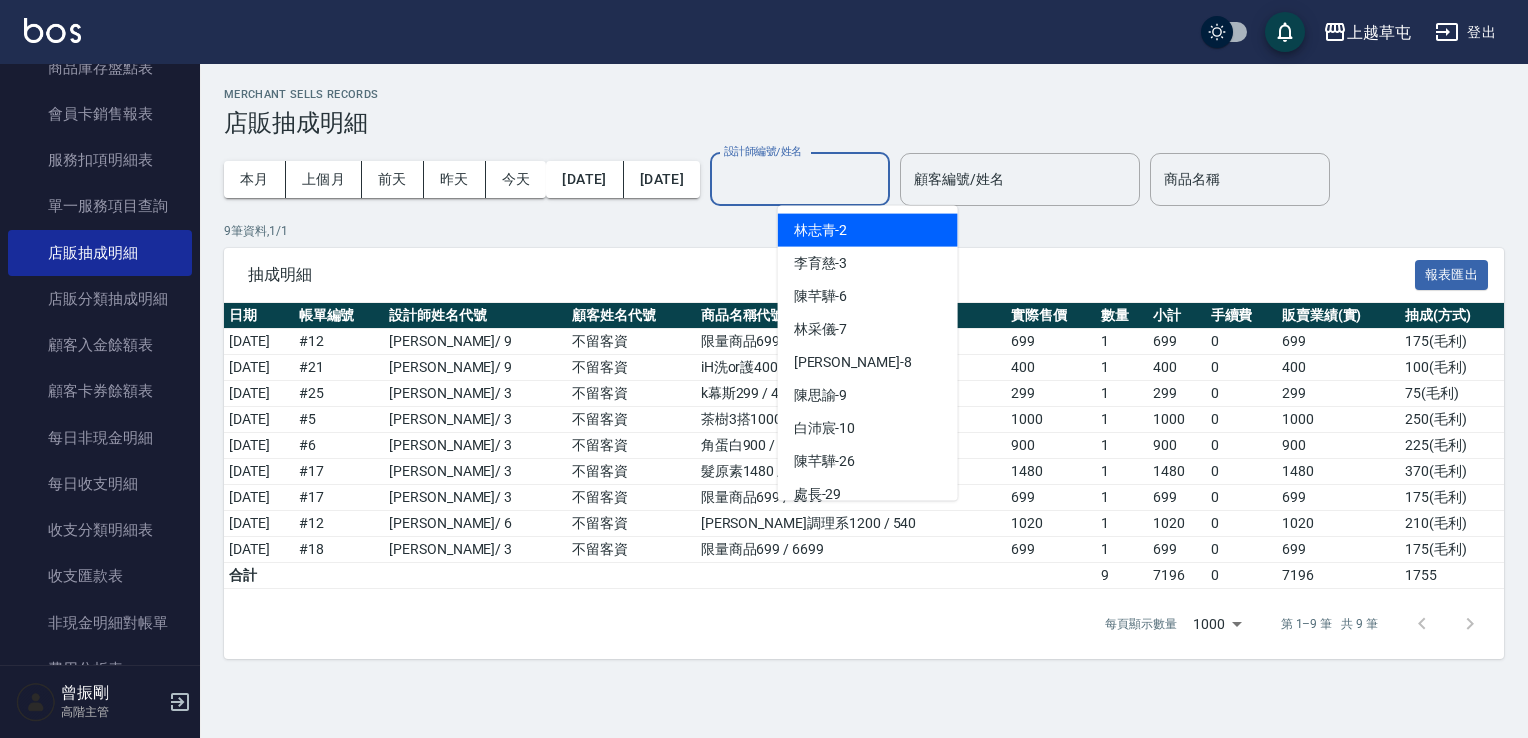 click on "設計師編號/姓名" at bounding box center (800, 179) 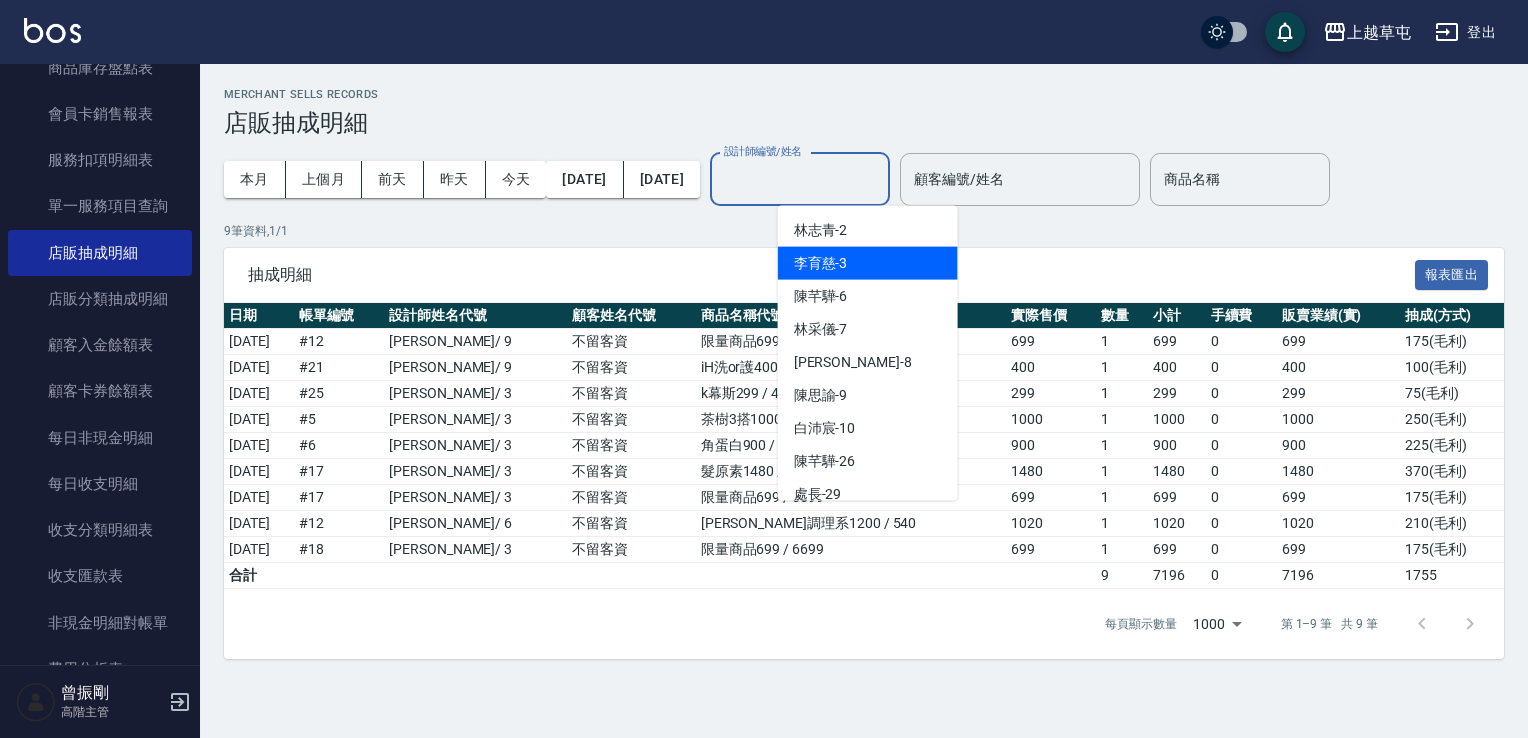 click on "[PERSON_NAME]-3" at bounding box center [821, 263] 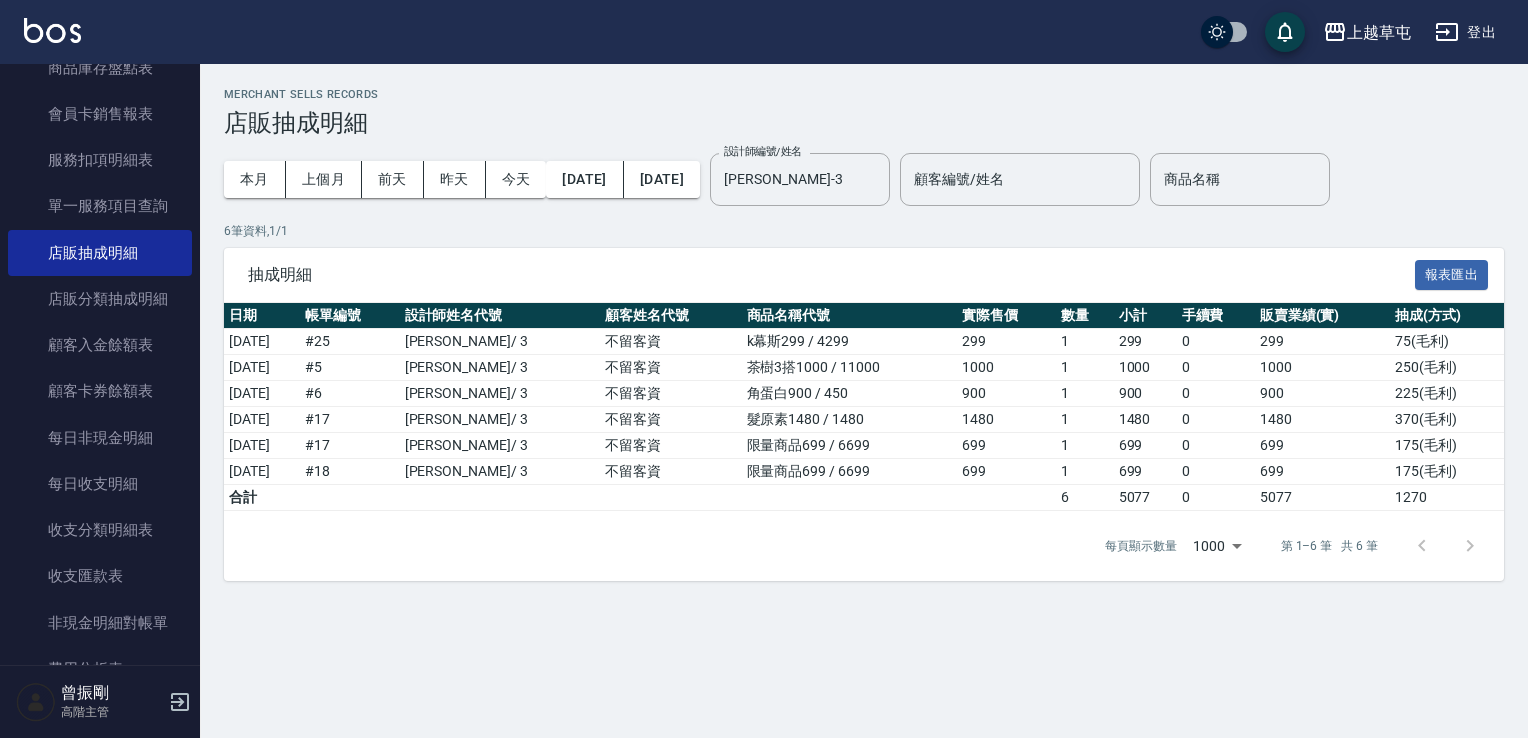 click on "抽成明細" at bounding box center (831, 275) 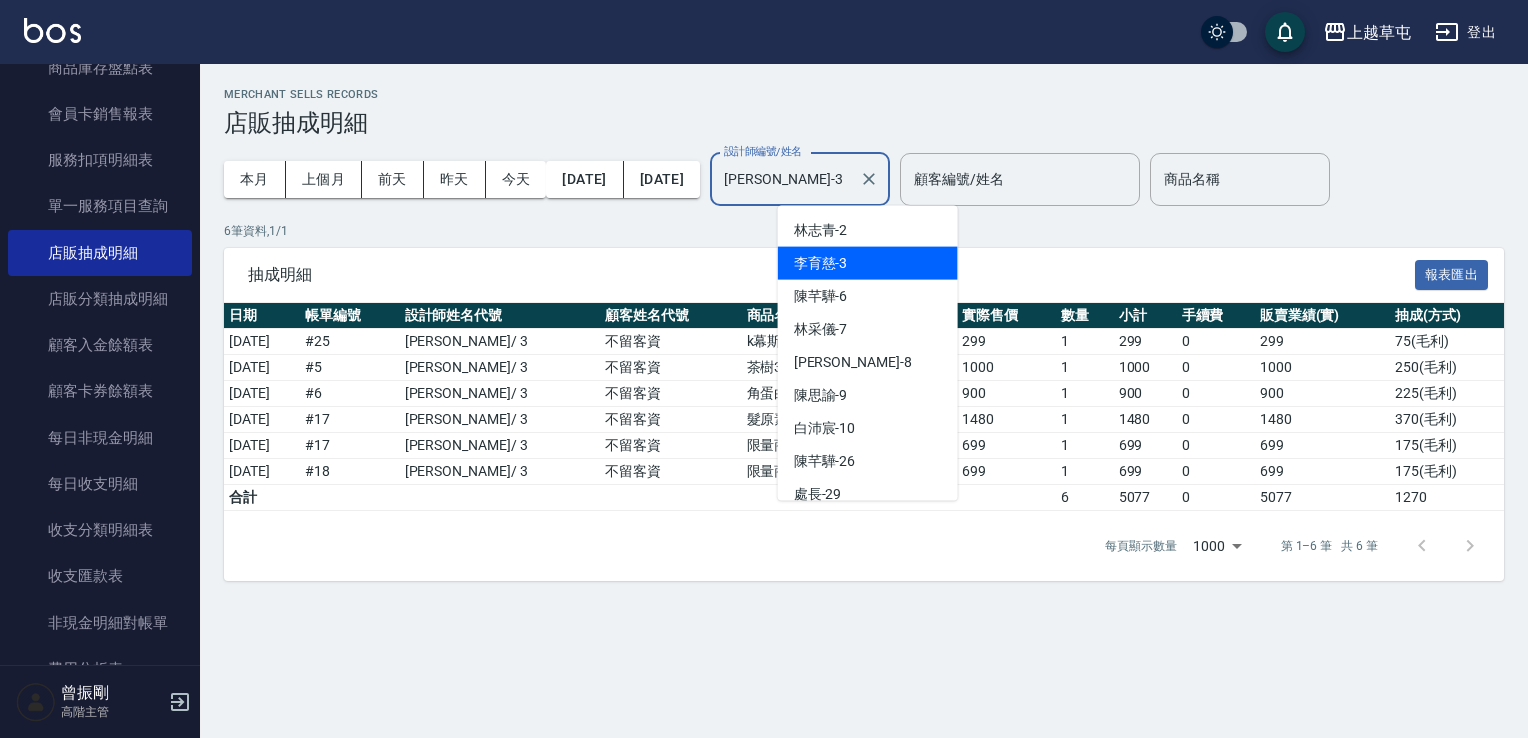 click on "[PERSON_NAME]-3" at bounding box center (785, 179) 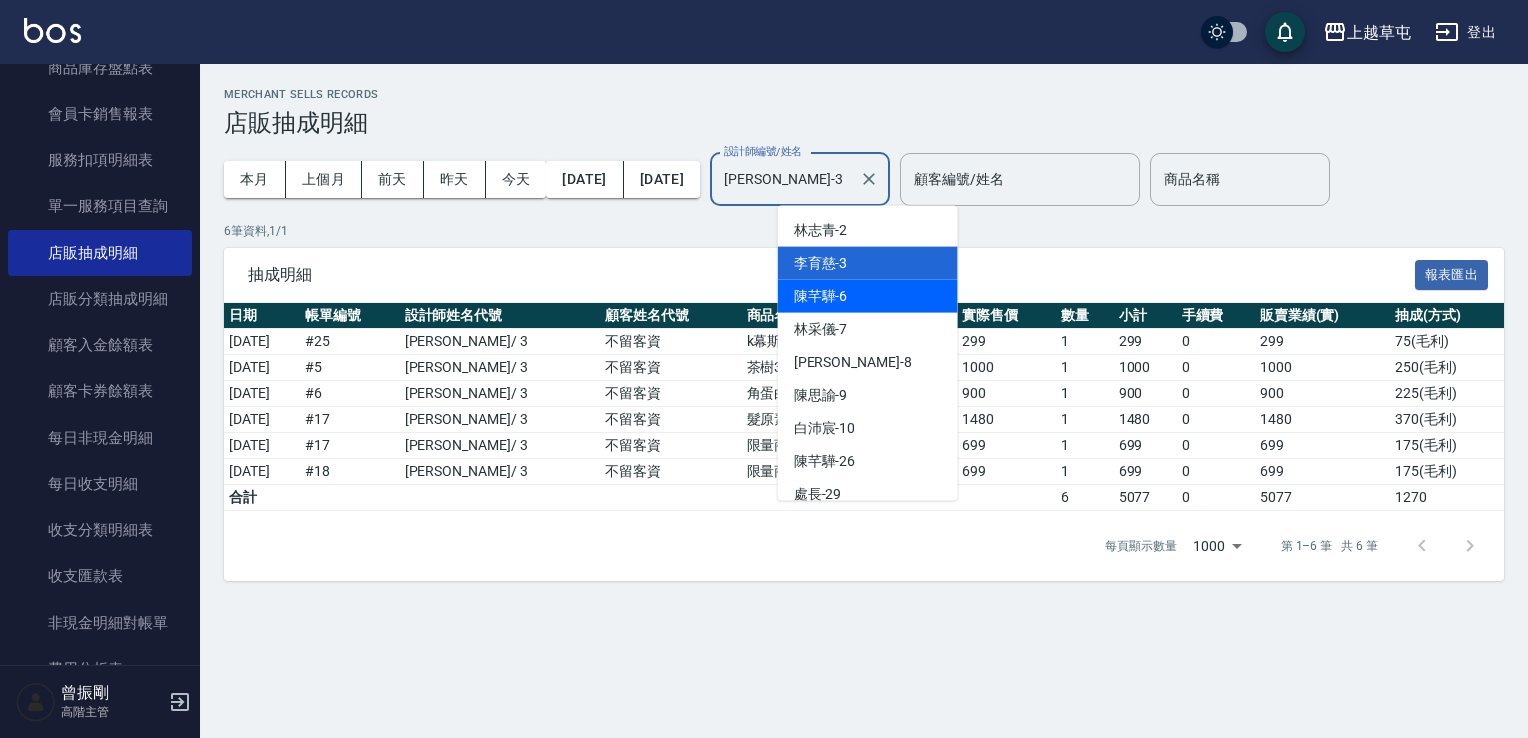 click on "[PERSON_NAME]-6" at bounding box center [868, 296] 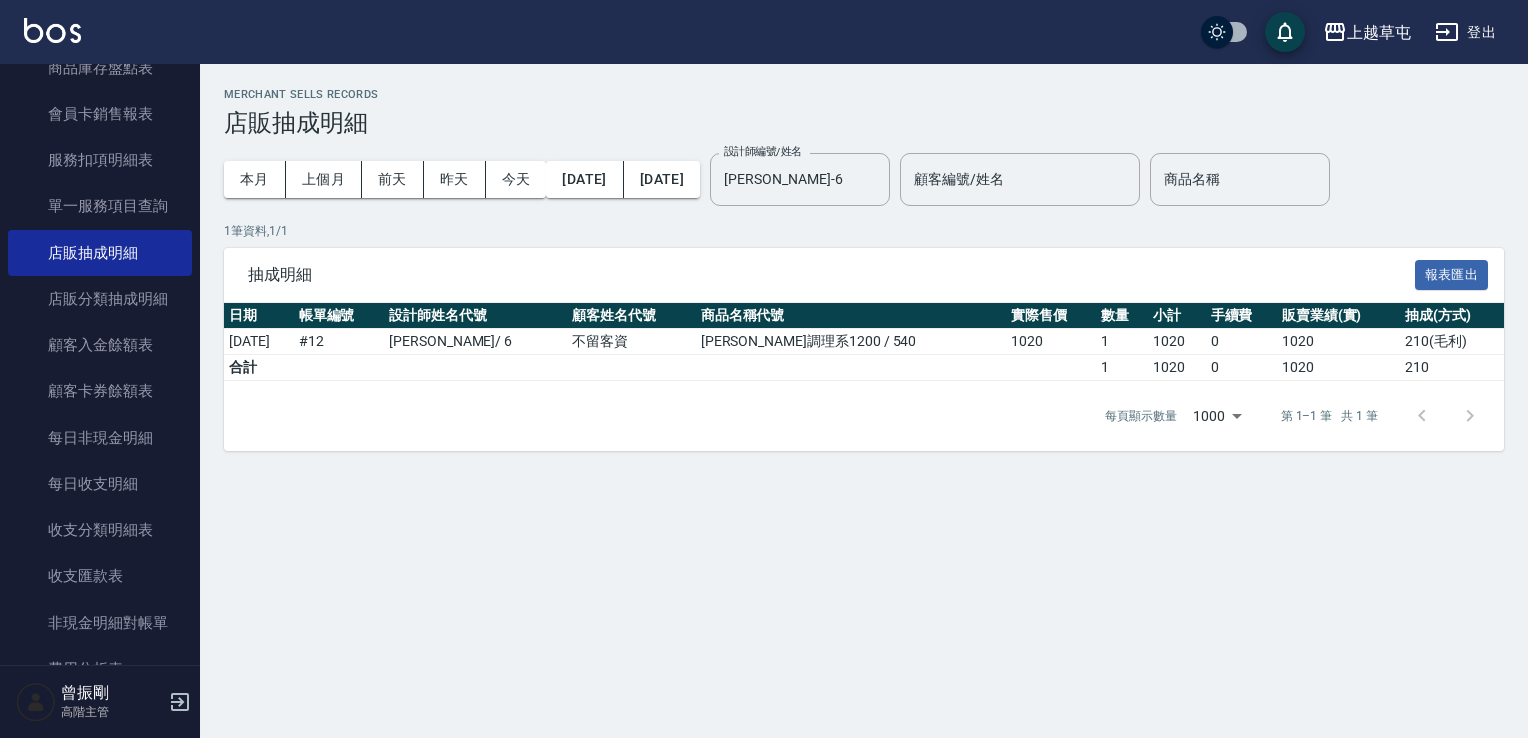 click on "Merchant Sells Records 店販抽成明細 本月 上個月 [DATE] [DATE] [DATE] [DATE] [DATE] 設計師編號/姓名 [PERSON_NAME]6 設計師編號/姓名 顧客編號/姓名 顧客編號/姓名 商品名稱 商品名稱 1  筆資料,  1 / 1 抽成明細 報表匯出 日期 帳單編號 設計師姓名代號 顧客姓名代號 商品名稱代號 實際售價 數量 小計 手續費 販賣業績(實) 抽成(方式) [DATE] # 12 [PERSON_NAME]/ 6 不留客資 [PERSON_NAME]調理系1200 / 540 1020 1 1020 0 1020 210 ( 毛利 ) 合計 1 1020 0 1020 210 每頁顯示數量 1000 1000 第 1–1 筆   共 1 筆" at bounding box center (764, 369) 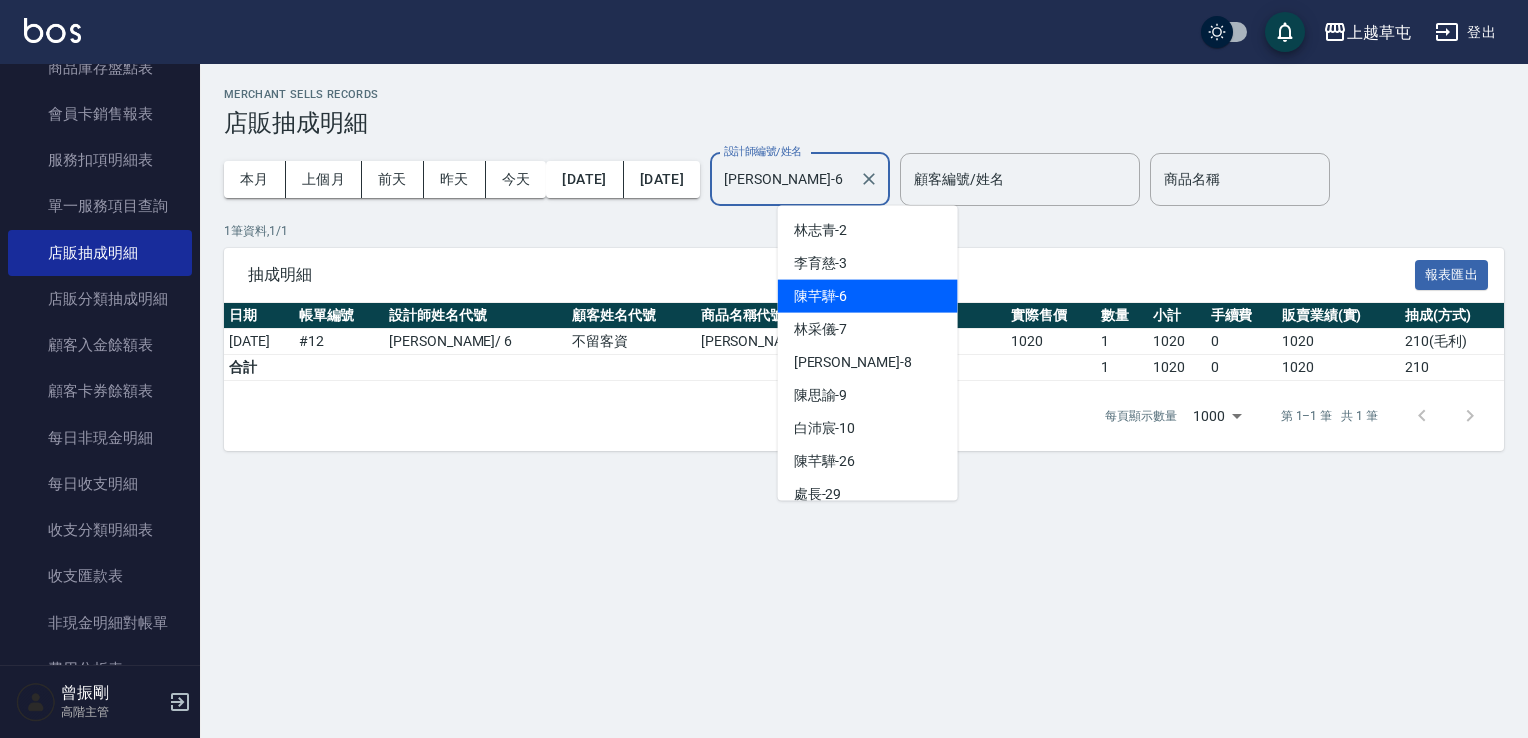 click on "[PERSON_NAME]-6" at bounding box center (785, 179) 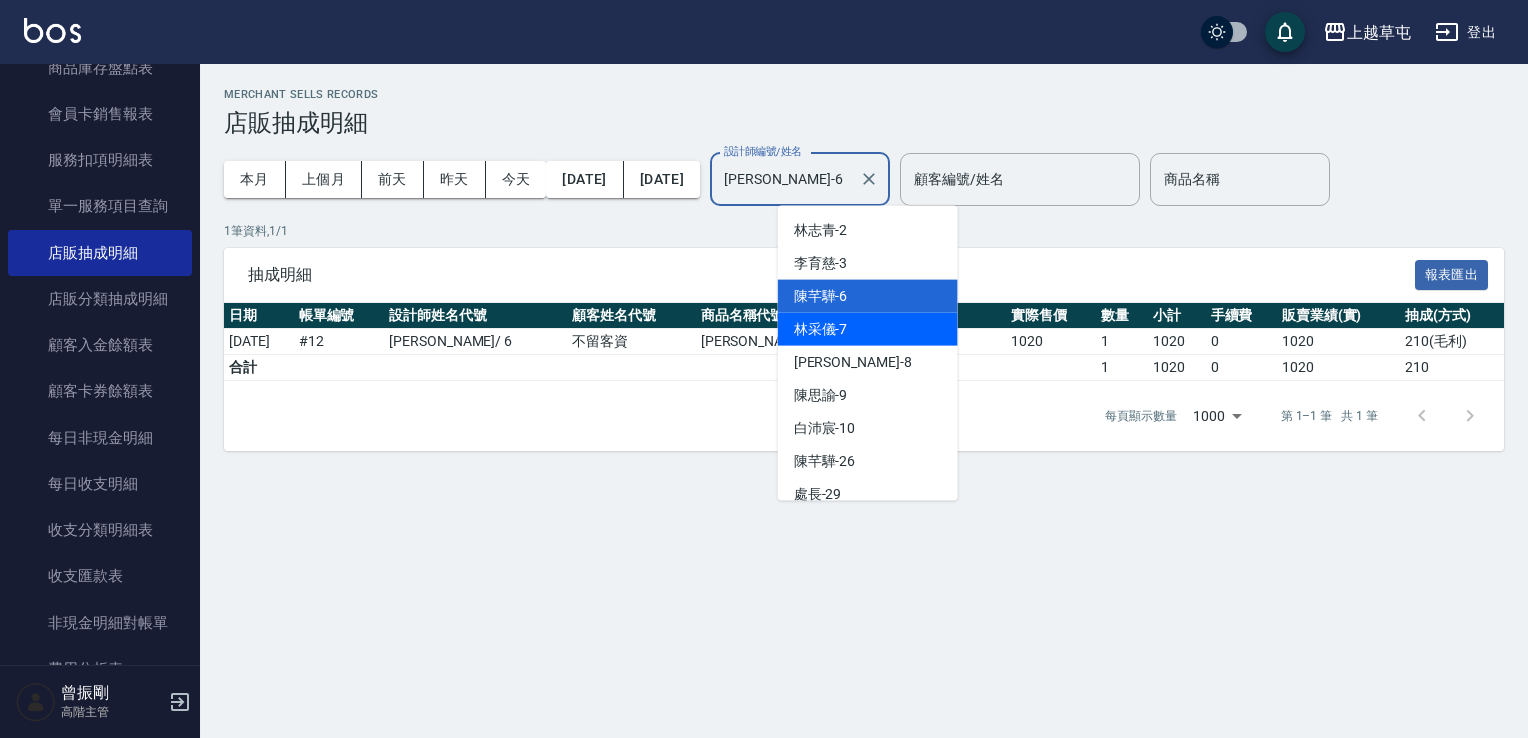 click on "[PERSON_NAME]-7" at bounding box center [868, 329] 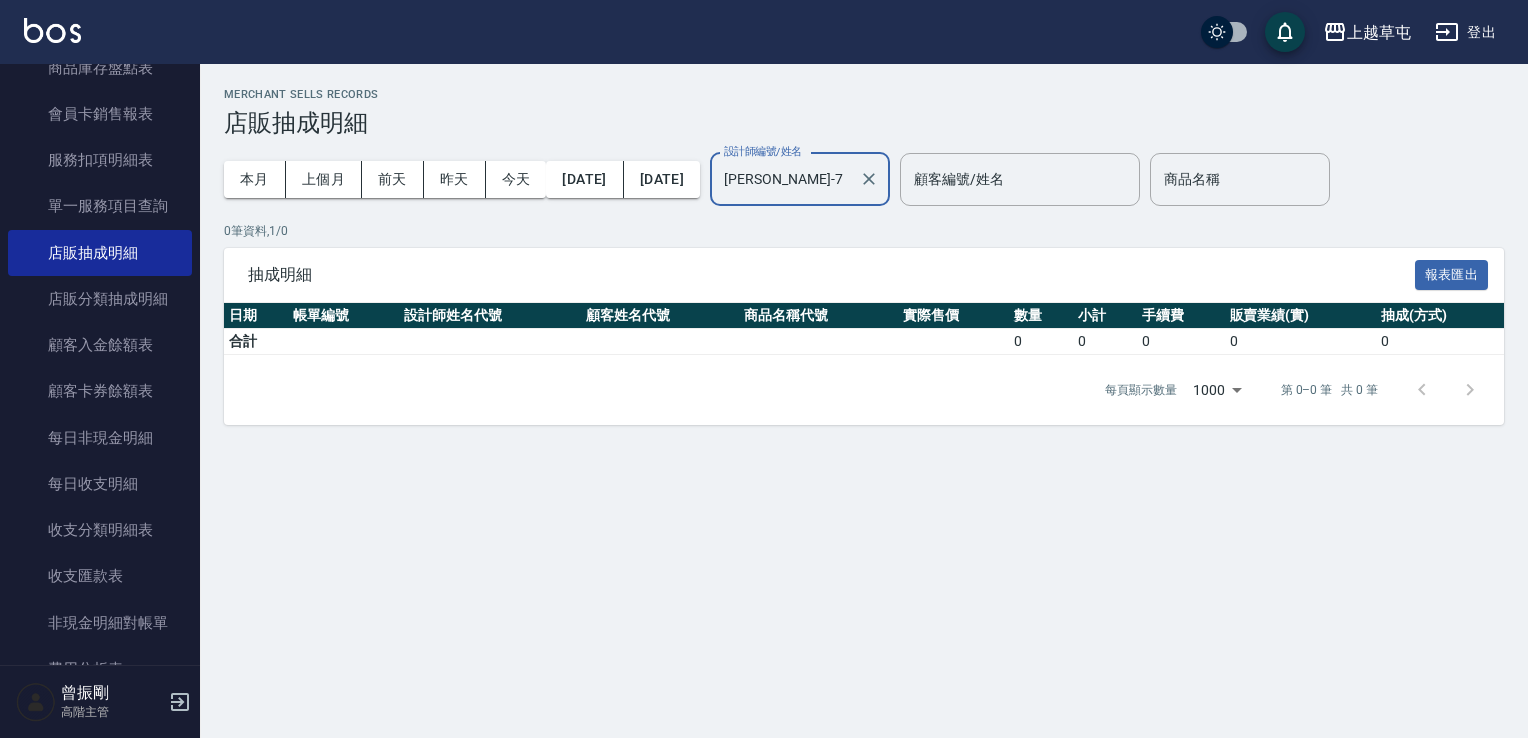 click on "[PERSON_NAME]-7" at bounding box center (785, 179) 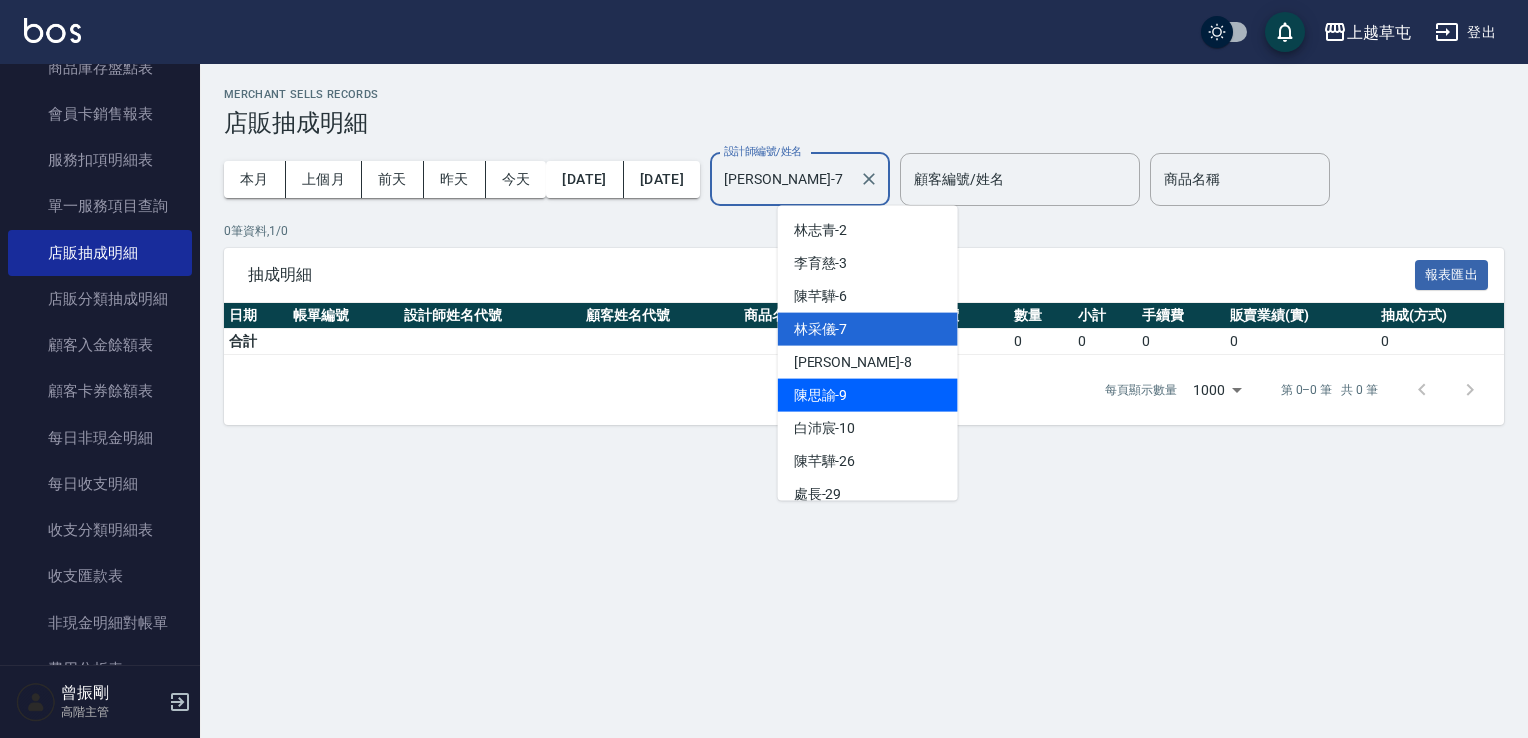 click on "[PERSON_NAME]-9" at bounding box center (868, 395) 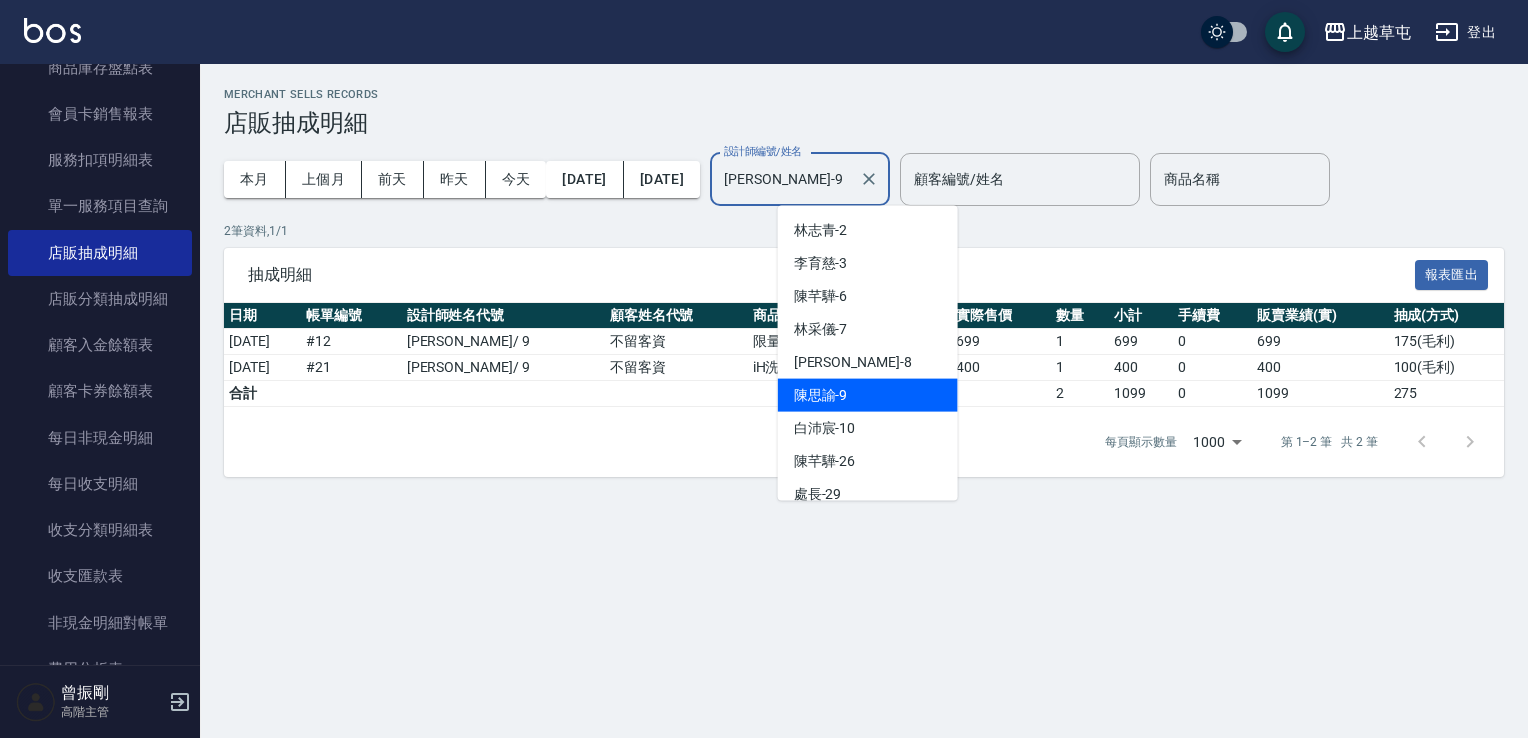click on "[PERSON_NAME]-9" at bounding box center (785, 179) 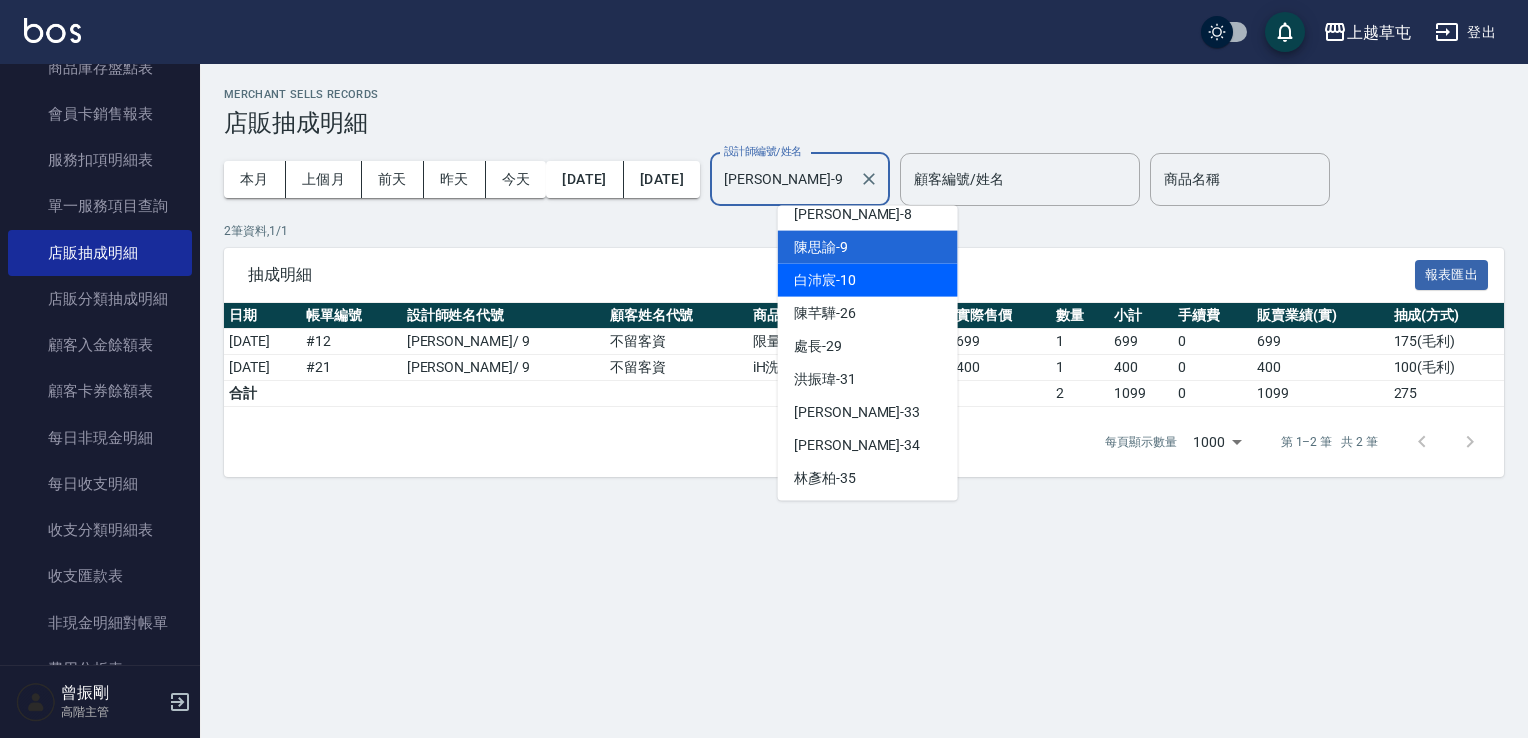 scroll, scrollTop: 248, scrollLeft: 0, axis: vertical 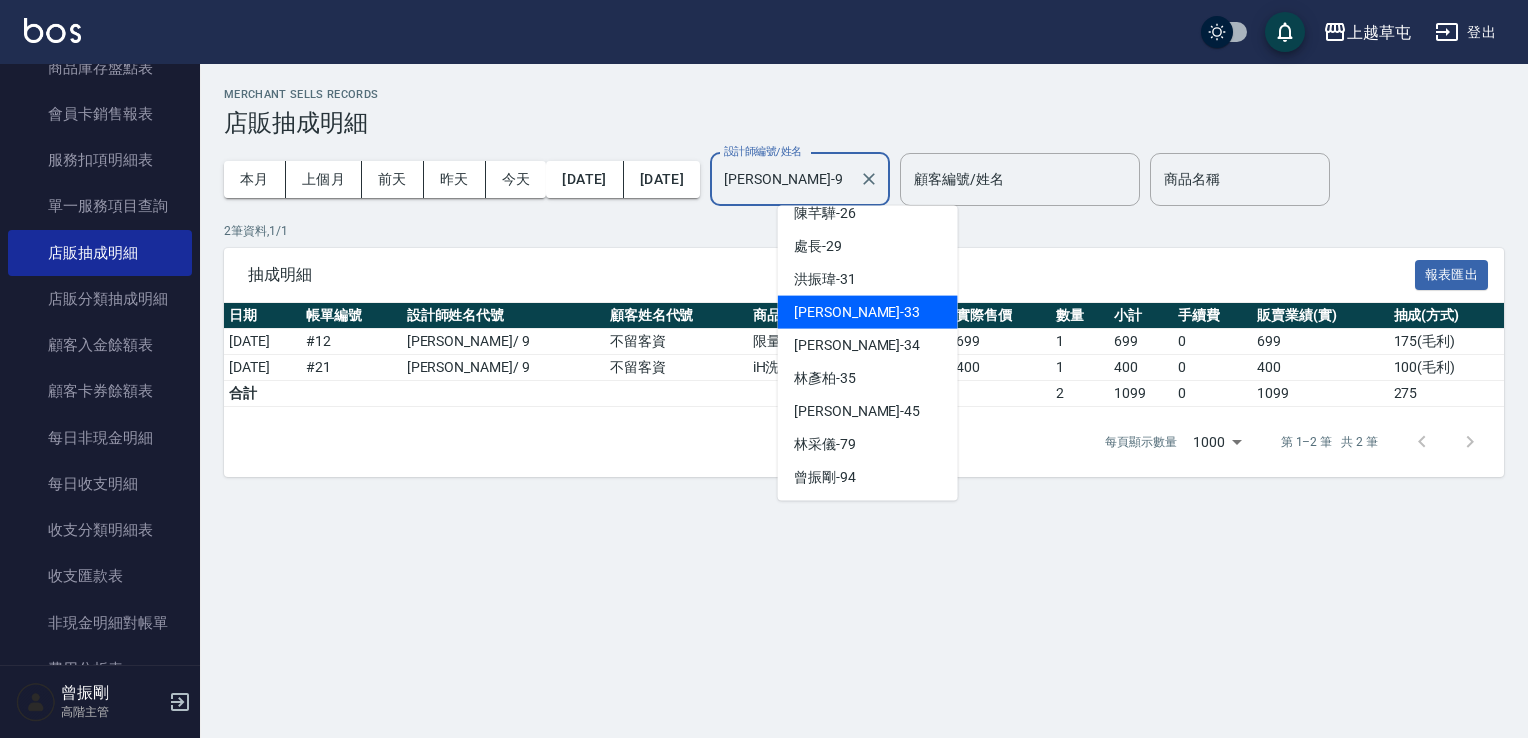 click on "[PERSON_NAME]-33" at bounding box center [857, 312] 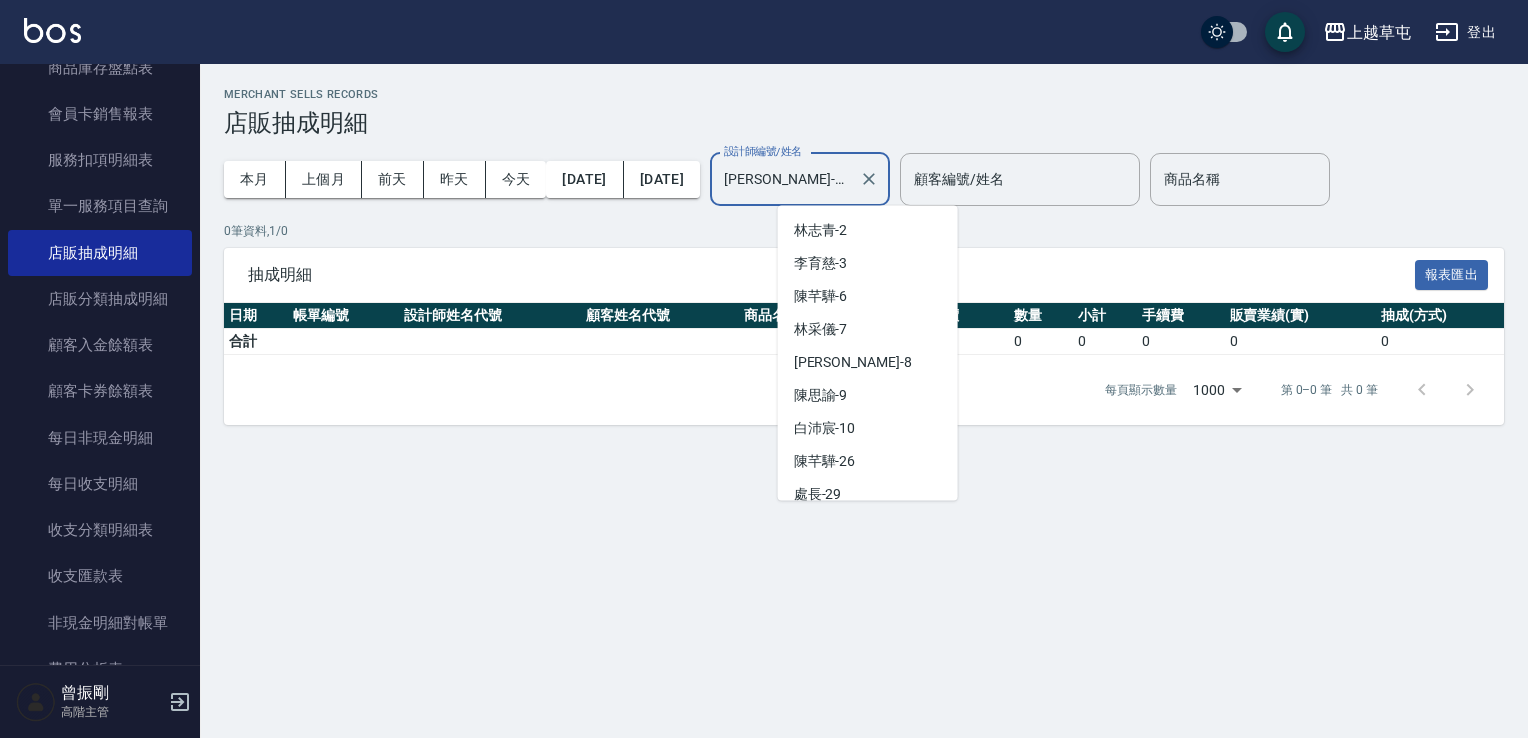 click on "[PERSON_NAME]-33" at bounding box center [785, 179] 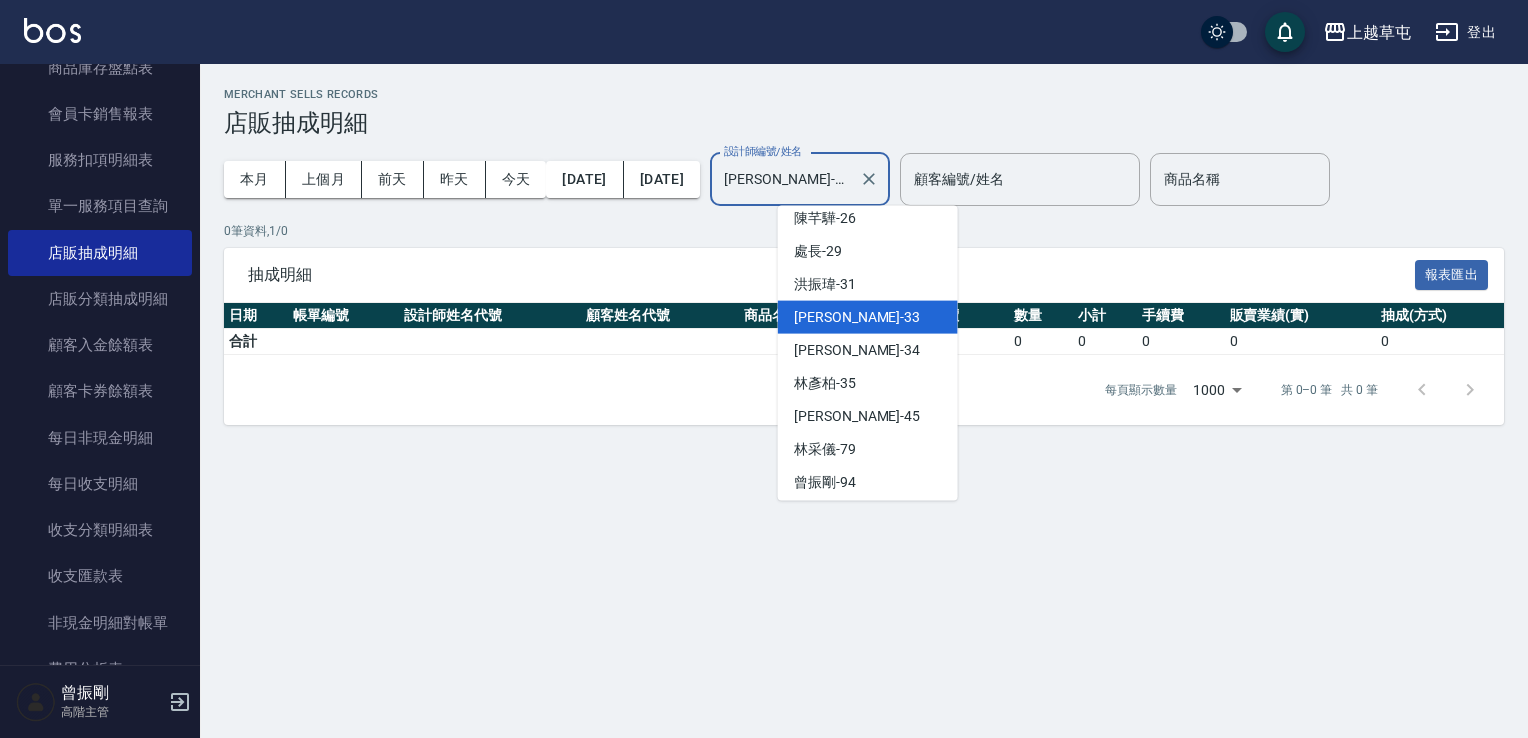scroll, scrollTop: 248, scrollLeft: 0, axis: vertical 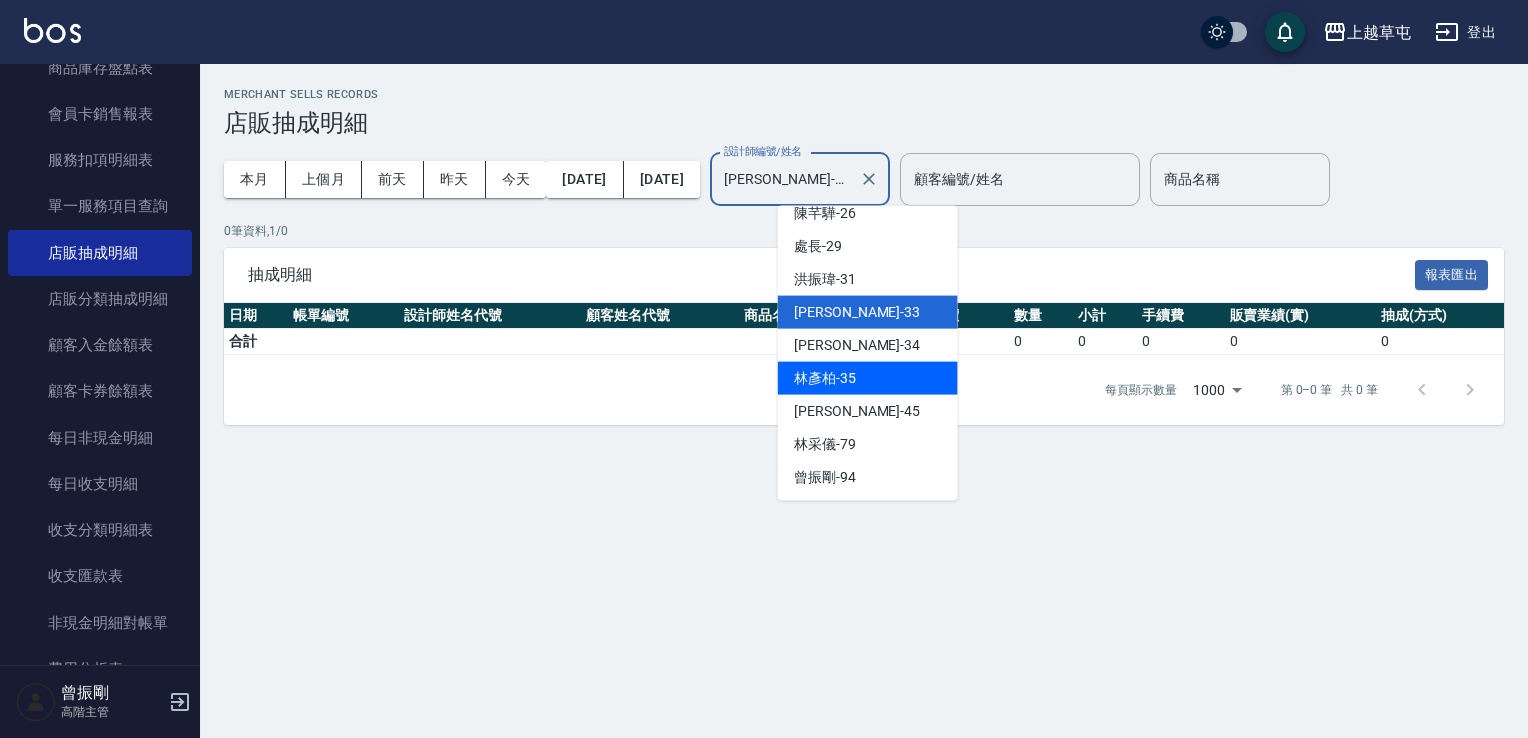 click on "[PERSON_NAME]-35" at bounding box center (825, 378) 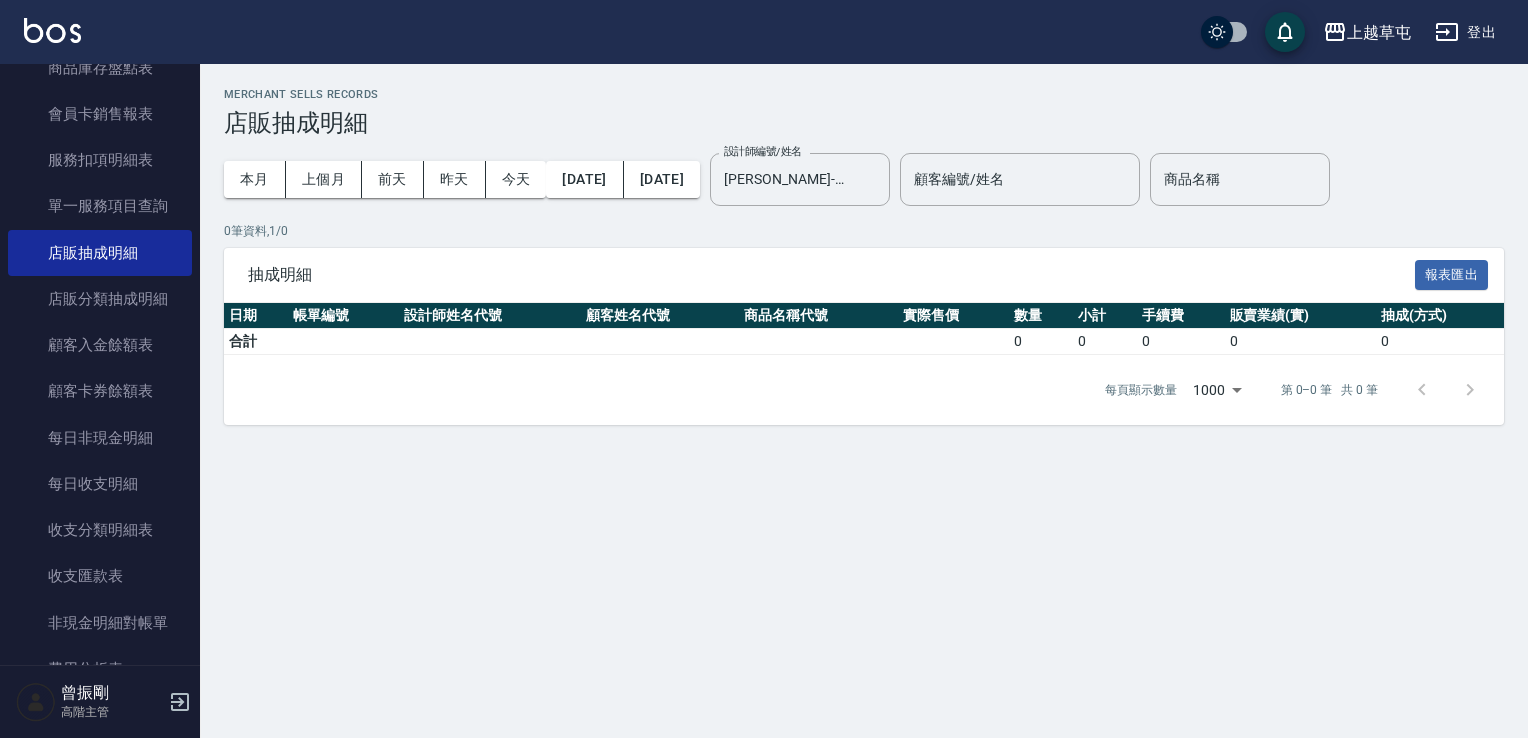 click on "上越草屯 登出" at bounding box center (764, 32) 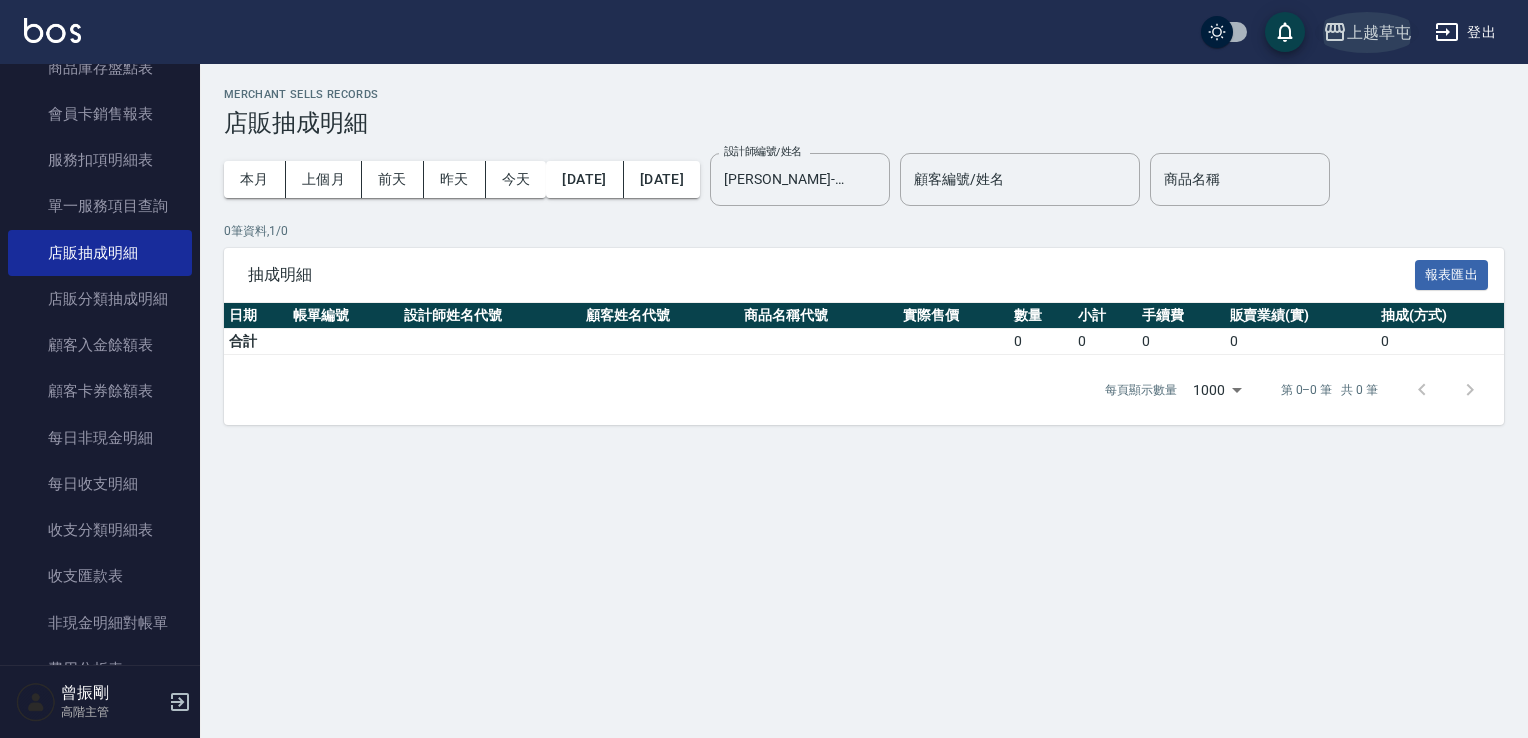 click on "上越草屯" at bounding box center (1379, 32) 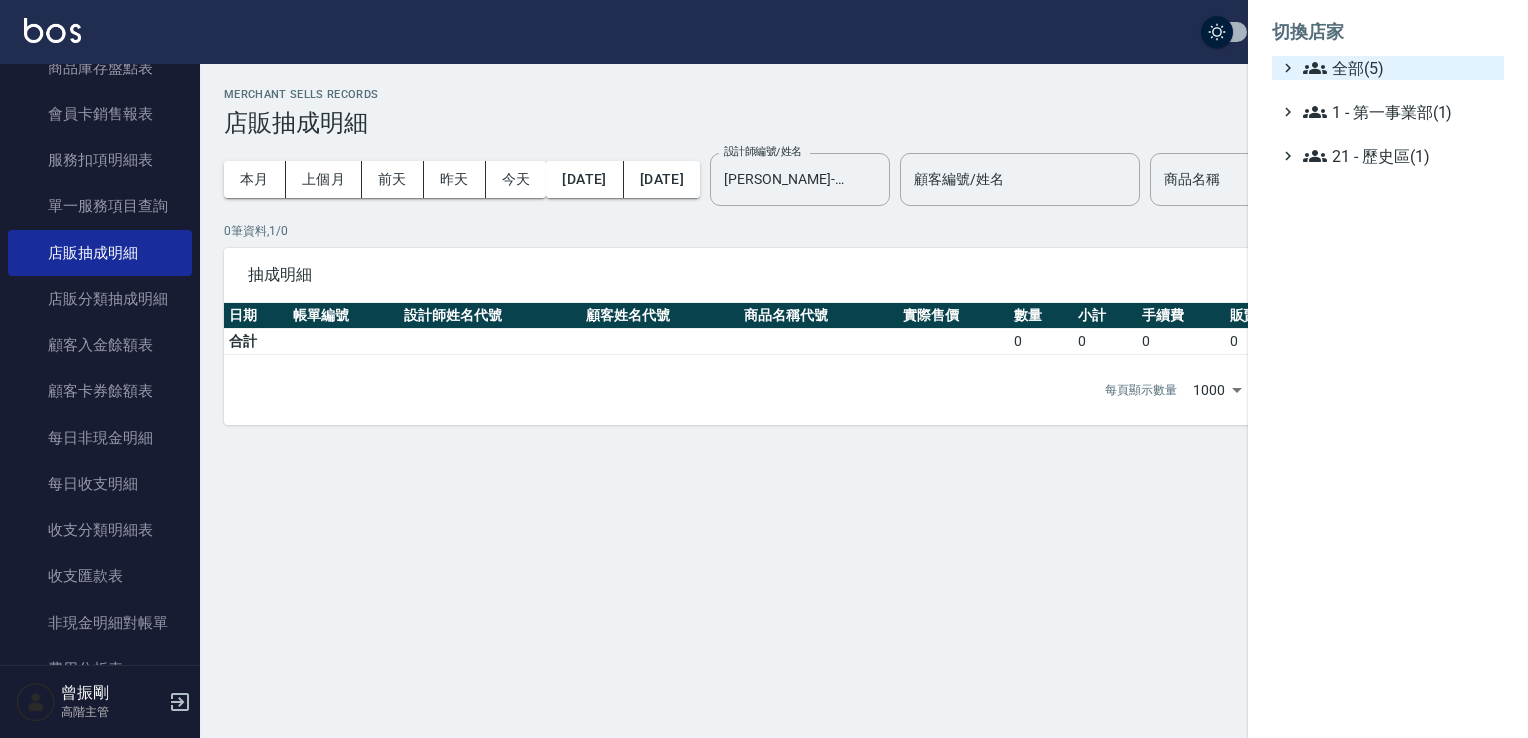 click on "全部(5)" at bounding box center (1399, 68) 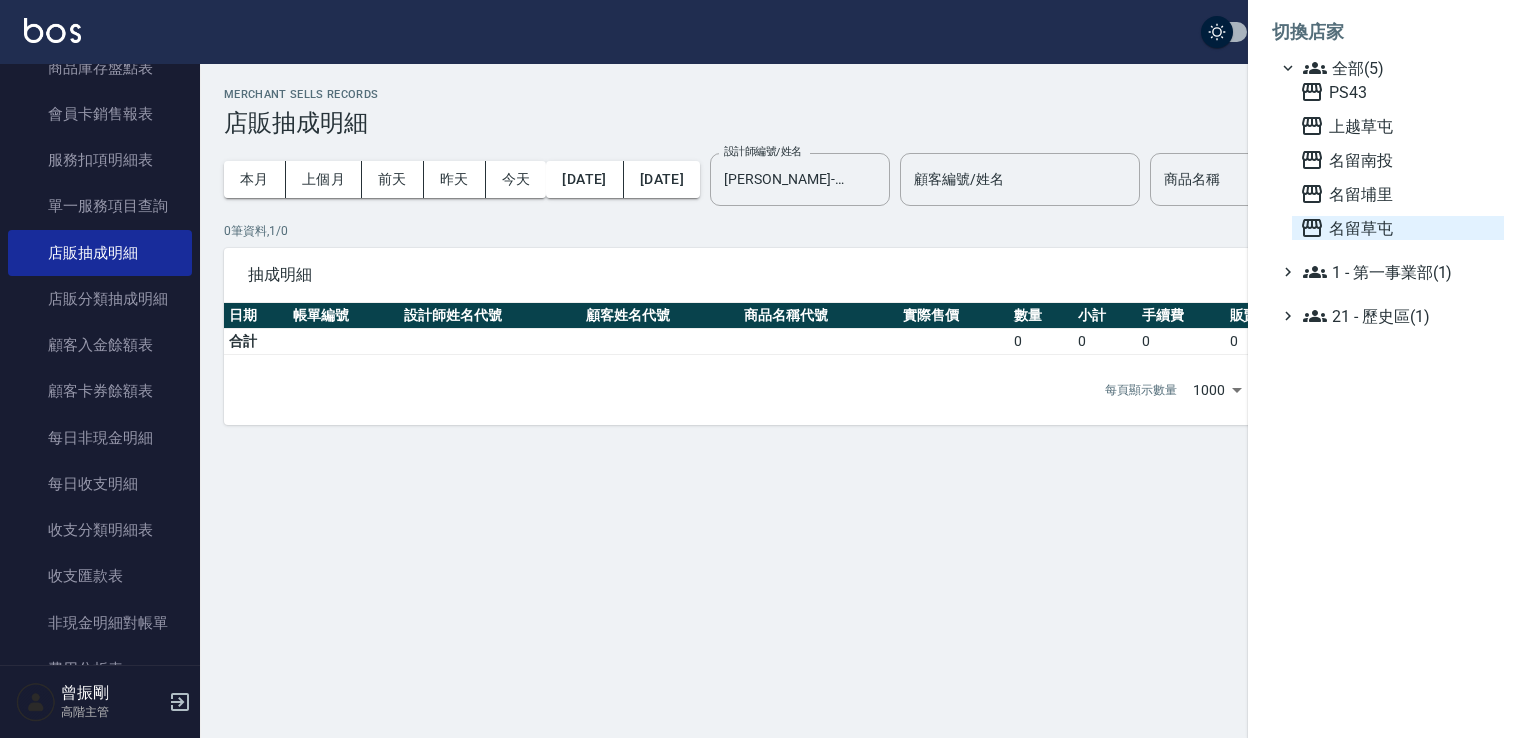 click on "名留草屯" at bounding box center [1398, 228] 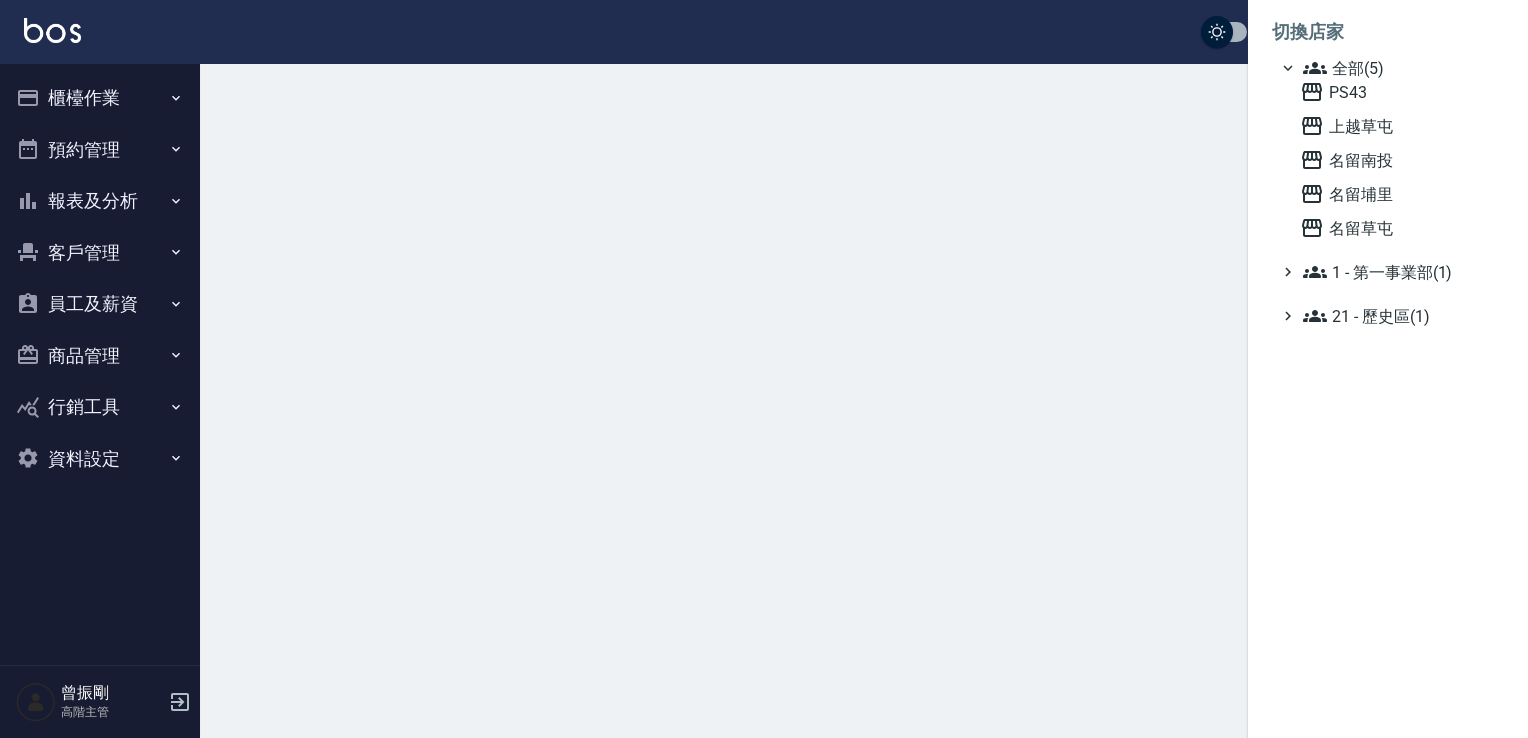 scroll, scrollTop: 0, scrollLeft: 0, axis: both 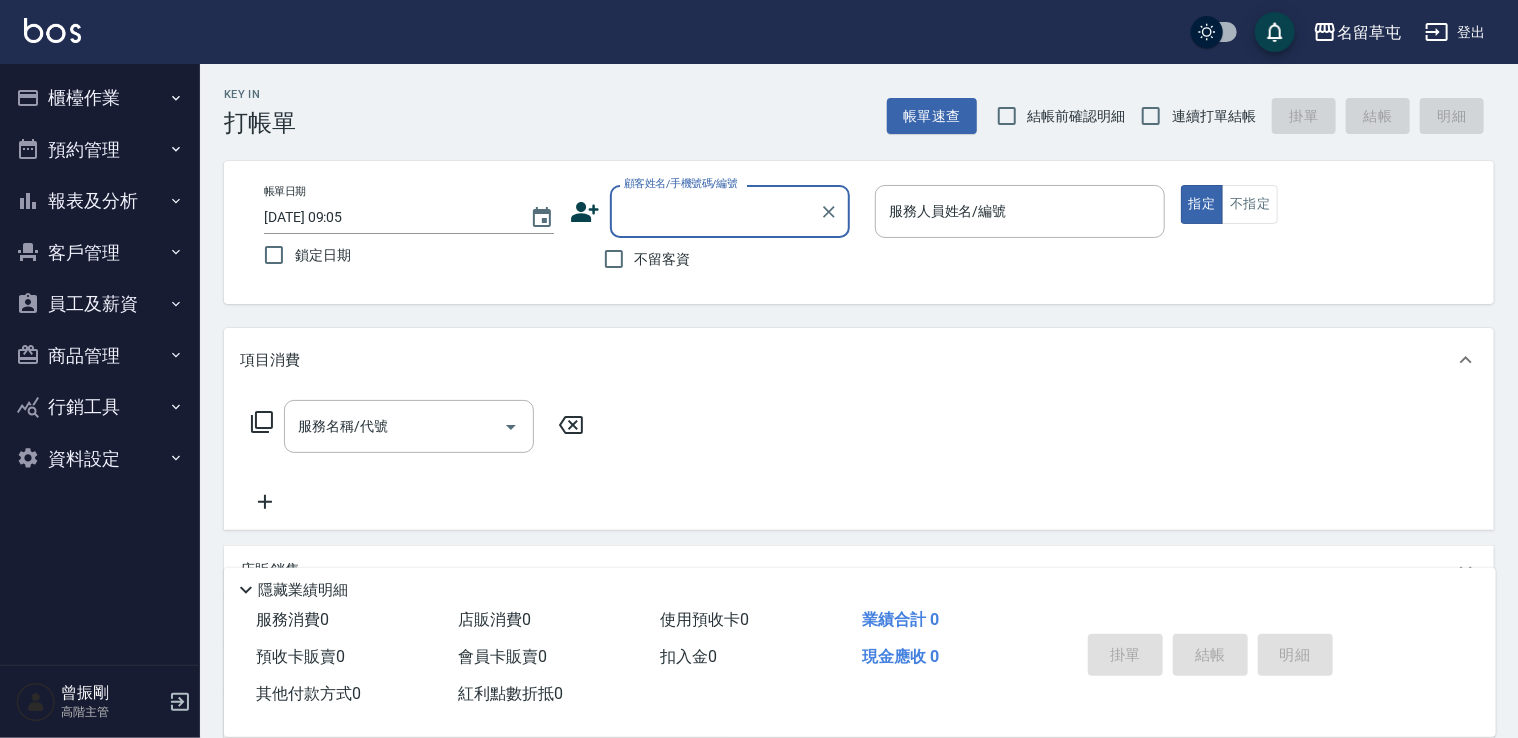 click on "報表及分析" at bounding box center (100, 201) 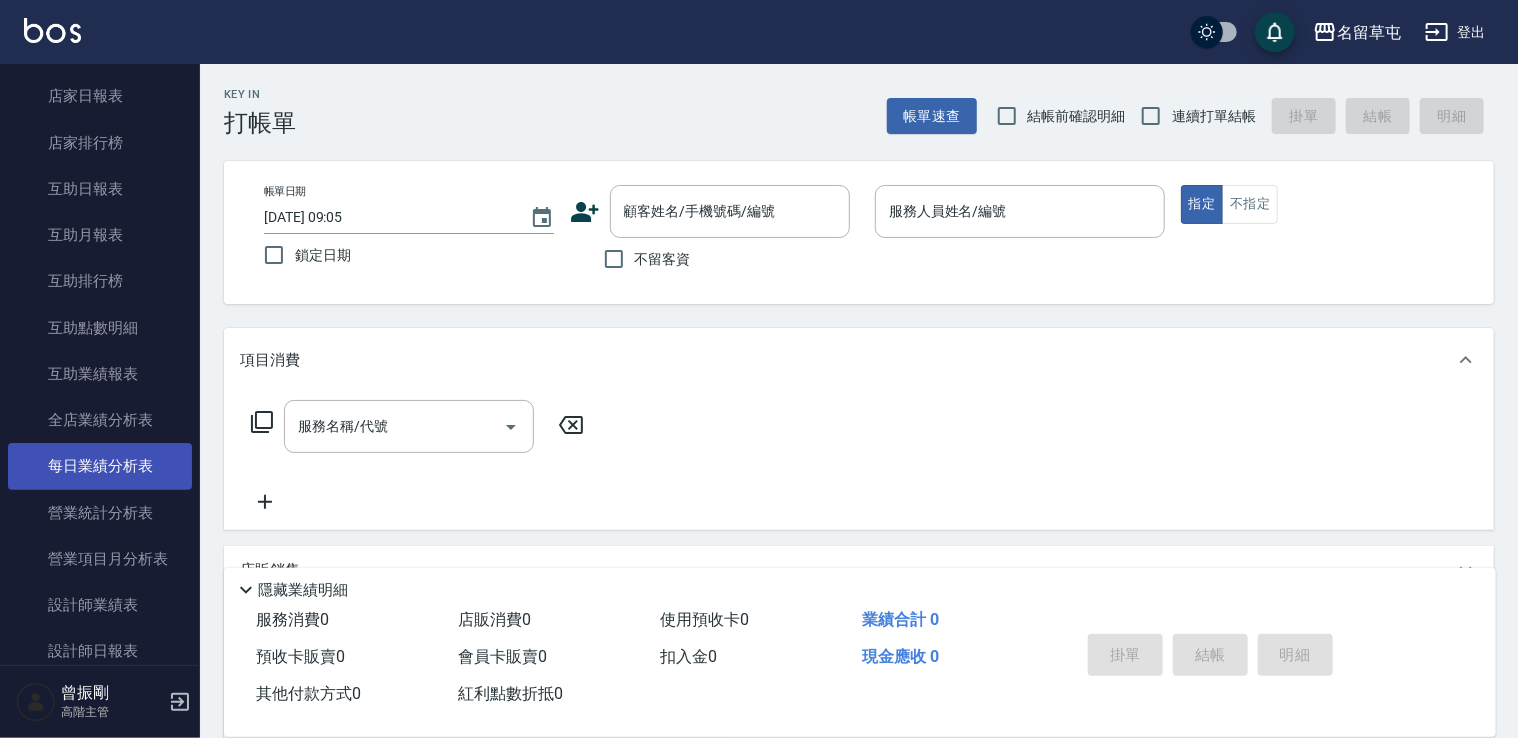 scroll, scrollTop: 400, scrollLeft: 0, axis: vertical 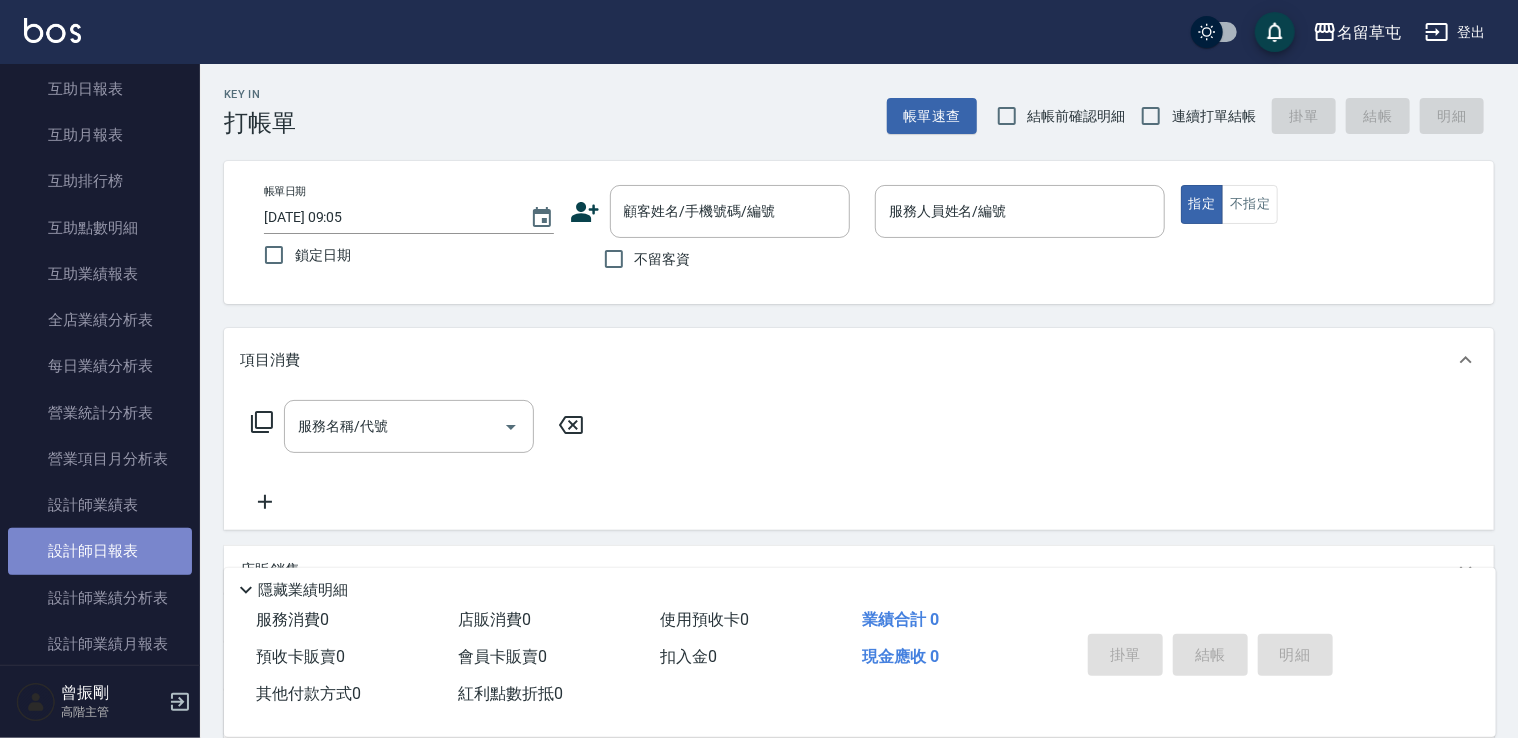 click on "設計師日報表" at bounding box center (100, 551) 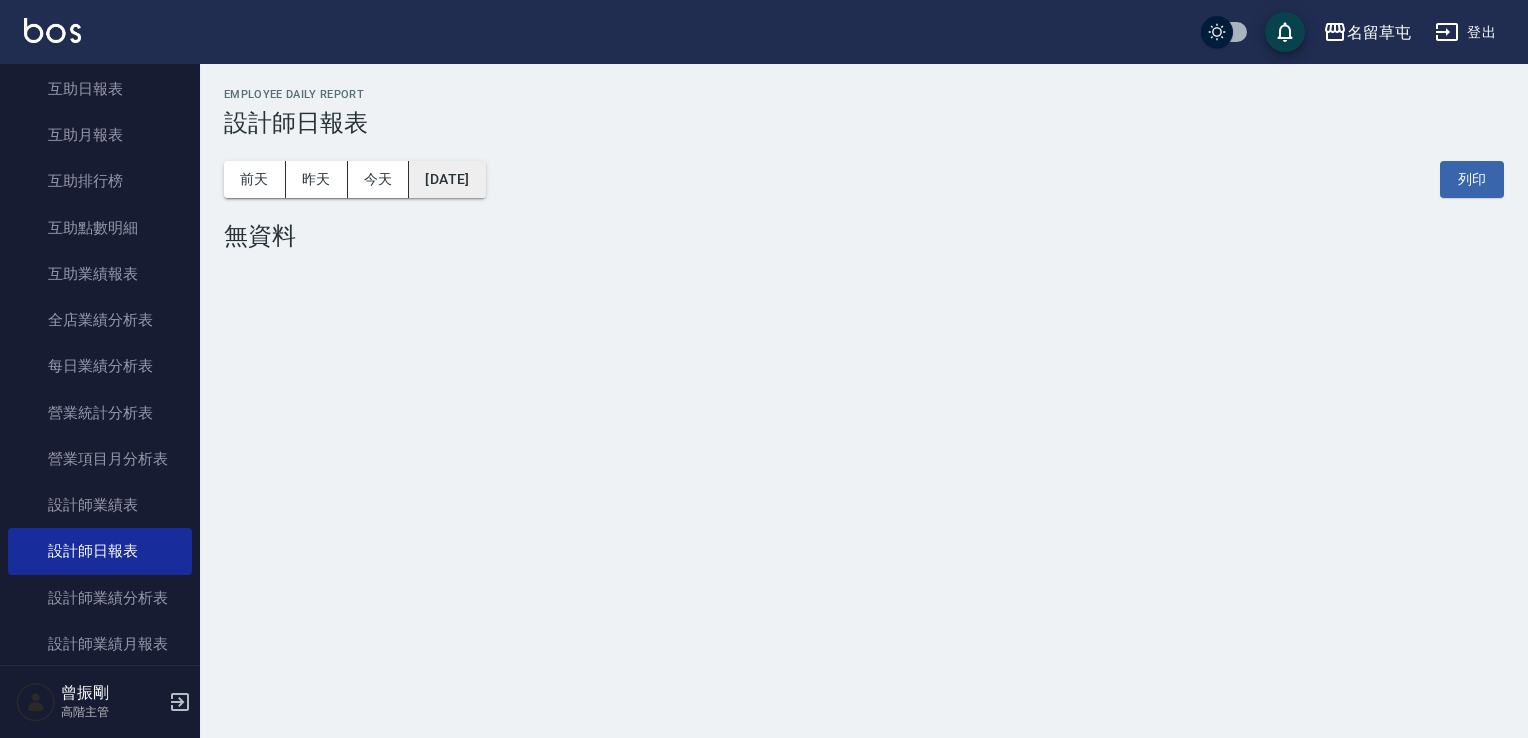 click on "[DATE]" at bounding box center [447, 179] 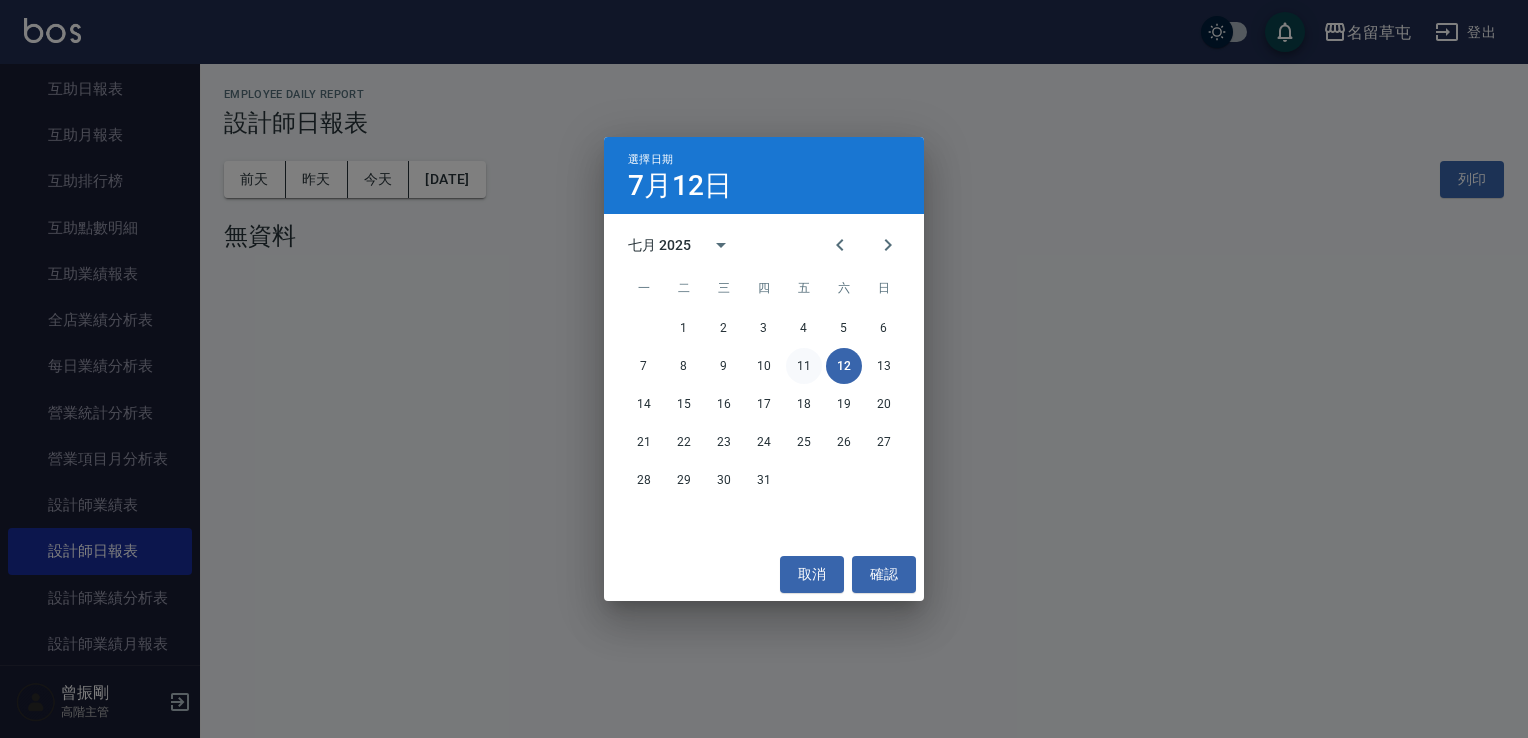 click on "11" at bounding box center [804, 366] 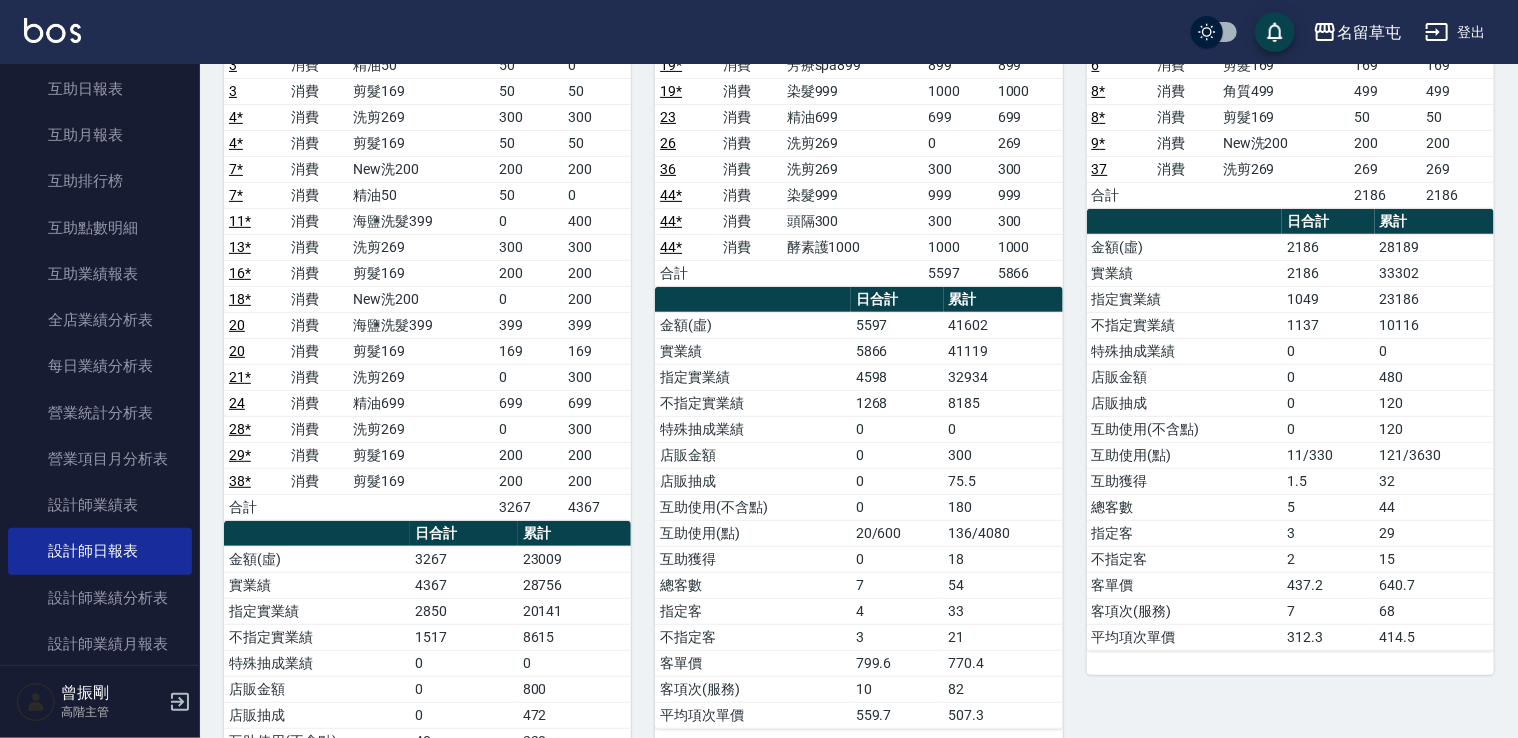 scroll, scrollTop: 300, scrollLeft: 0, axis: vertical 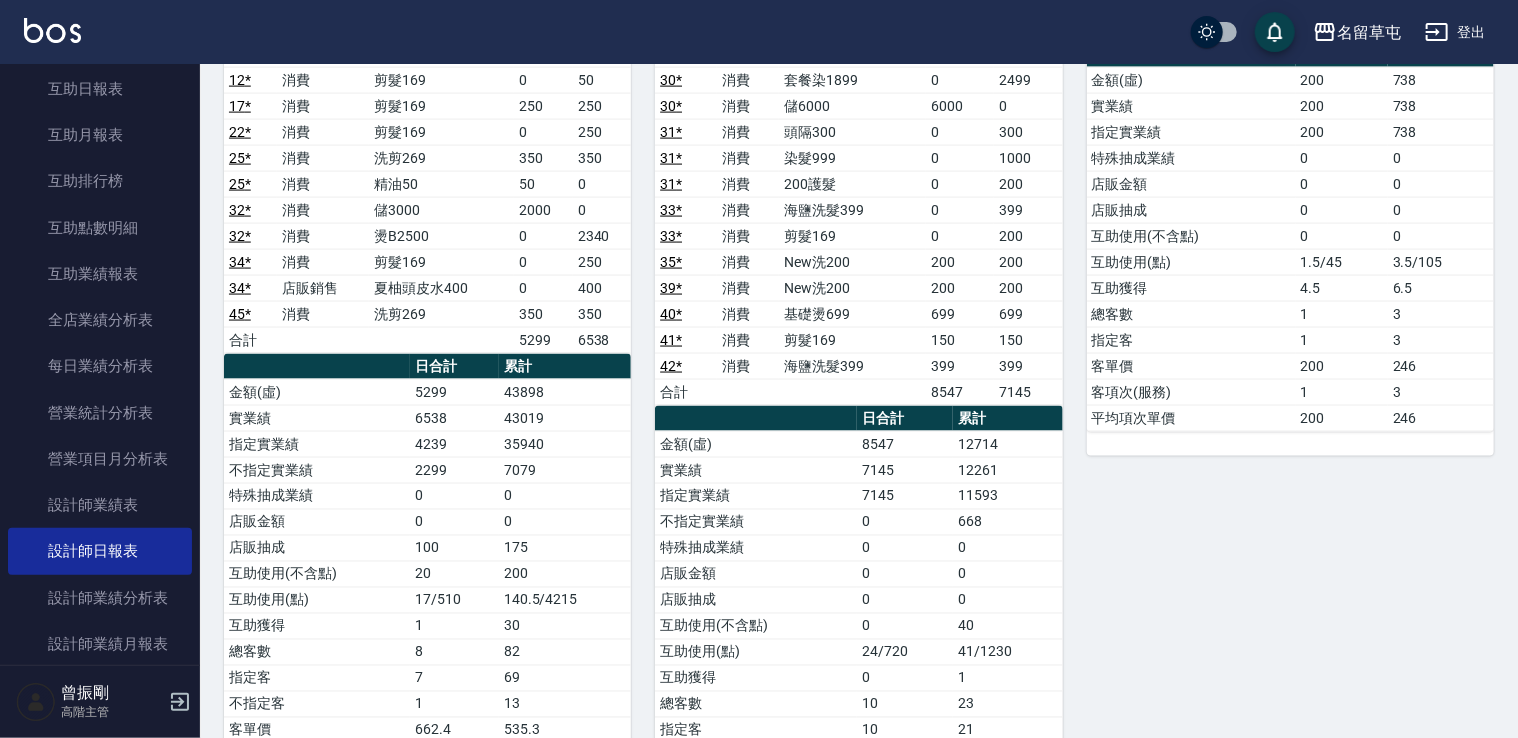 click on "72  潘宇浩 07/11/2025 日報表  單號 類別 項目 金額 業績 43 * 消費 New洗200 200 200 合計 200 200 日合計 累計 金額(虛) 200 738 實業績 200 738 指定實業績 200 738 特殊抽成業績 0 0 店販金額 0 0 店販抽成 0 0 互助使用(不含點) 0 0 互助使用(點) 1.5/45 3.5/105 互助獲得 4.5 6.5 總客數 1 3 指定客 1 3 客單價 200 246 客項次(服務) 1 3 平均項次單價 200 246" at bounding box center [1278, 379] 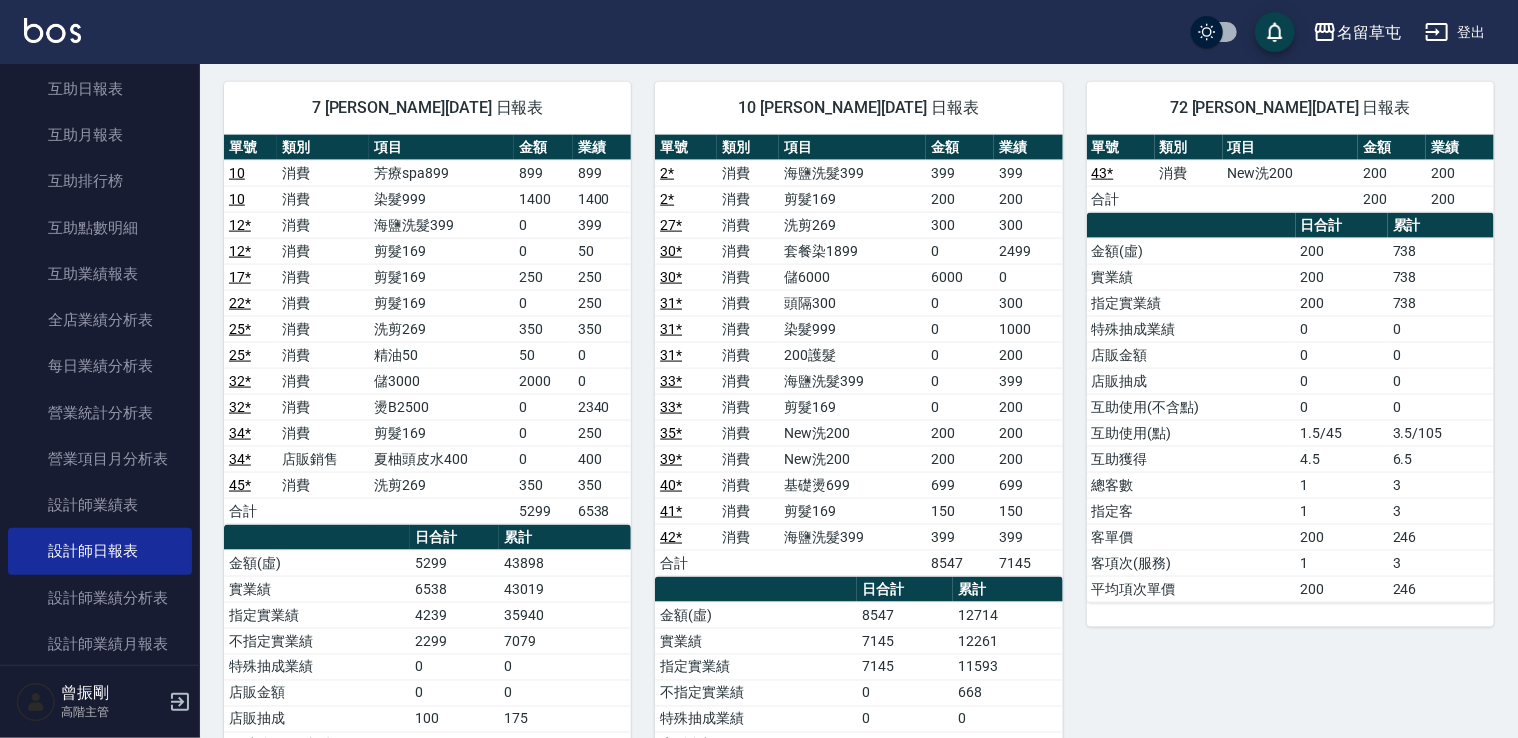 scroll, scrollTop: 1300, scrollLeft: 0, axis: vertical 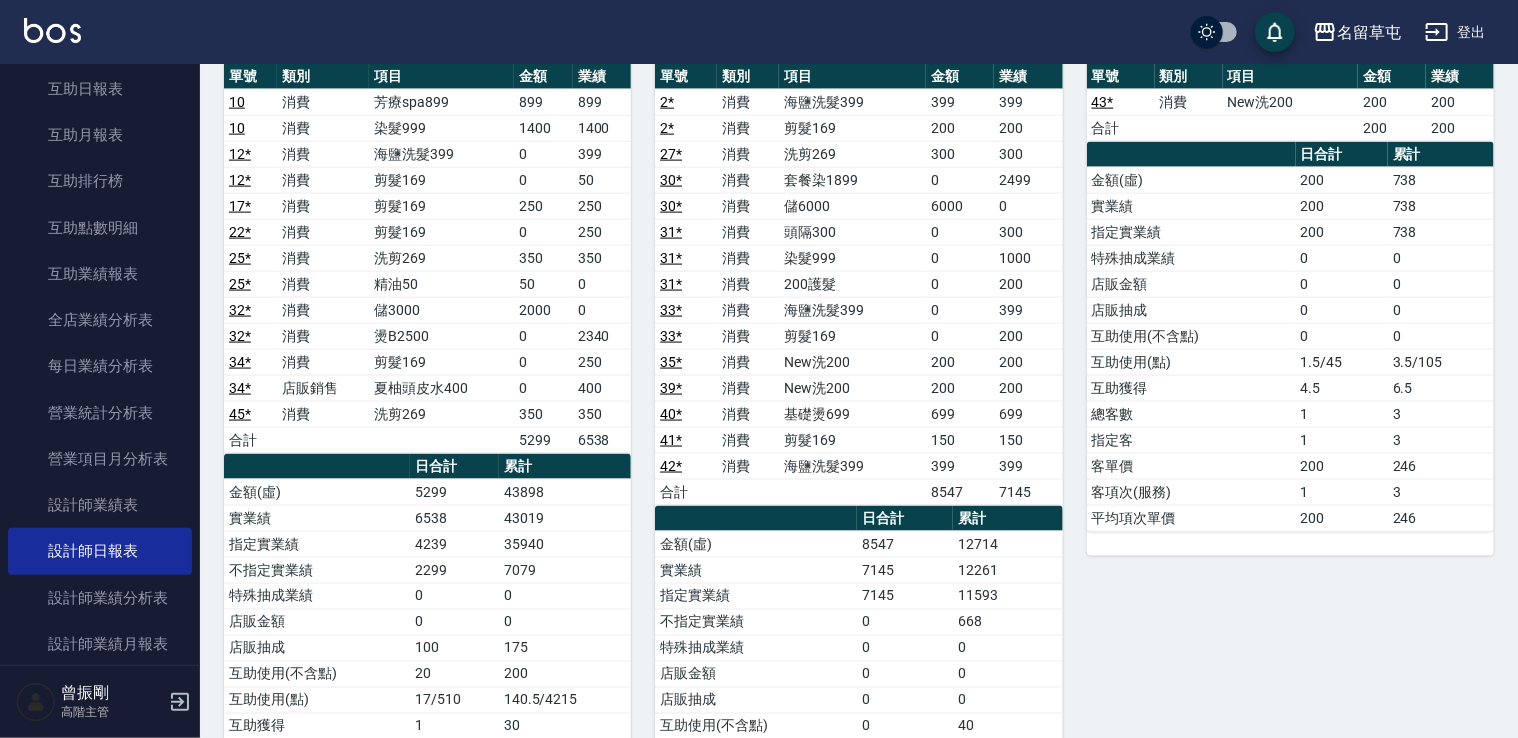 click on "指定實業績" at bounding box center (1191, 232) 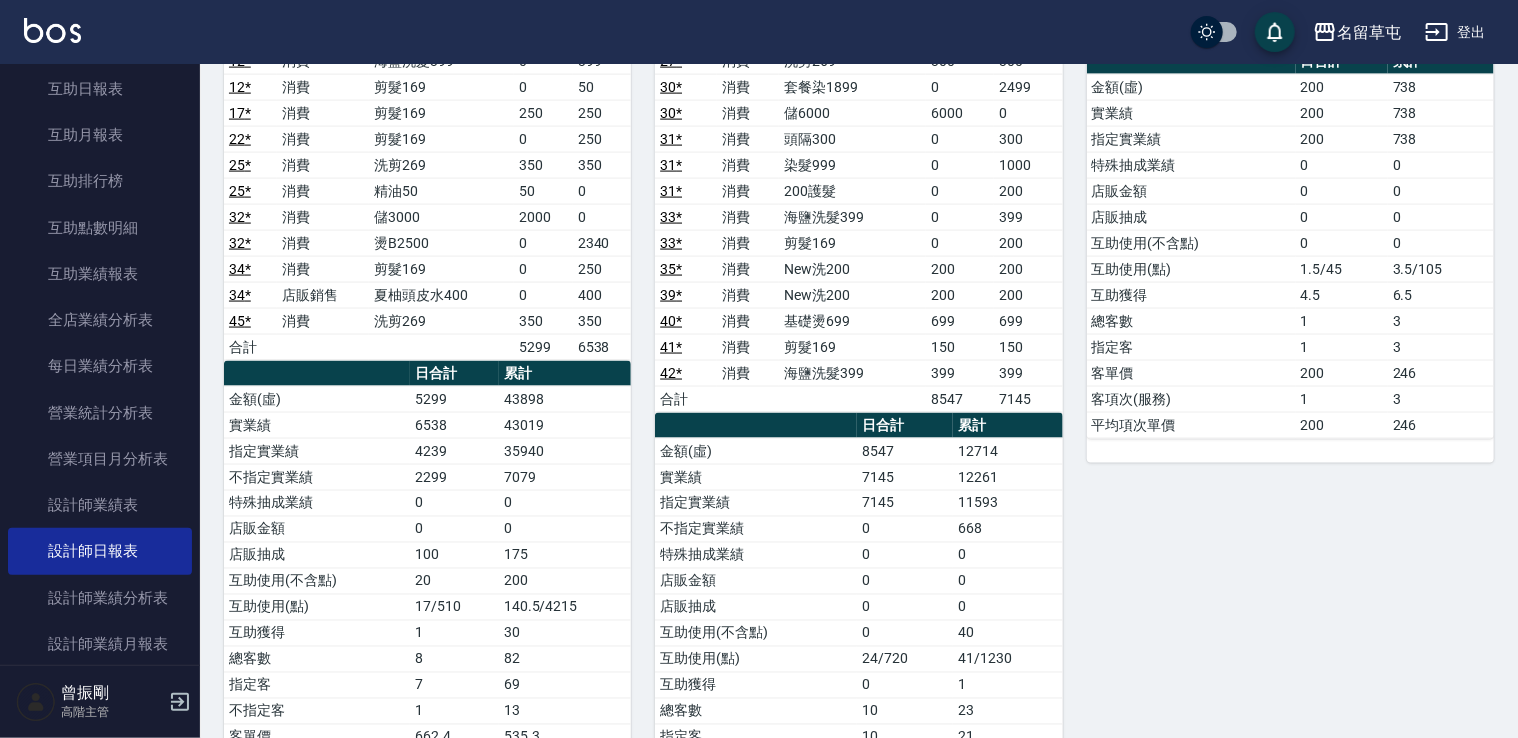 scroll, scrollTop: 1400, scrollLeft: 0, axis: vertical 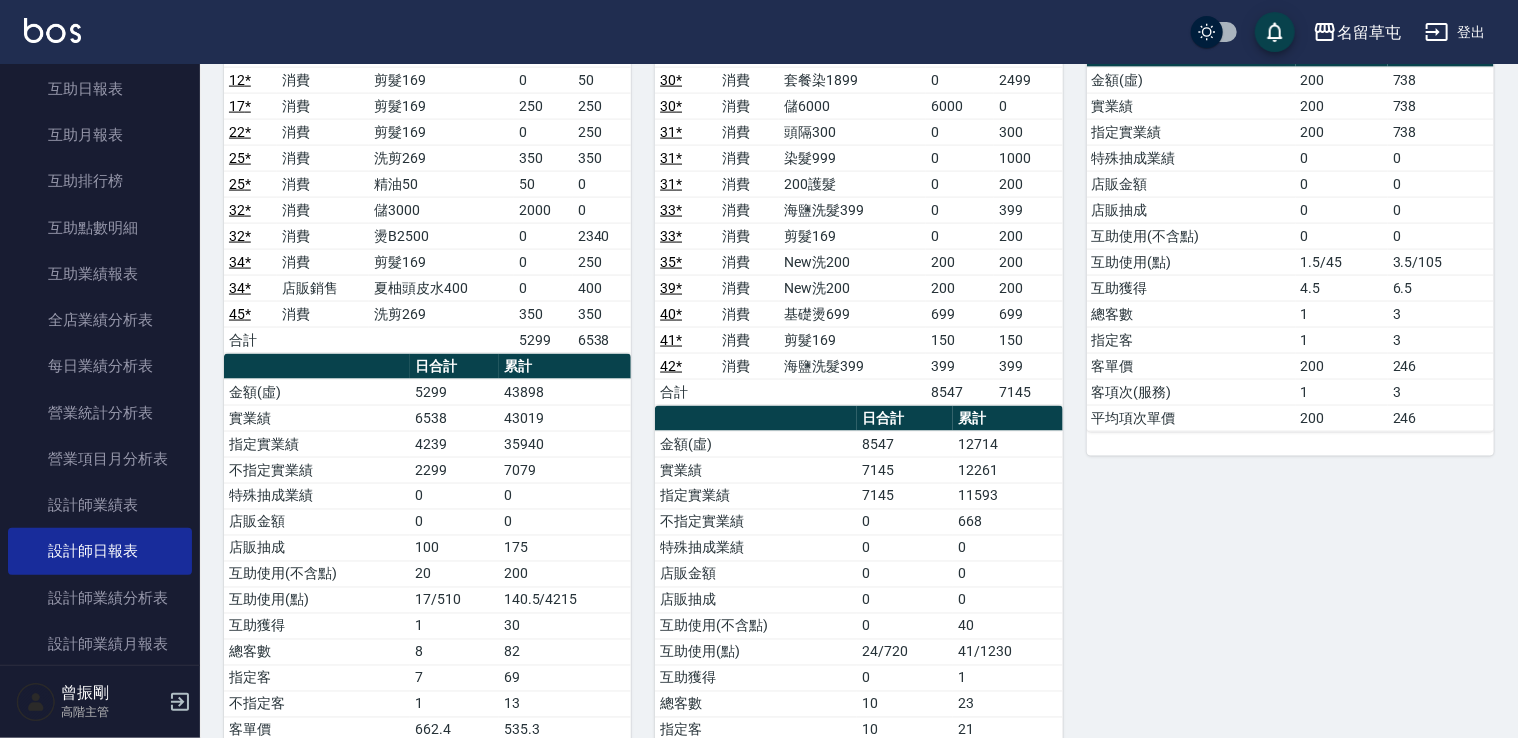 click on "剪髮169" at bounding box center [441, 80] 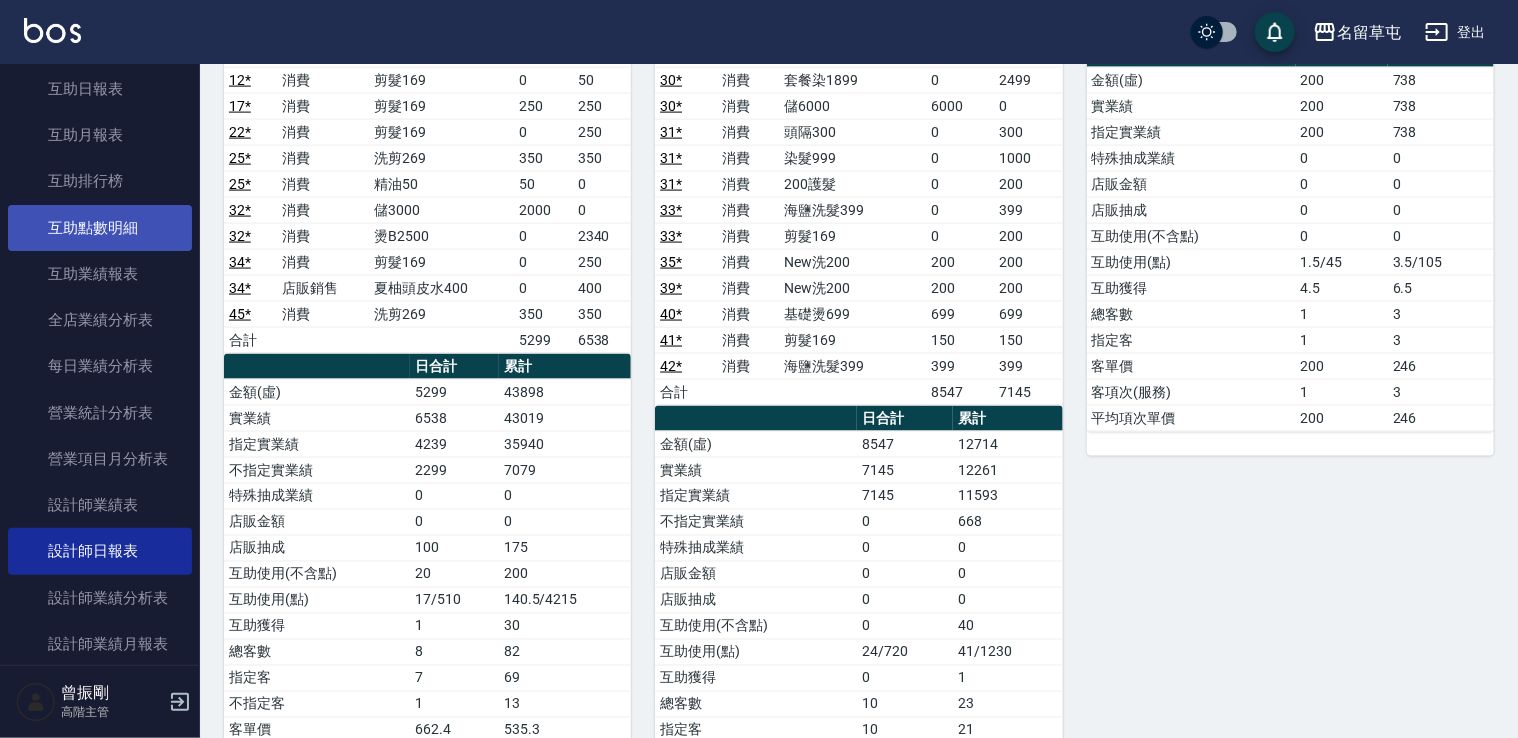 scroll, scrollTop: 200, scrollLeft: 0, axis: vertical 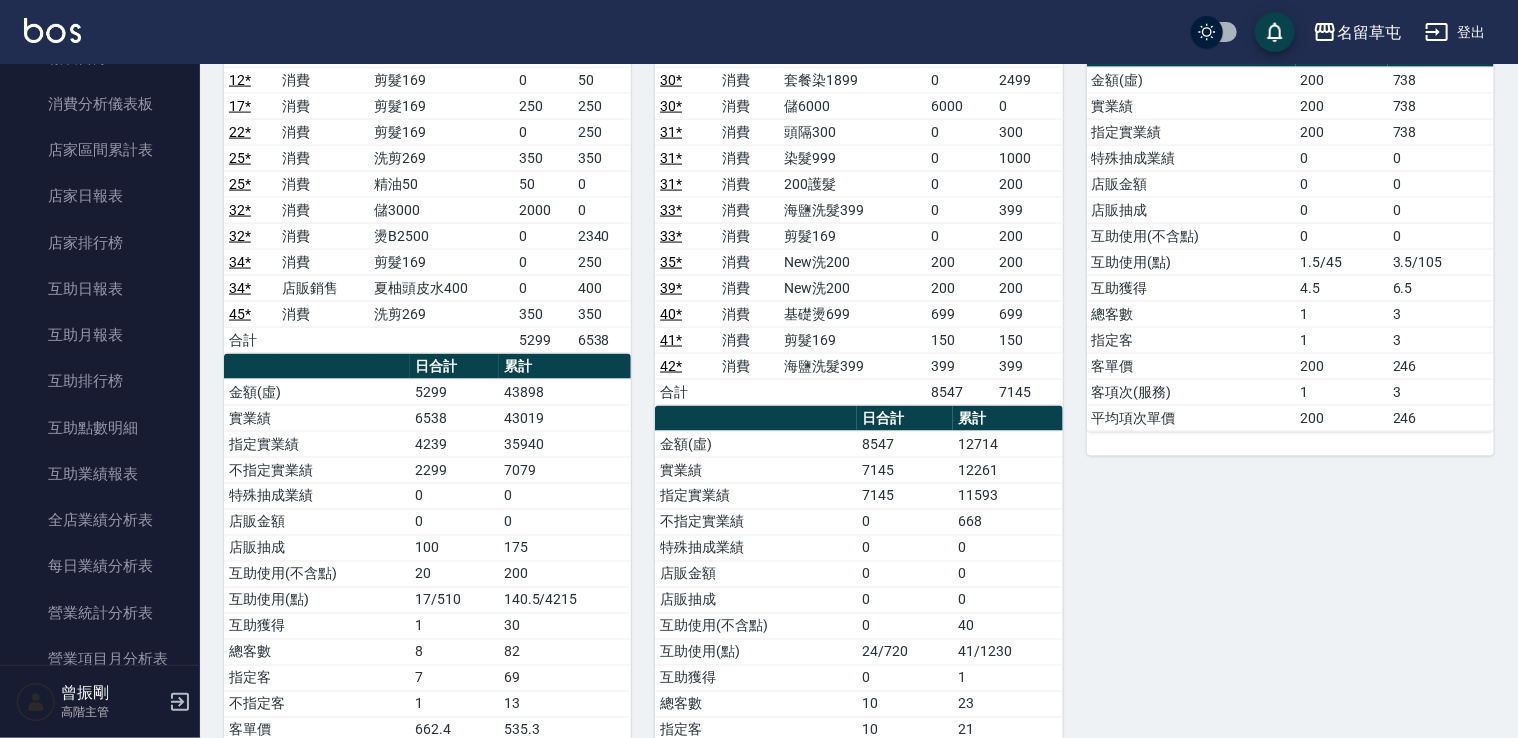 drag, startPoint x: 88, startPoint y: 326, endPoint x: 561, endPoint y: 205, distance: 488.2315 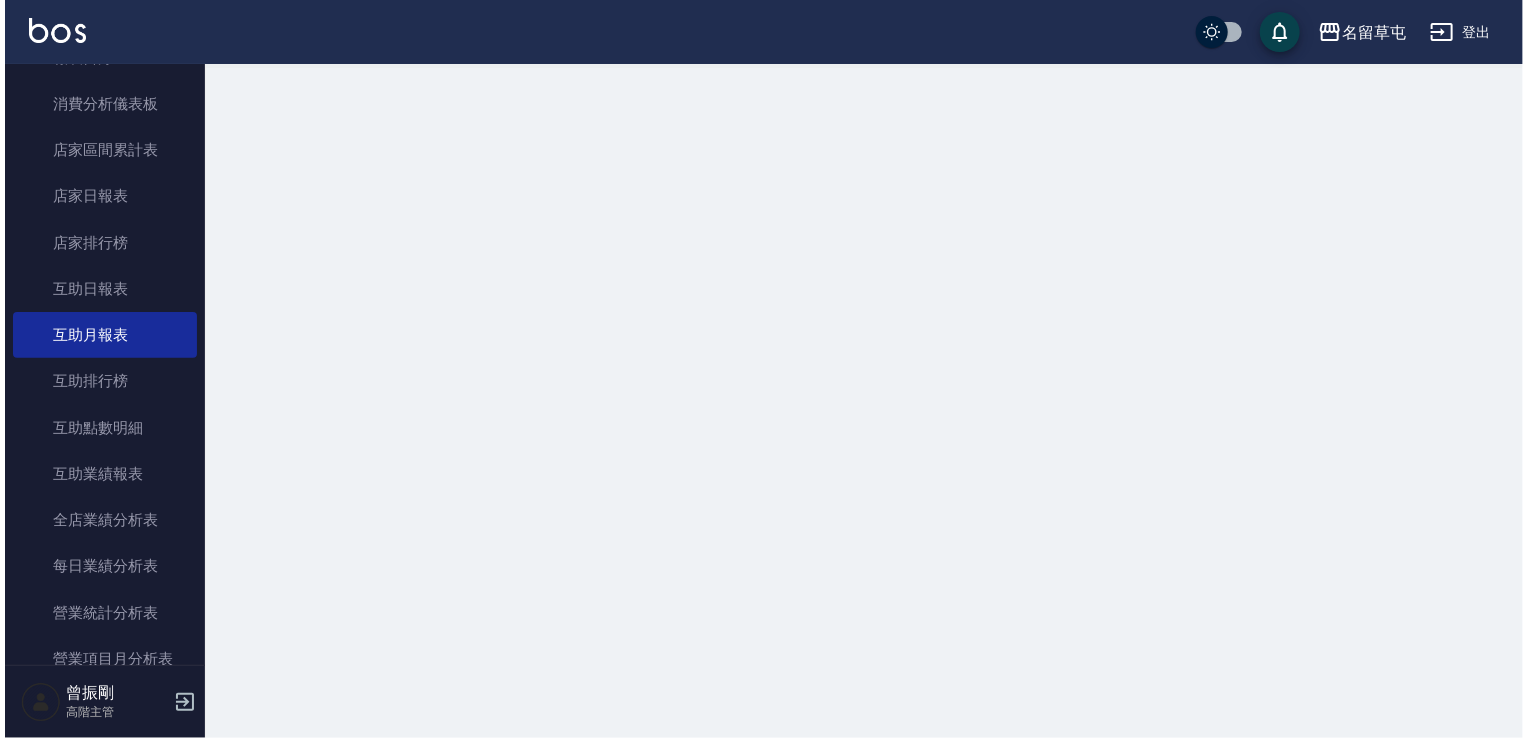 scroll, scrollTop: 0, scrollLeft: 0, axis: both 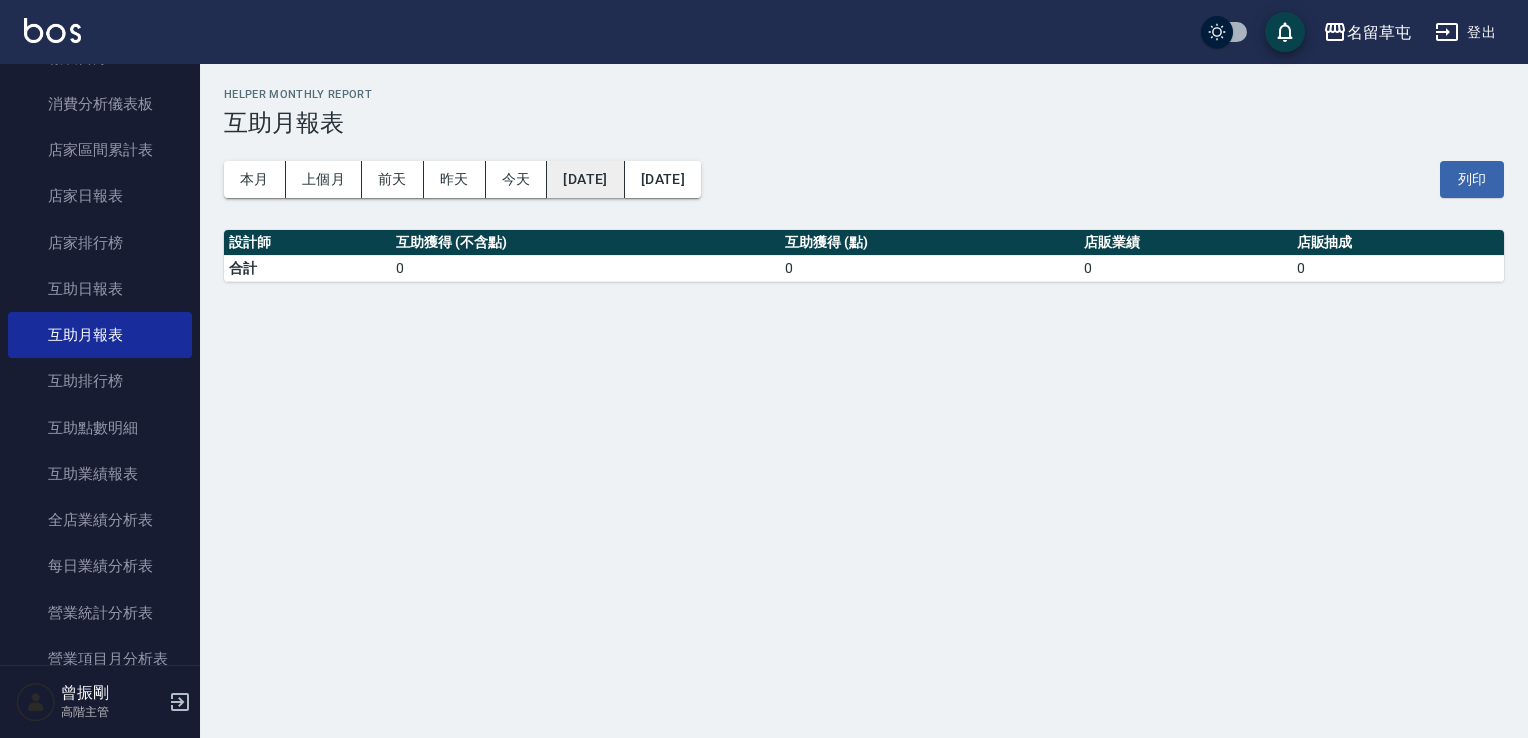 click on "[DATE]" at bounding box center [585, 179] 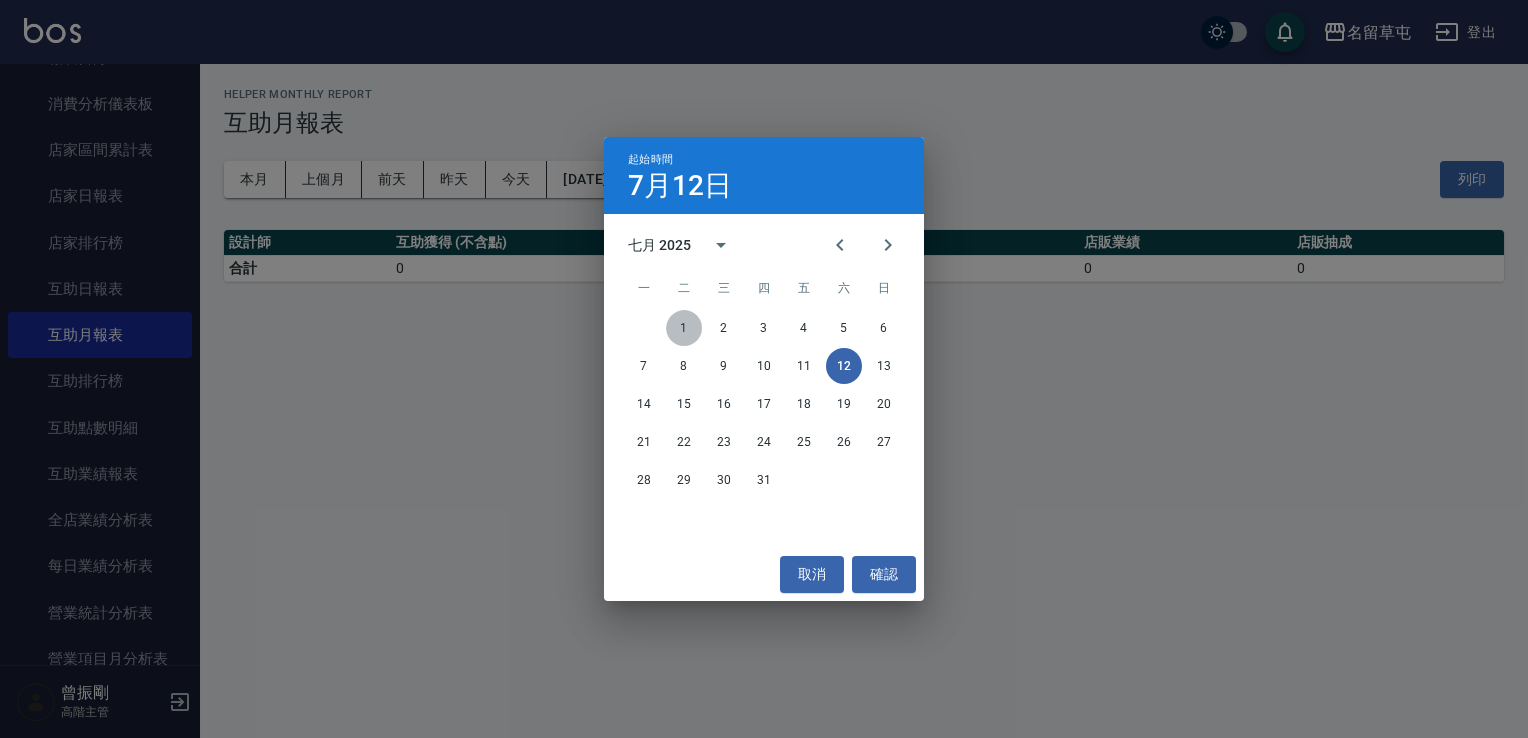 click on "1" at bounding box center [684, 328] 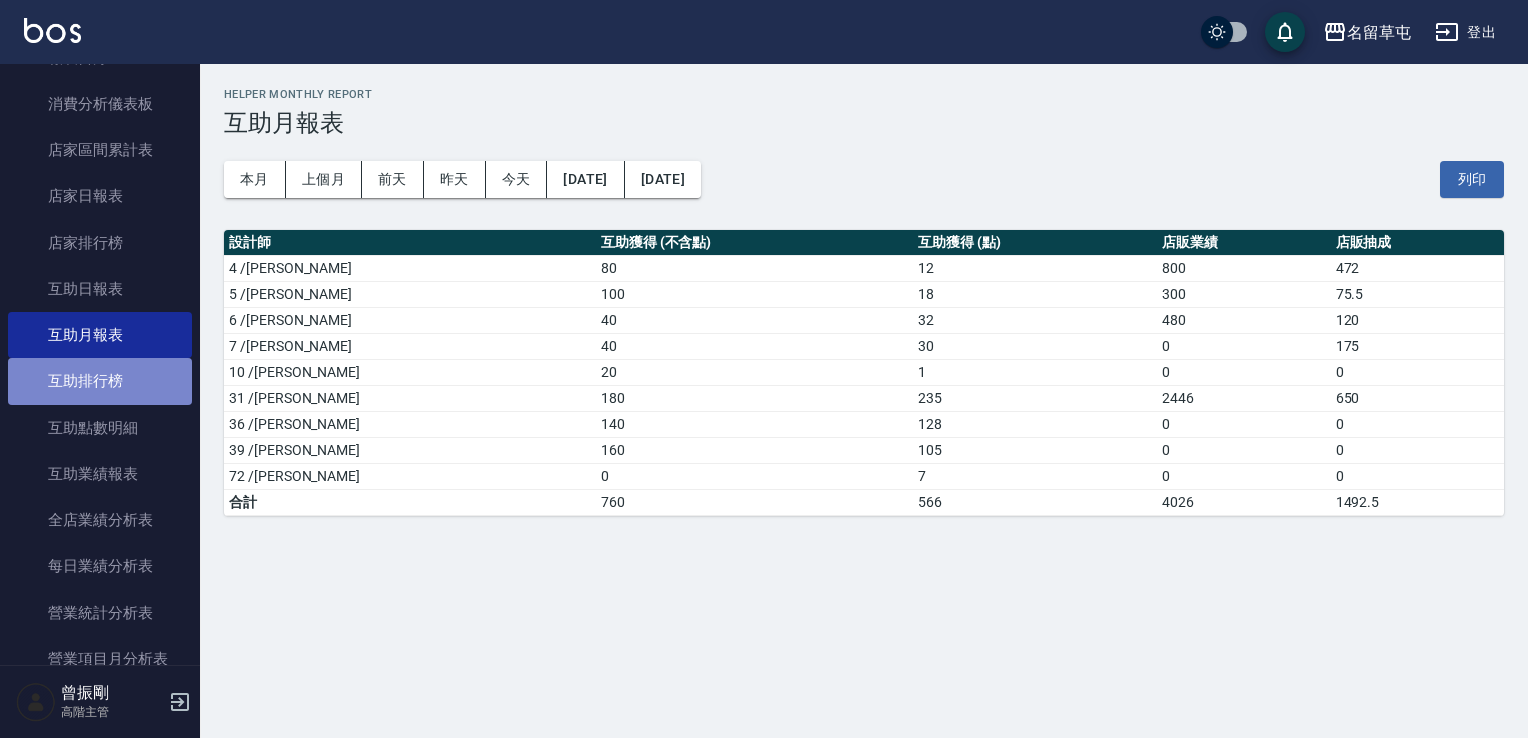 click on "互助排行榜" at bounding box center [100, 381] 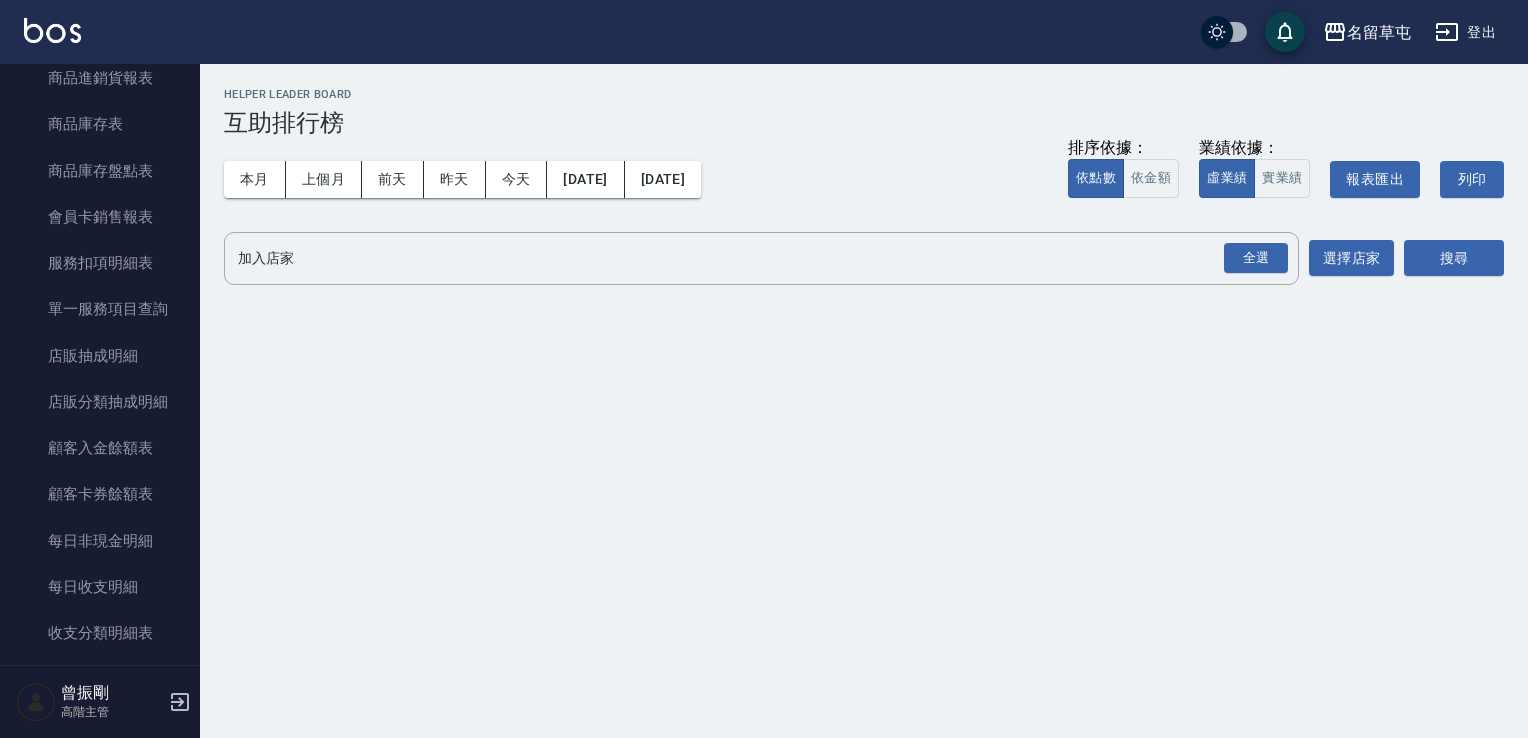 scroll, scrollTop: 1200, scrollLeft: 0, axis: vertical 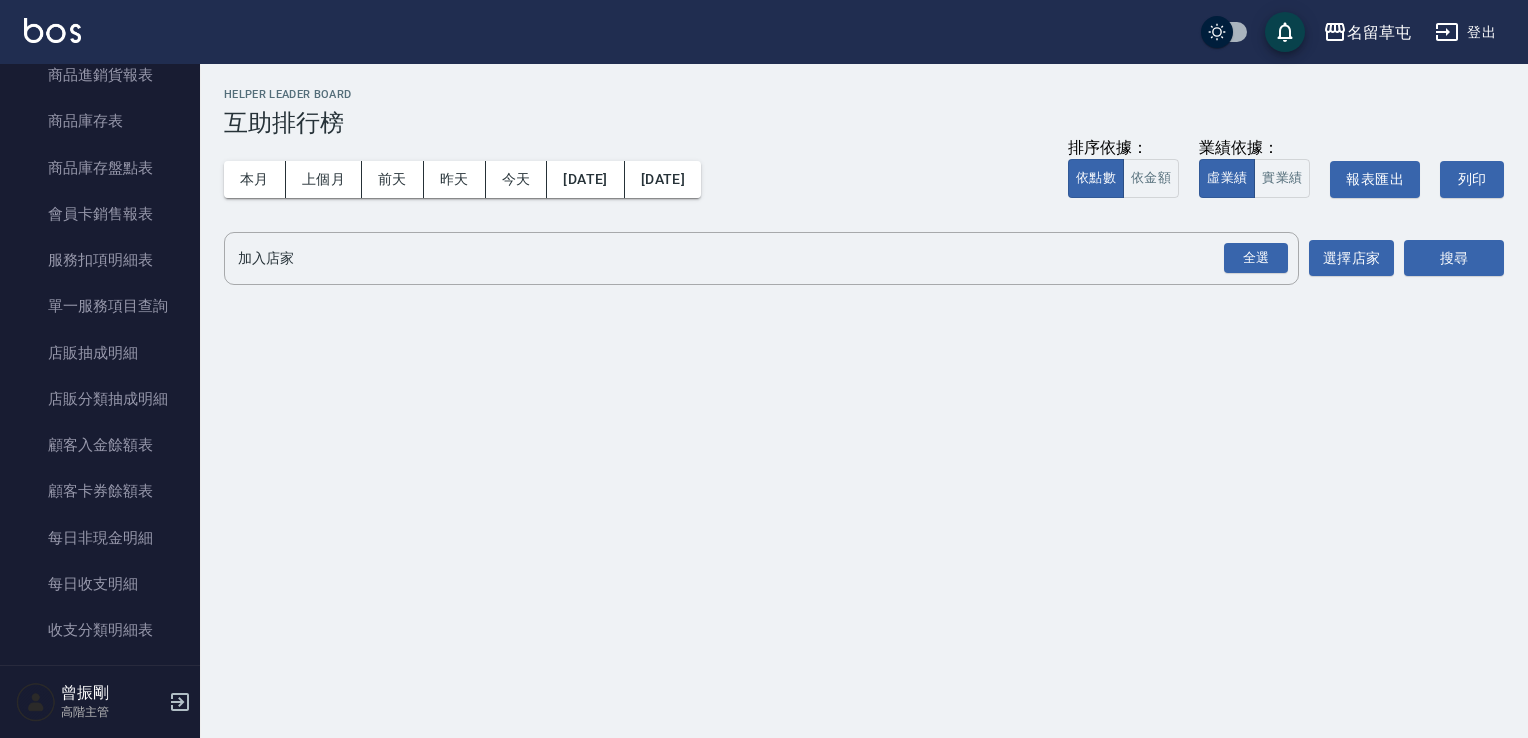 click on "店販抽成明細" at bounding box center [100, 353] 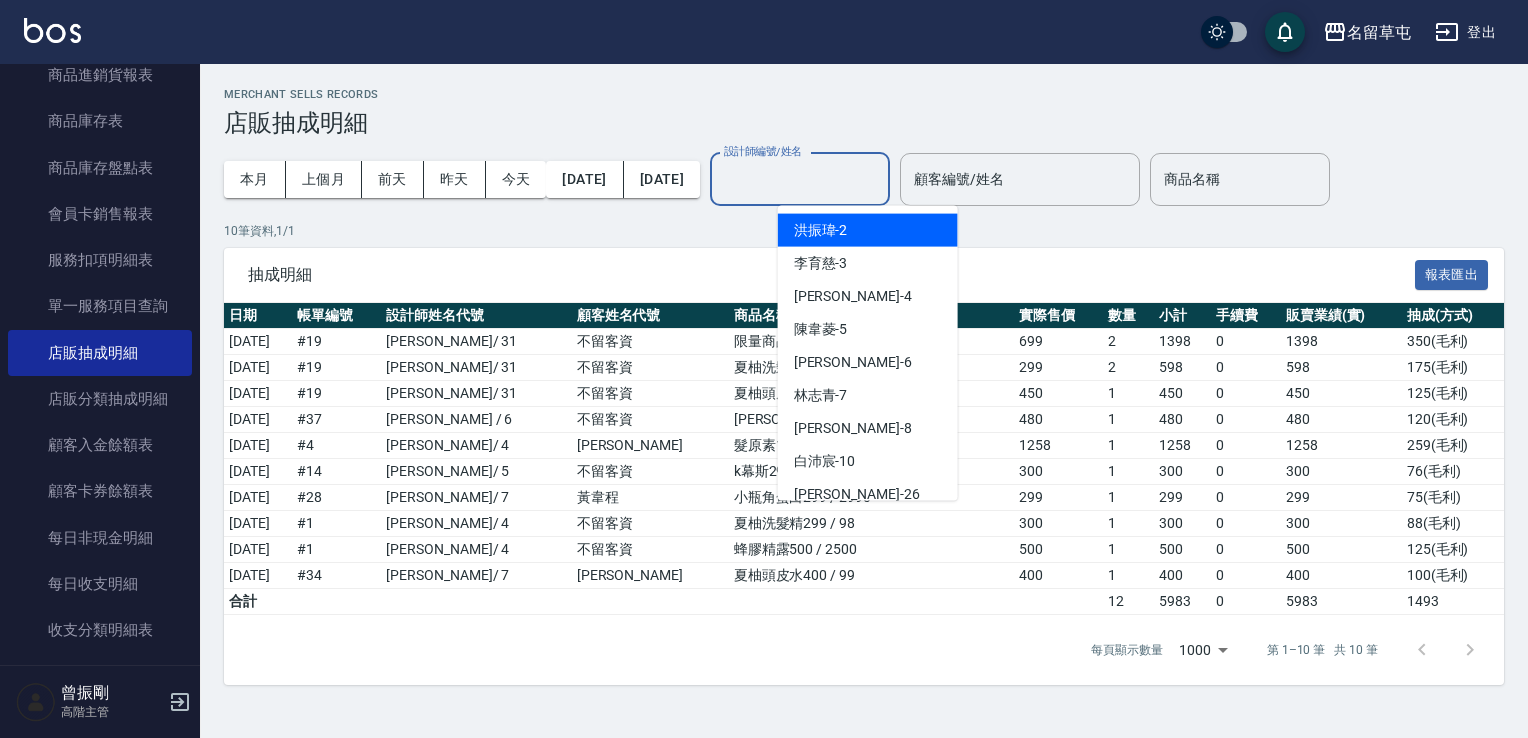 drag, startPoint x: 828, startPoint y: 175, endPoint x: 841, endPoint y: 162, distance: 18.384777 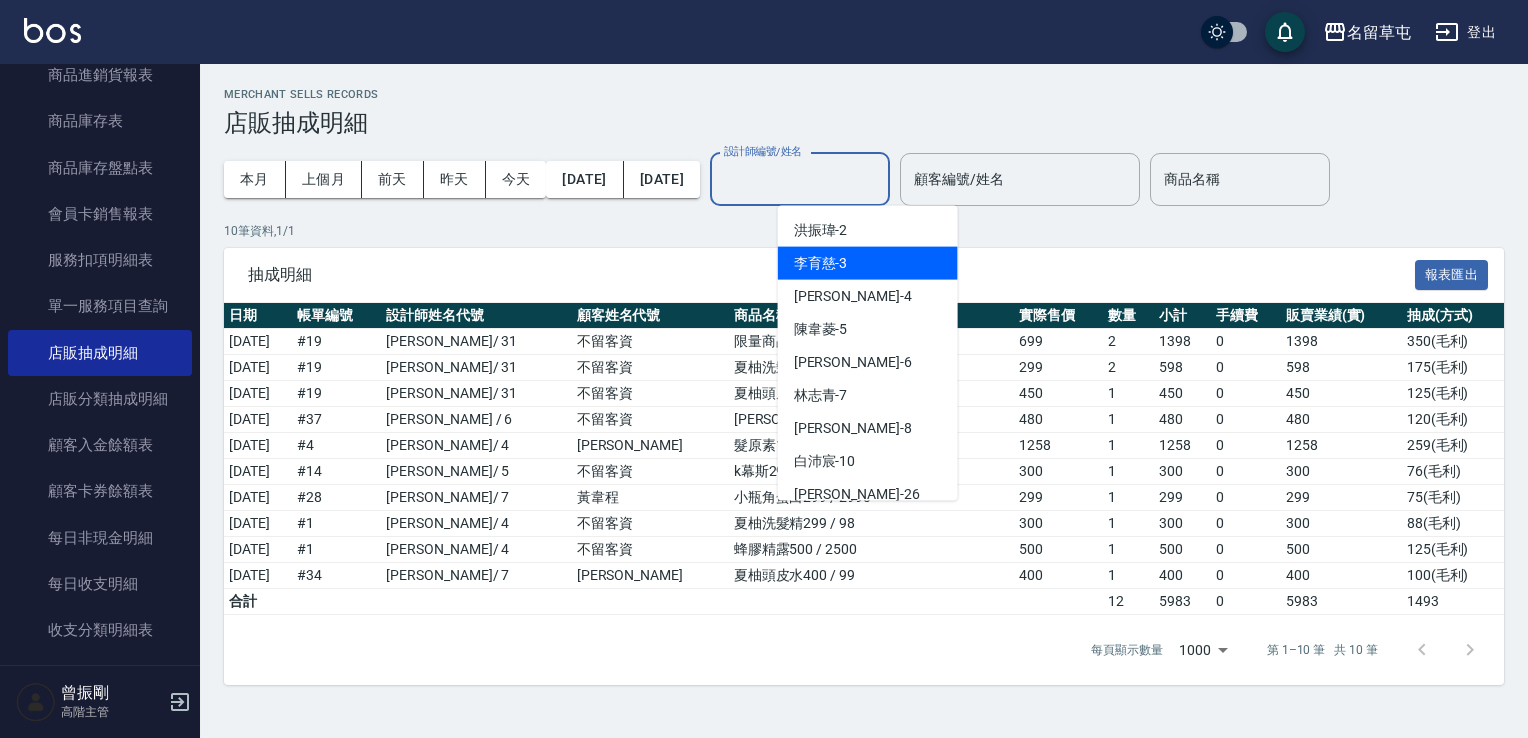 click on "[PERSON_NAME]-3" at bounding box center [868, 263] 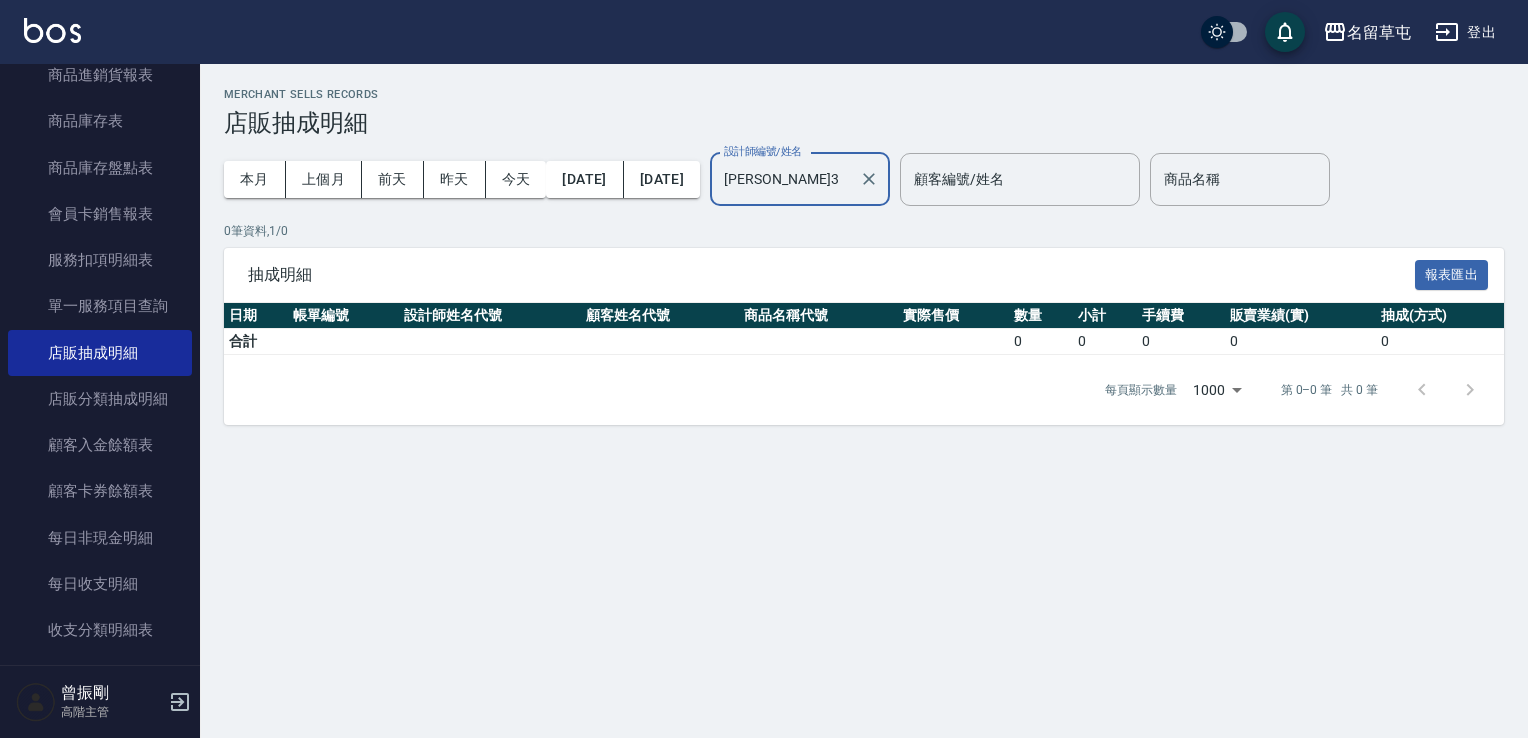 click on "[PERSON_NAME]-3" at bounding box center [785, 179] 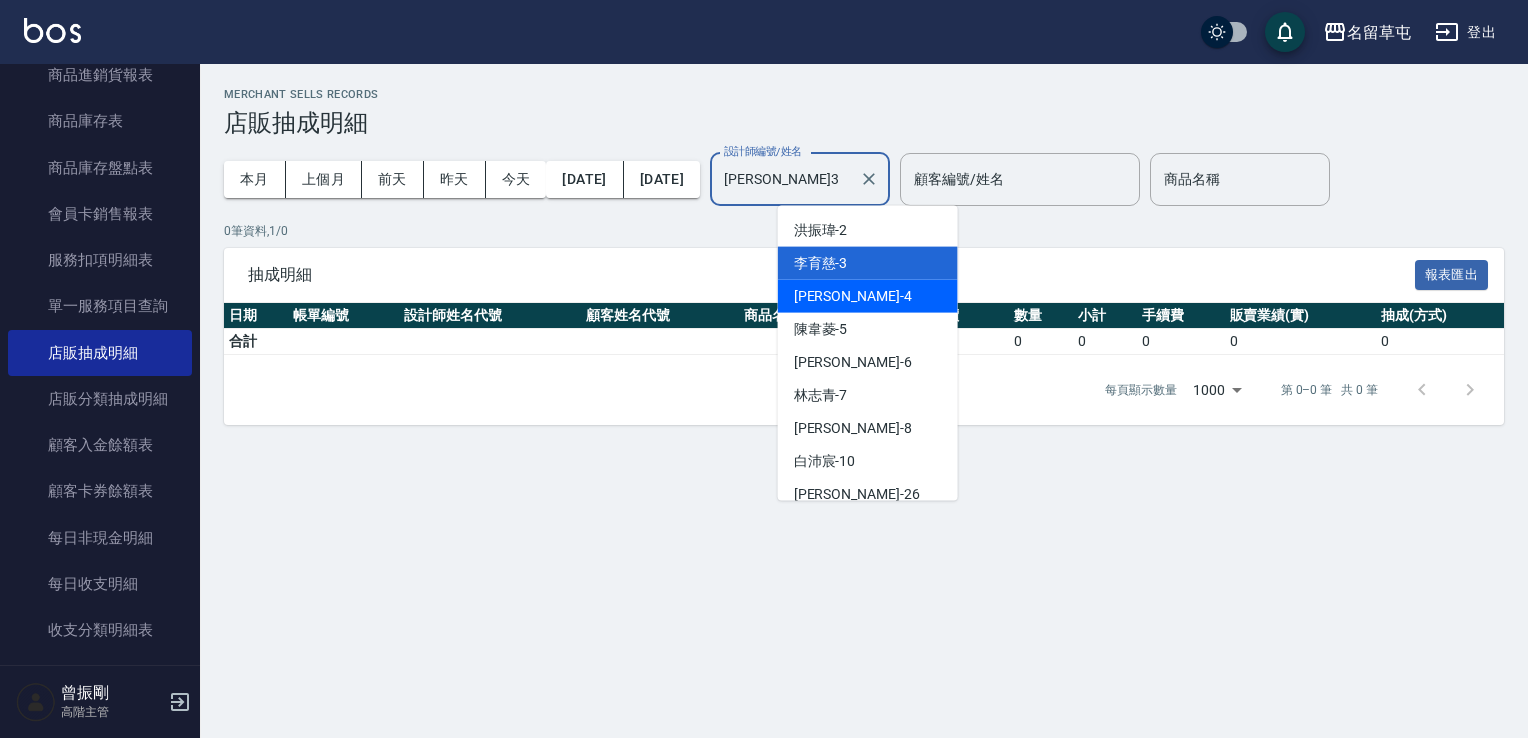 click on "李偲勤 -4" at bounding box center [868, 296] 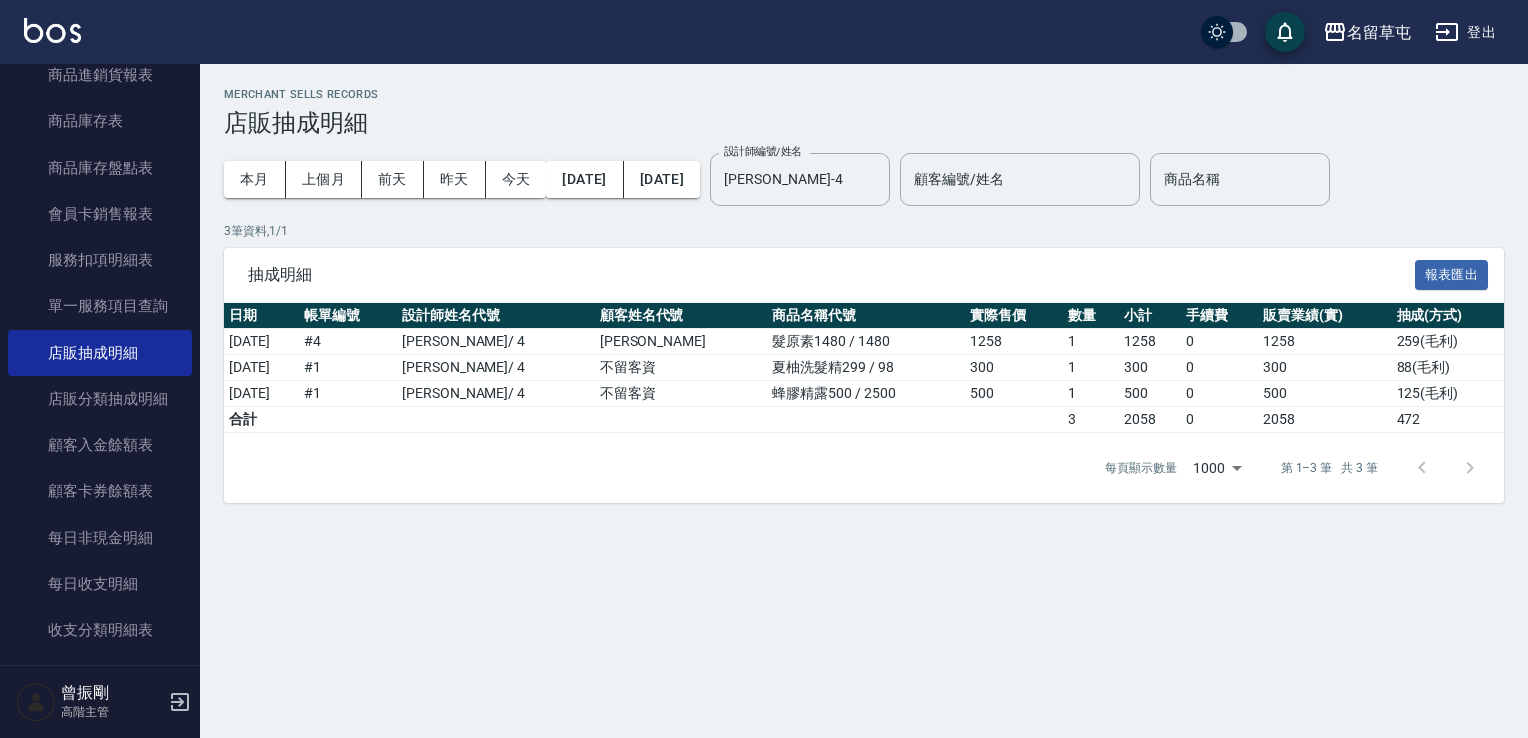 click on "抽成明細 報表匯出" at bounding box center [864, 275] 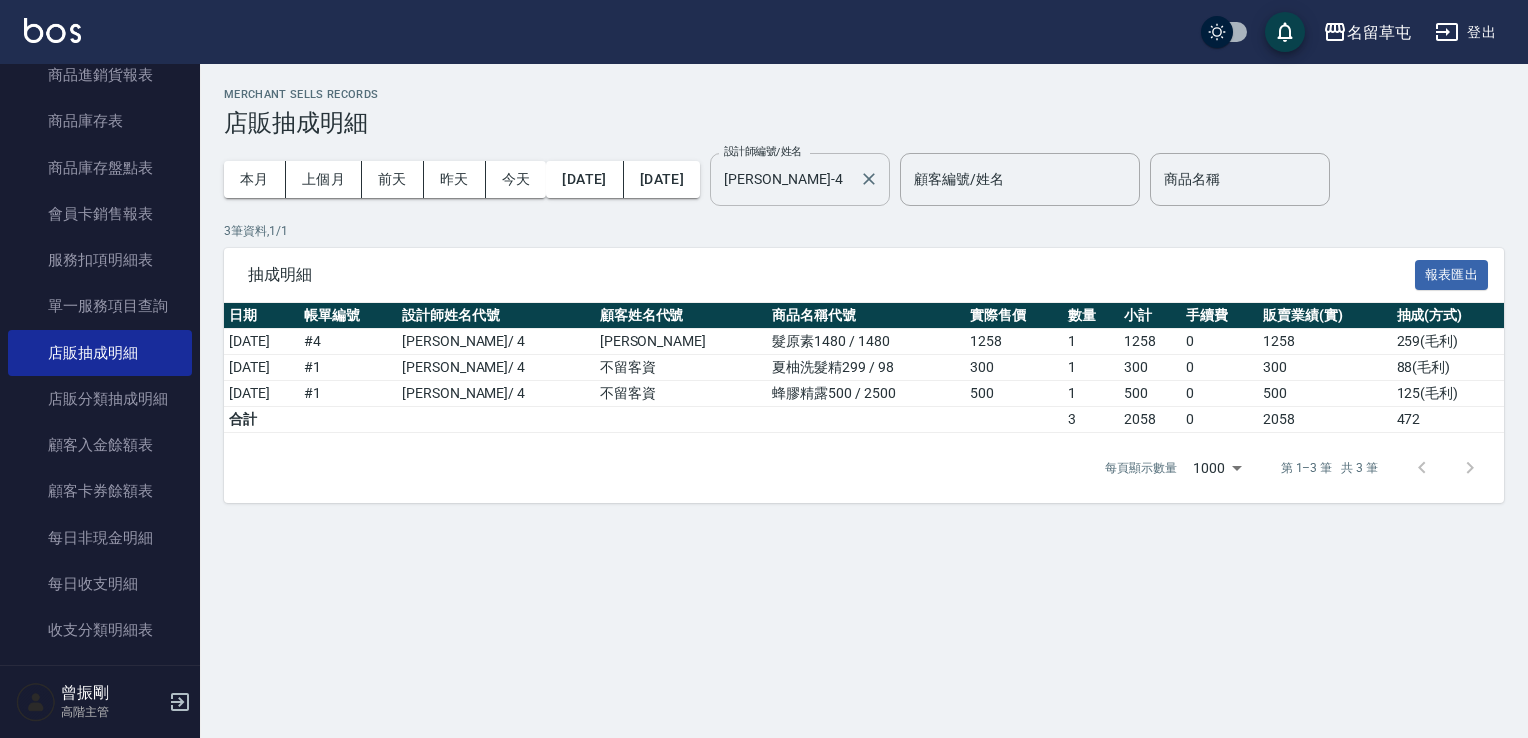 click on "李偲勤-4" at bounding box center (785, 179) 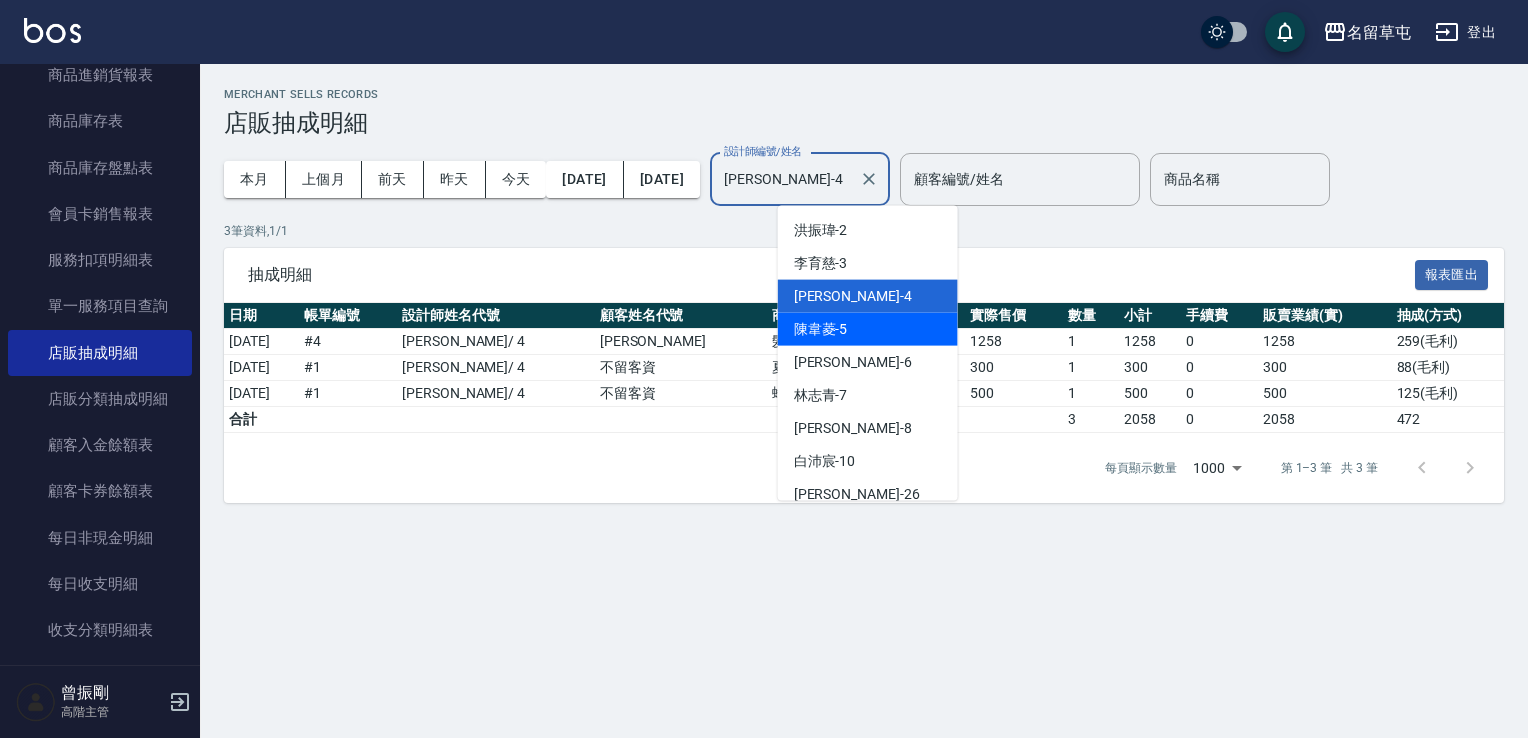 click on "陳韋菱 -5" at bounding box center (821, 329) 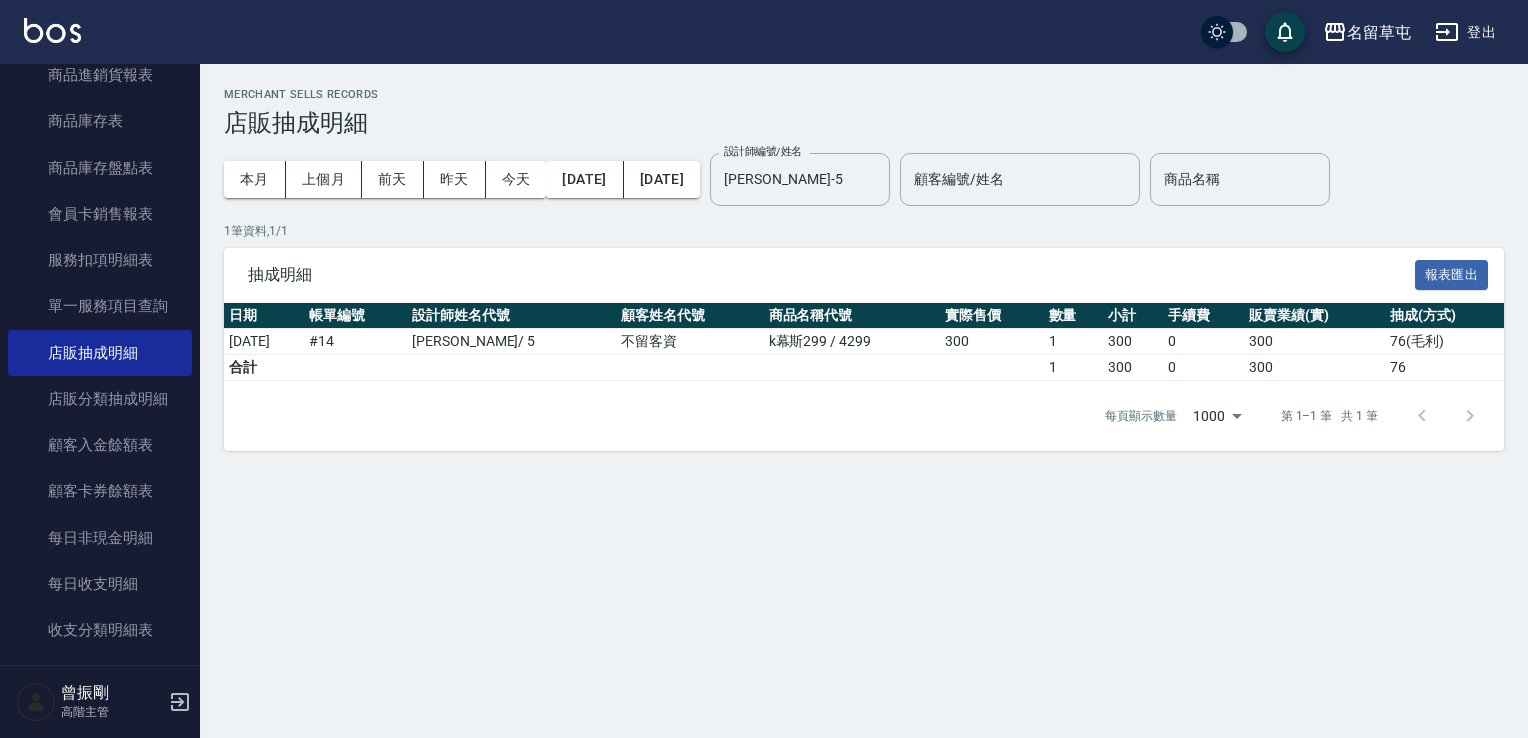 drag, startPoint x: 1062, startPoint y: 270, endPoint x: 1052, endPoint y: 266, distance: 10.770329 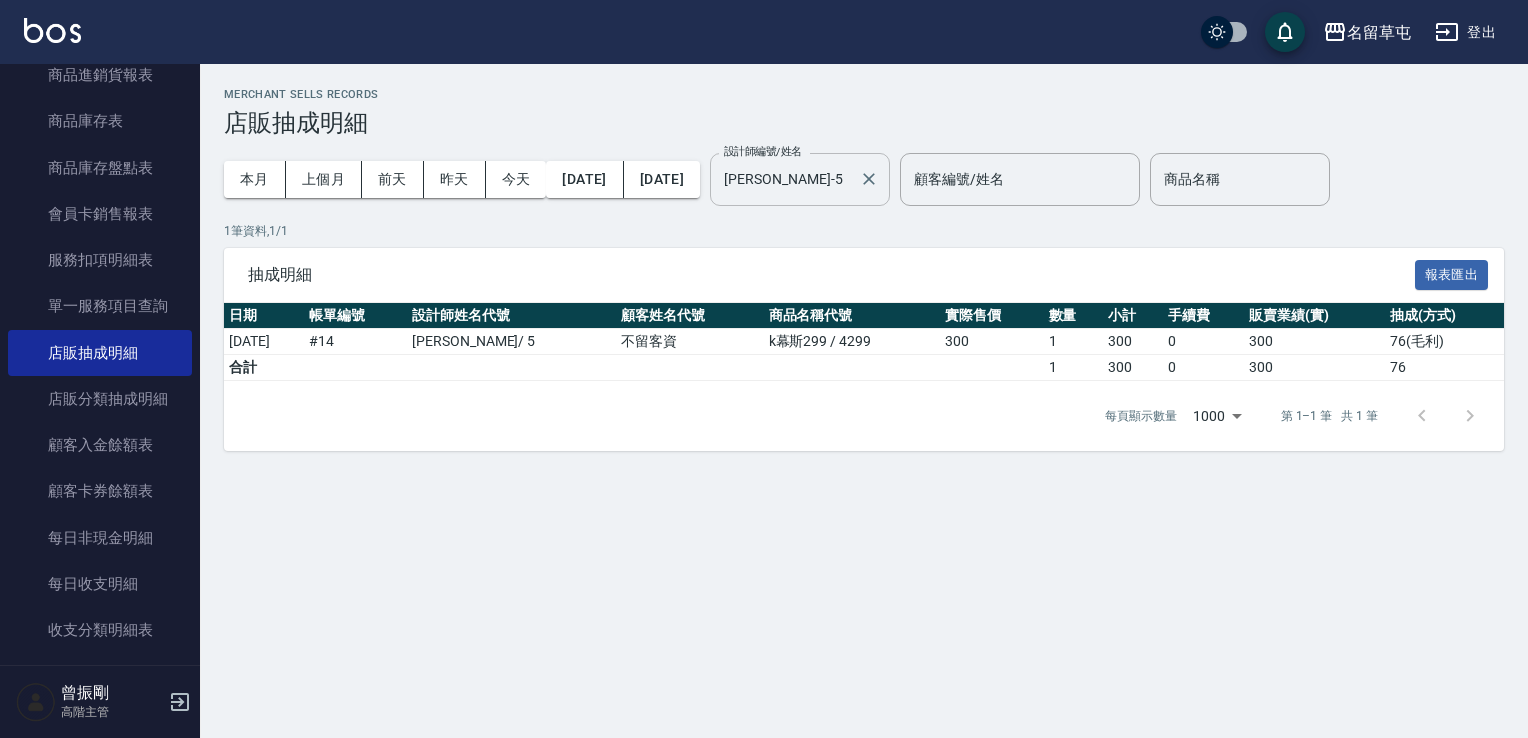 click on "陳韋菱-5 設計師編號/姓名" at bounding box center [800, 179] 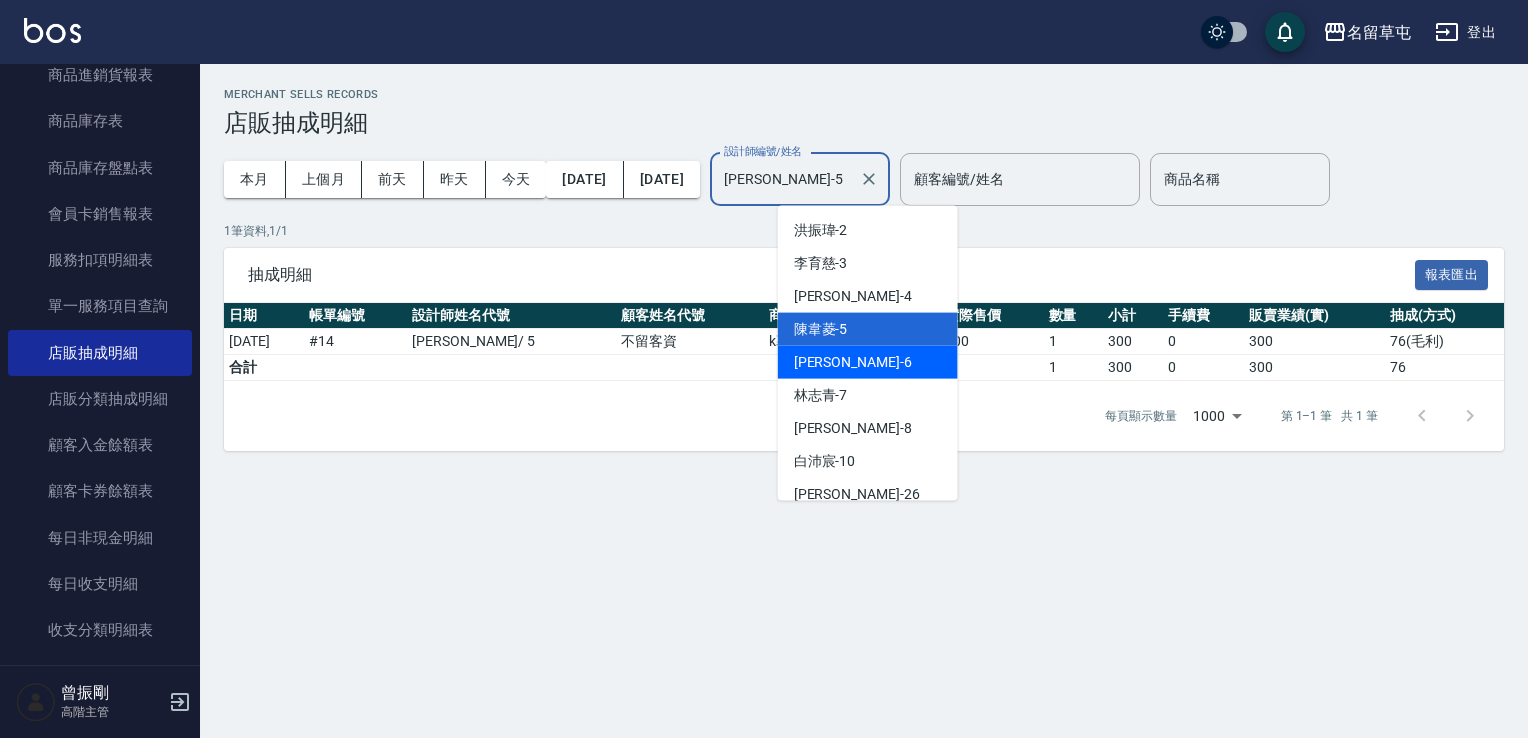 click on "林昀錚 -6" at bounding box center (868, 362) 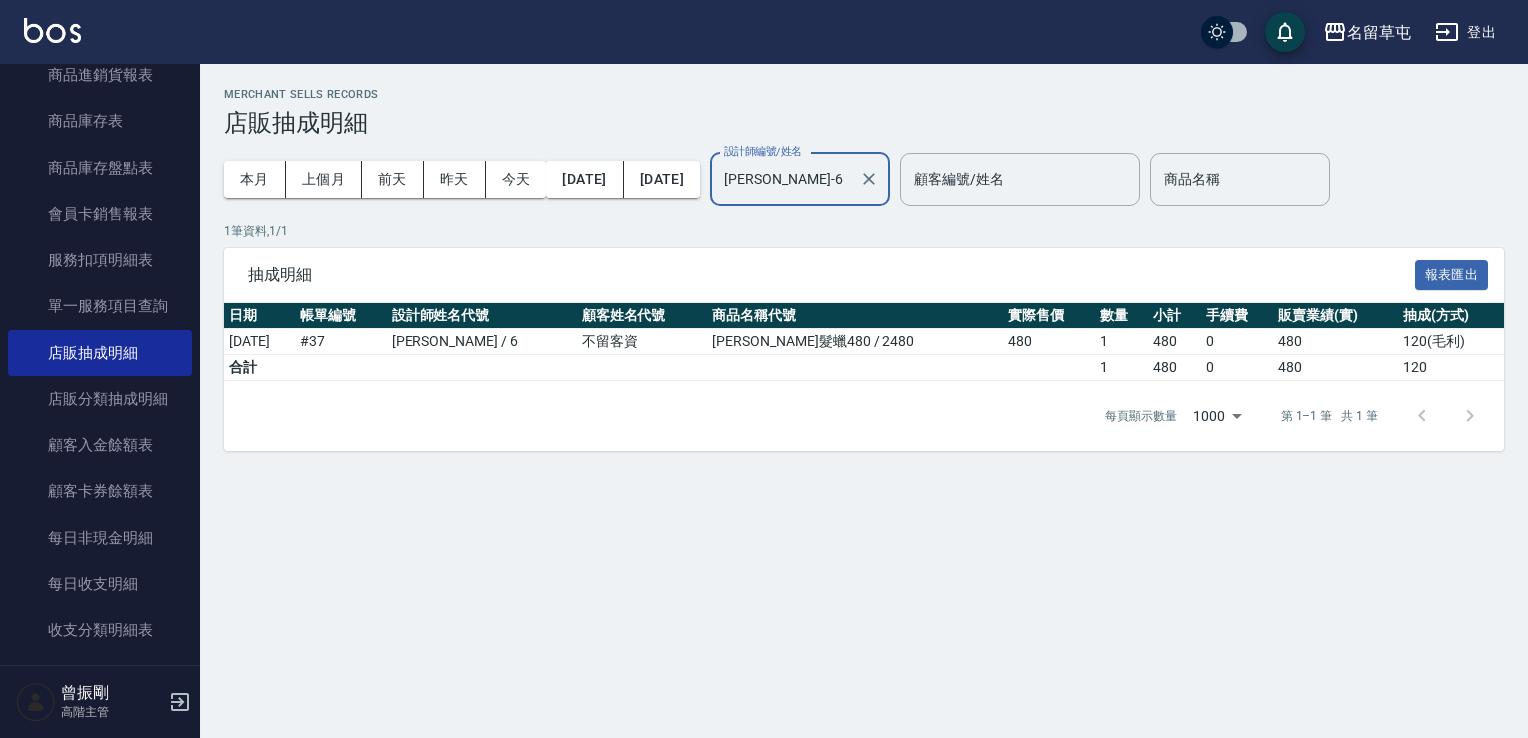 click on "林昀錚-6" at bounding box center [785, 179] 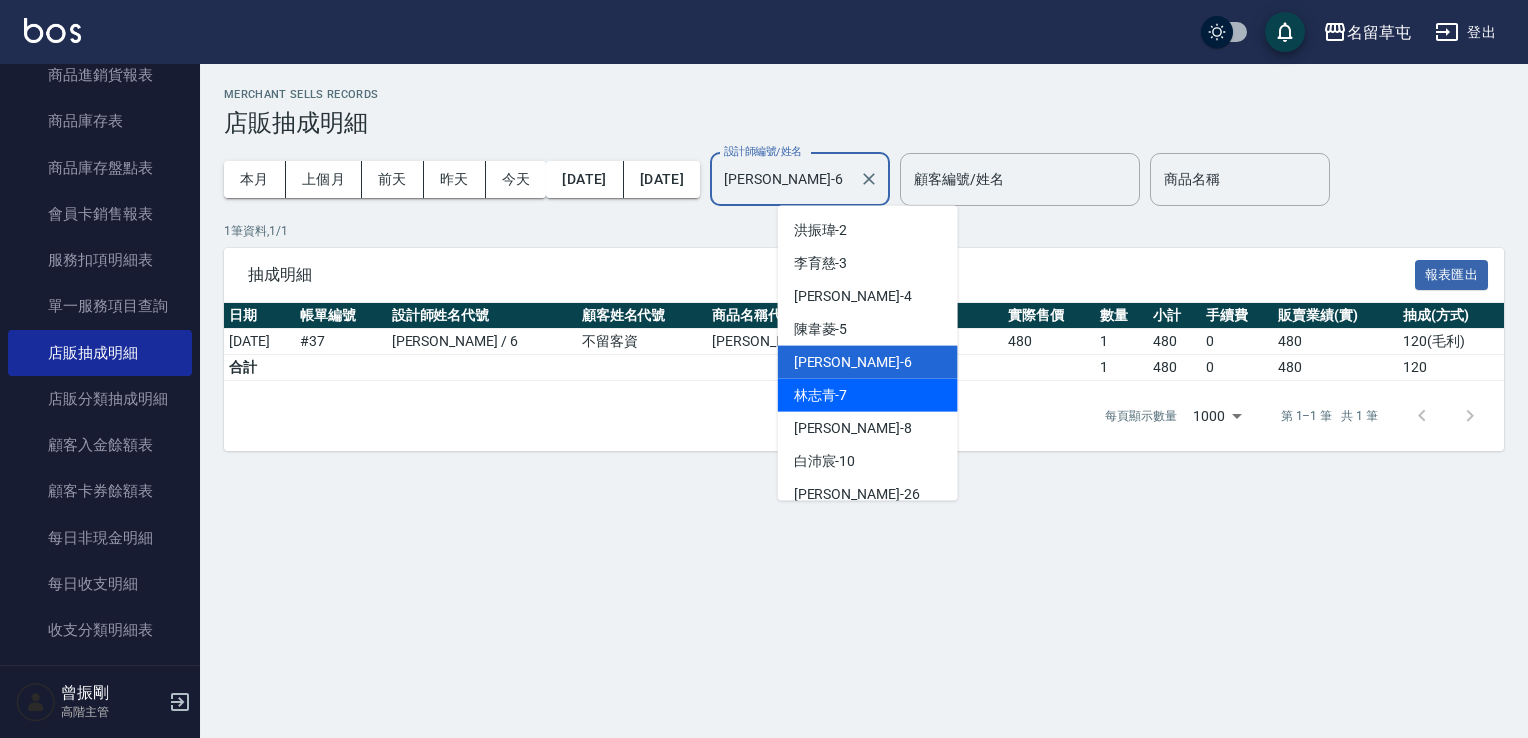 click on "林志青 -7" at bounding box center (868, 395) 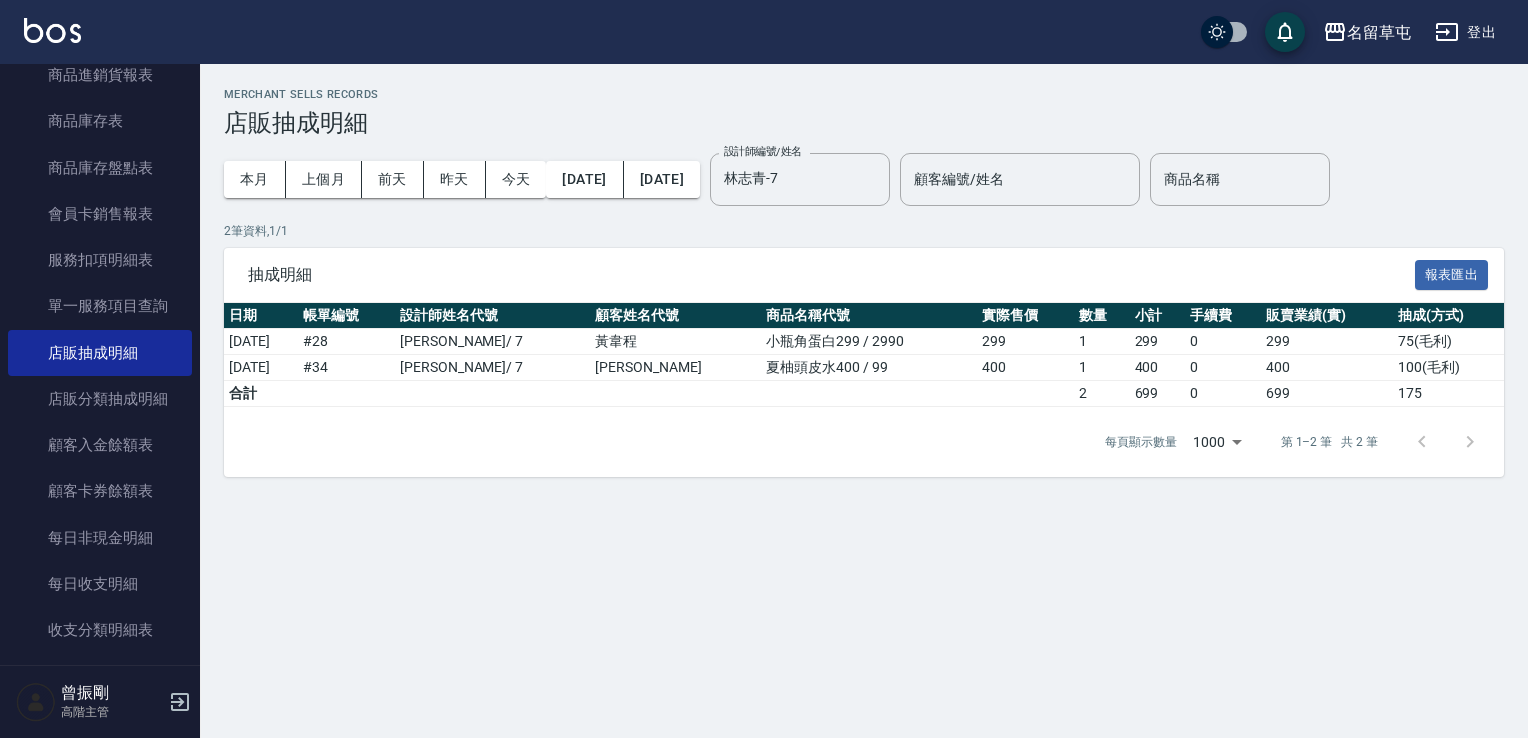 click on "抽成明細 報表匯出" at bounding box center [864, 275] 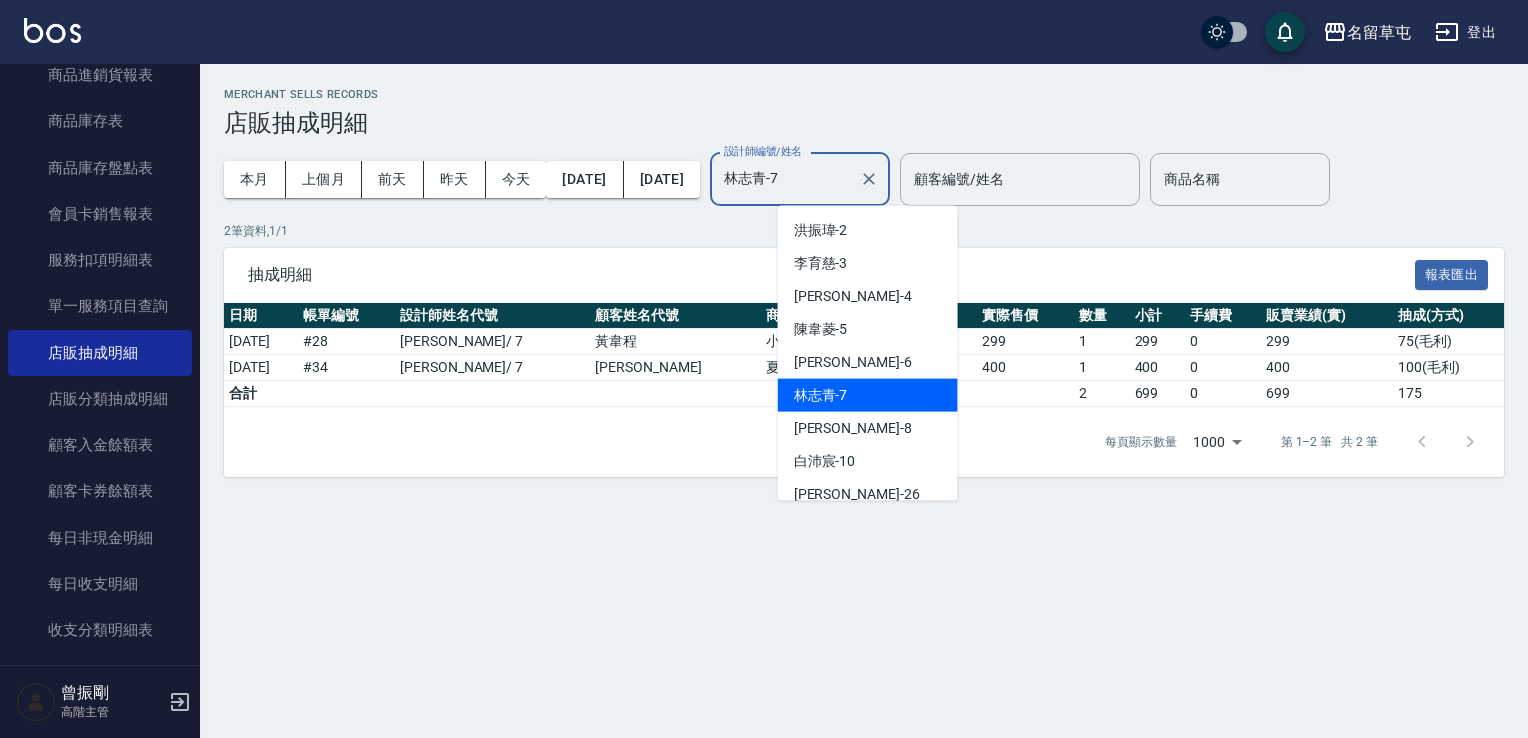 click on "林志青-7" at bounding box center [785, 179] 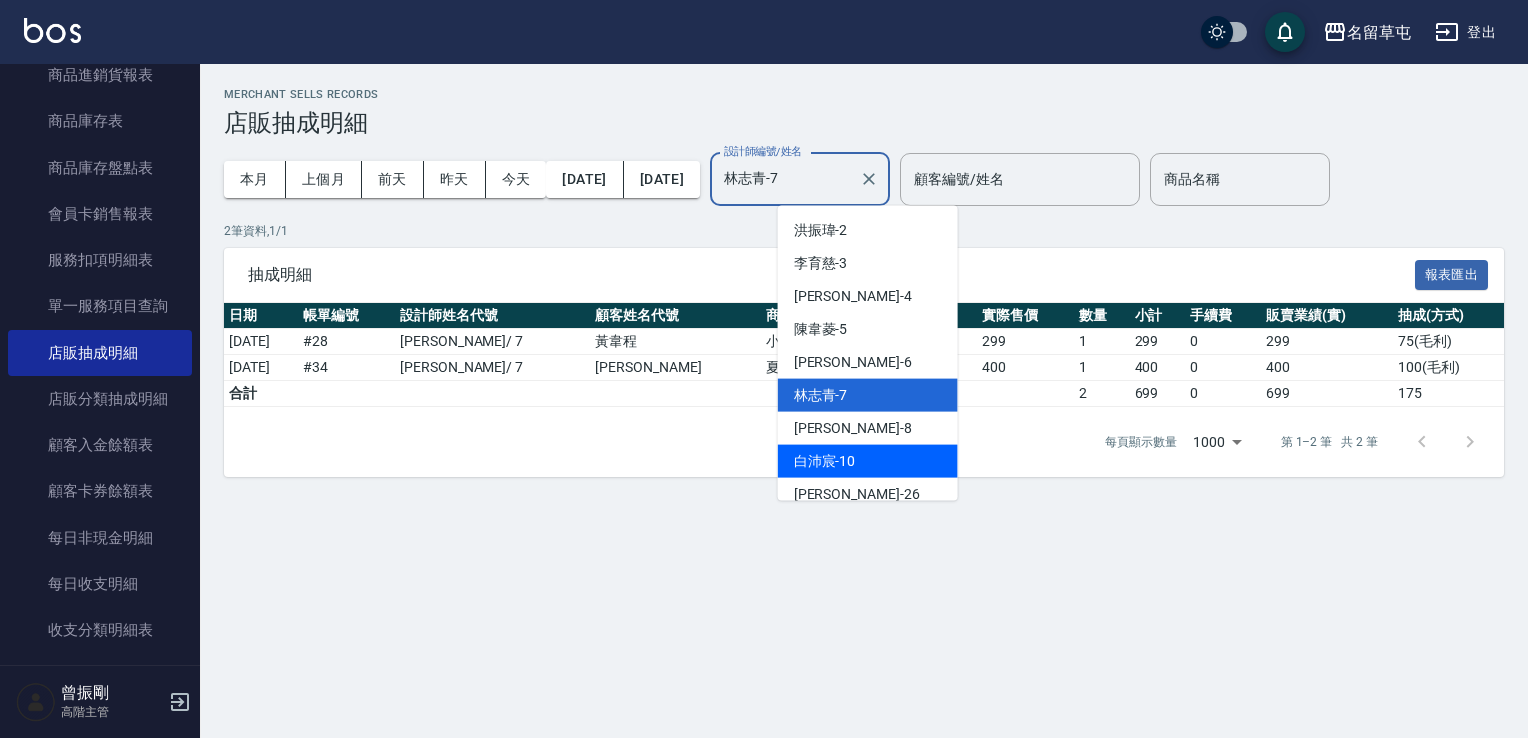 click on "白沛宸 -10" at bounding box center (868, 461) 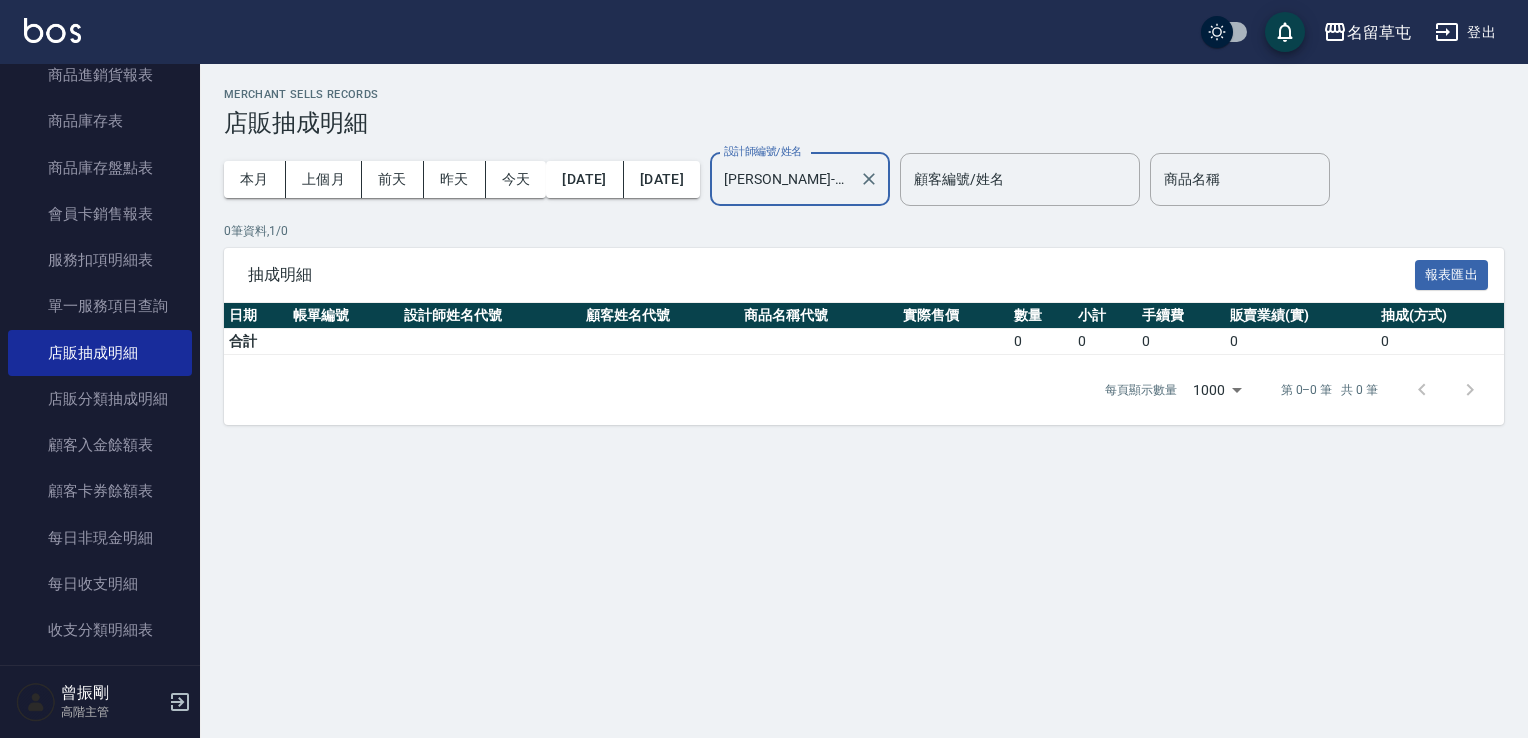 click on "白沛宸-10" at bounding box center [785, 179] 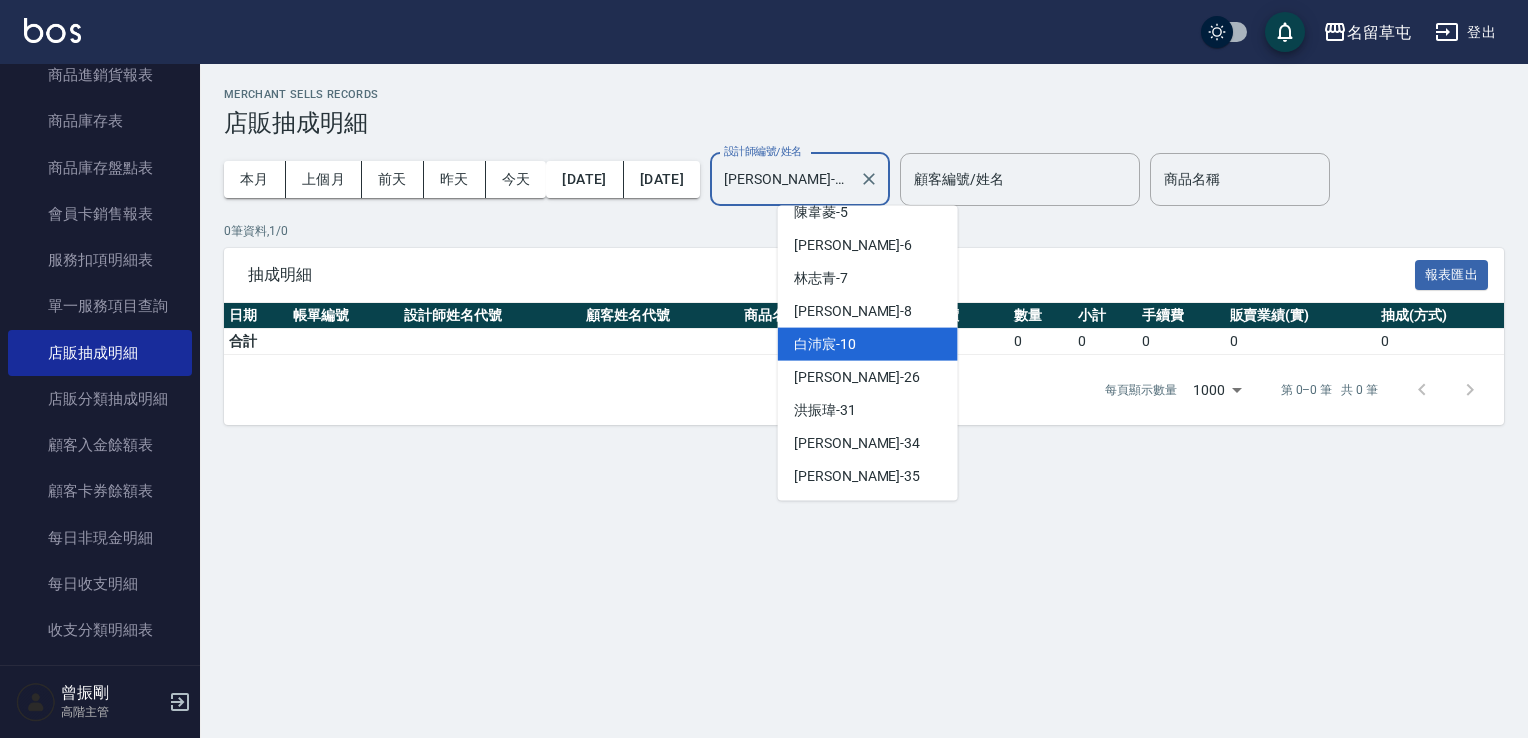 scroll, scrollTop: 281, scrollLeft: 0, axis: vertical 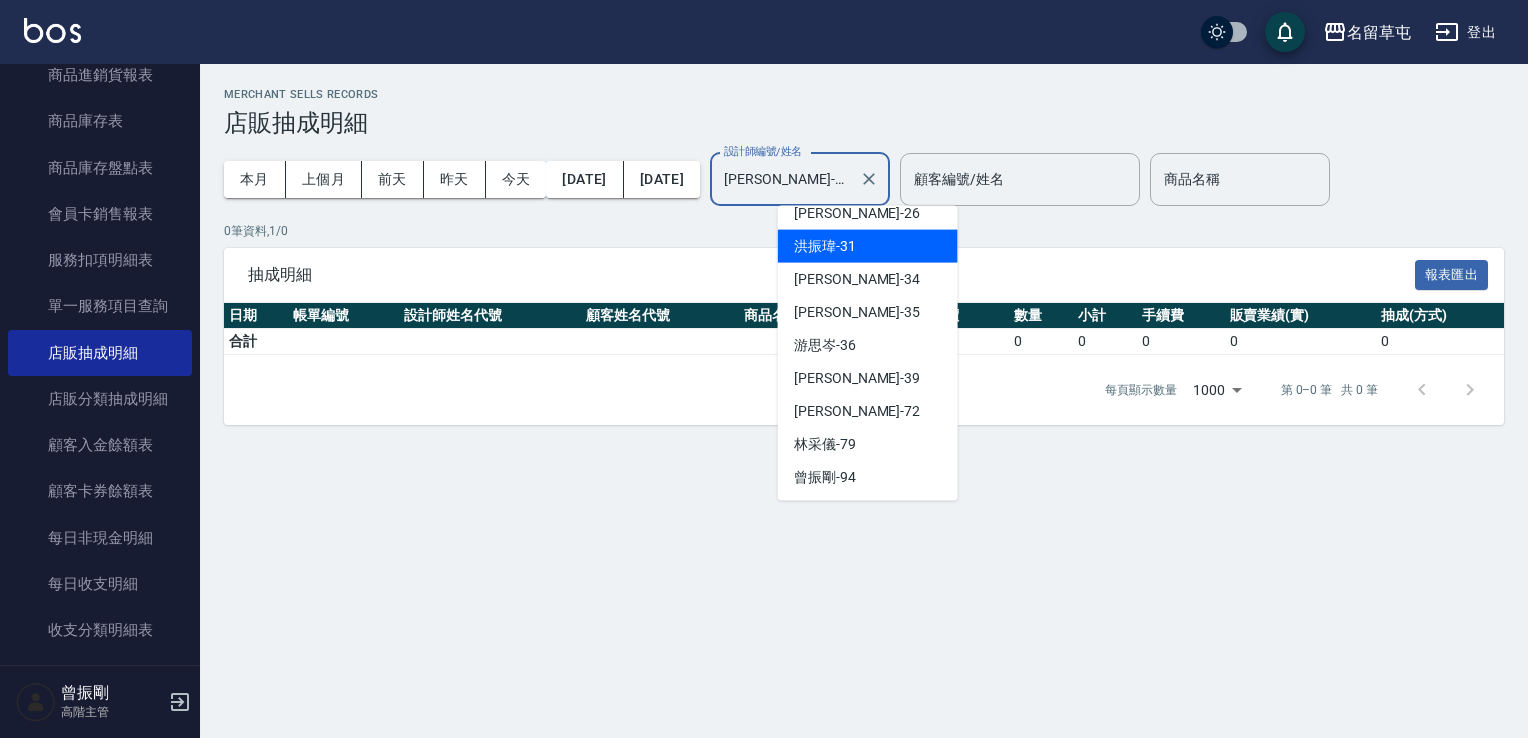 click on "洪振瑋 -31" at bounding box center [825, 246] 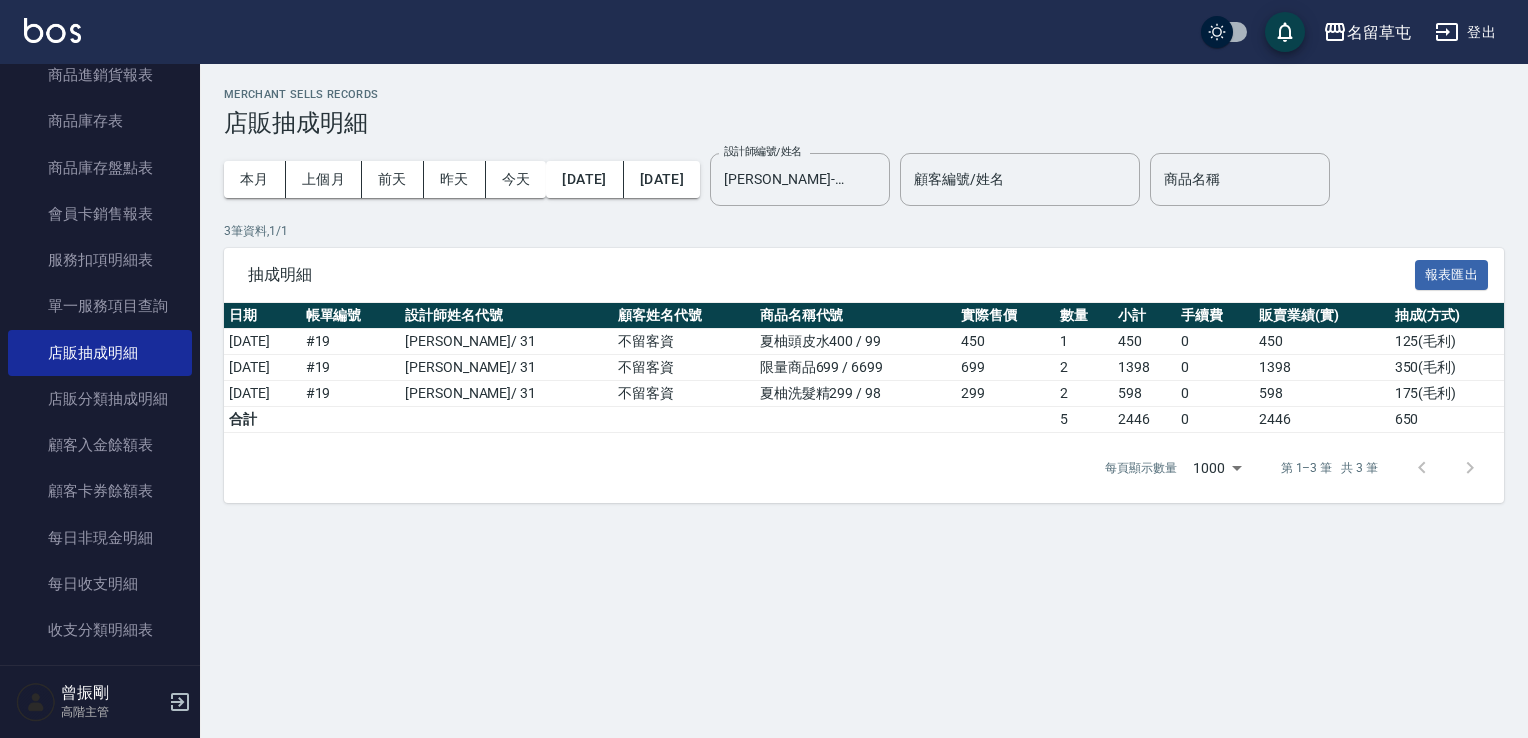 click on "抽成明細" at bounding box center [831, 275] 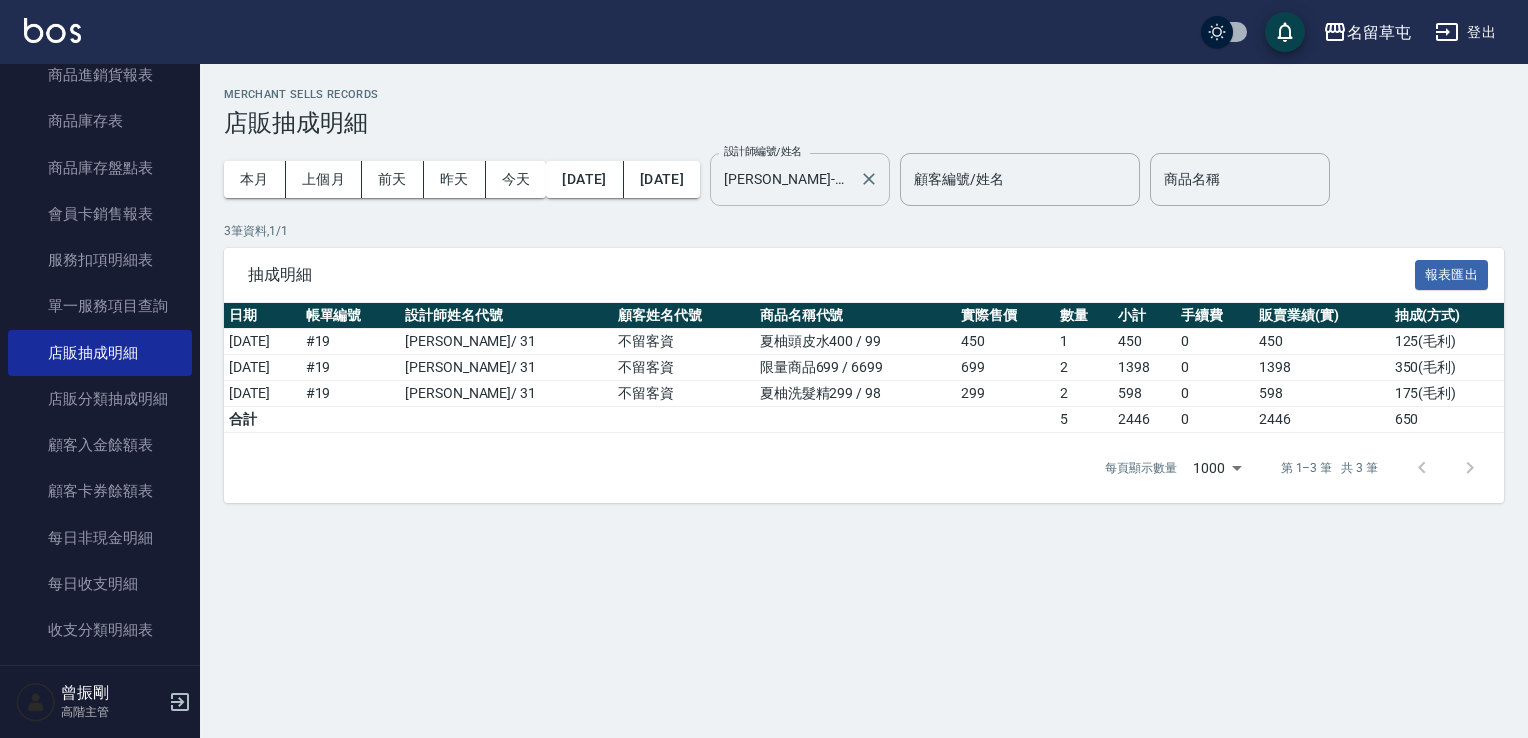 click on "洪振瑋-31" at bounding box center (785, 179) 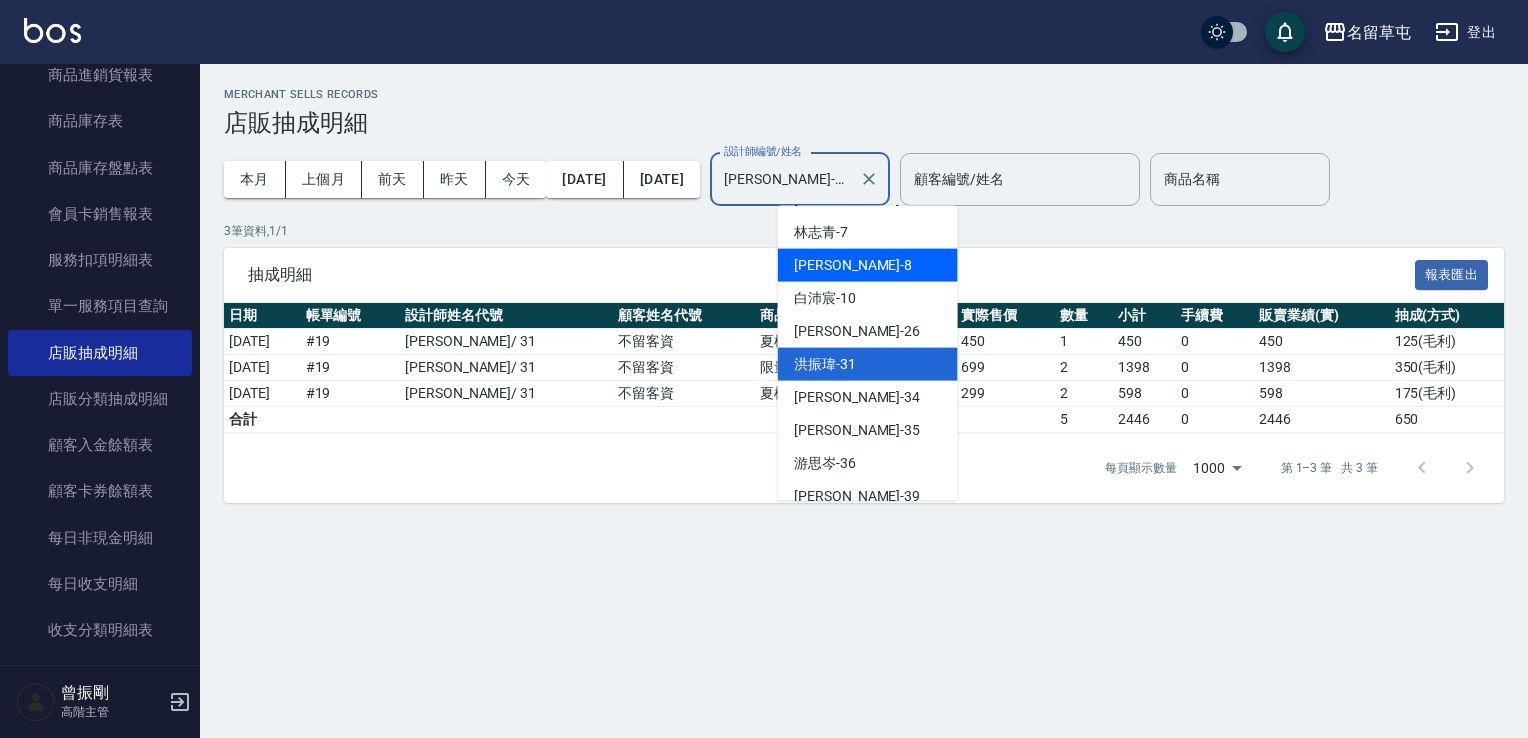 scroll, scrollTop: 281, scrollLeft: 0, axis: vertical 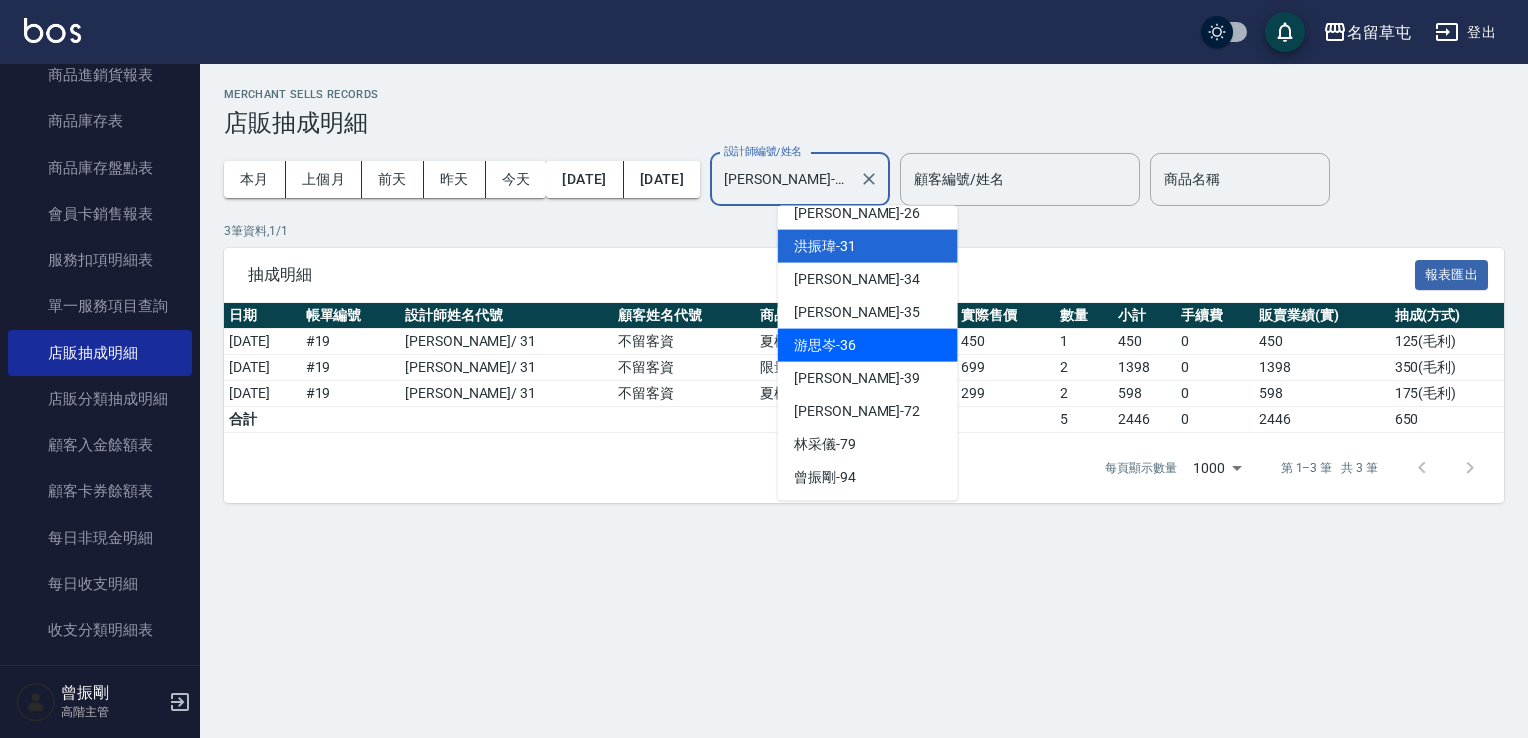 click on "游思岑 -36" at bounding box center [868, 345] 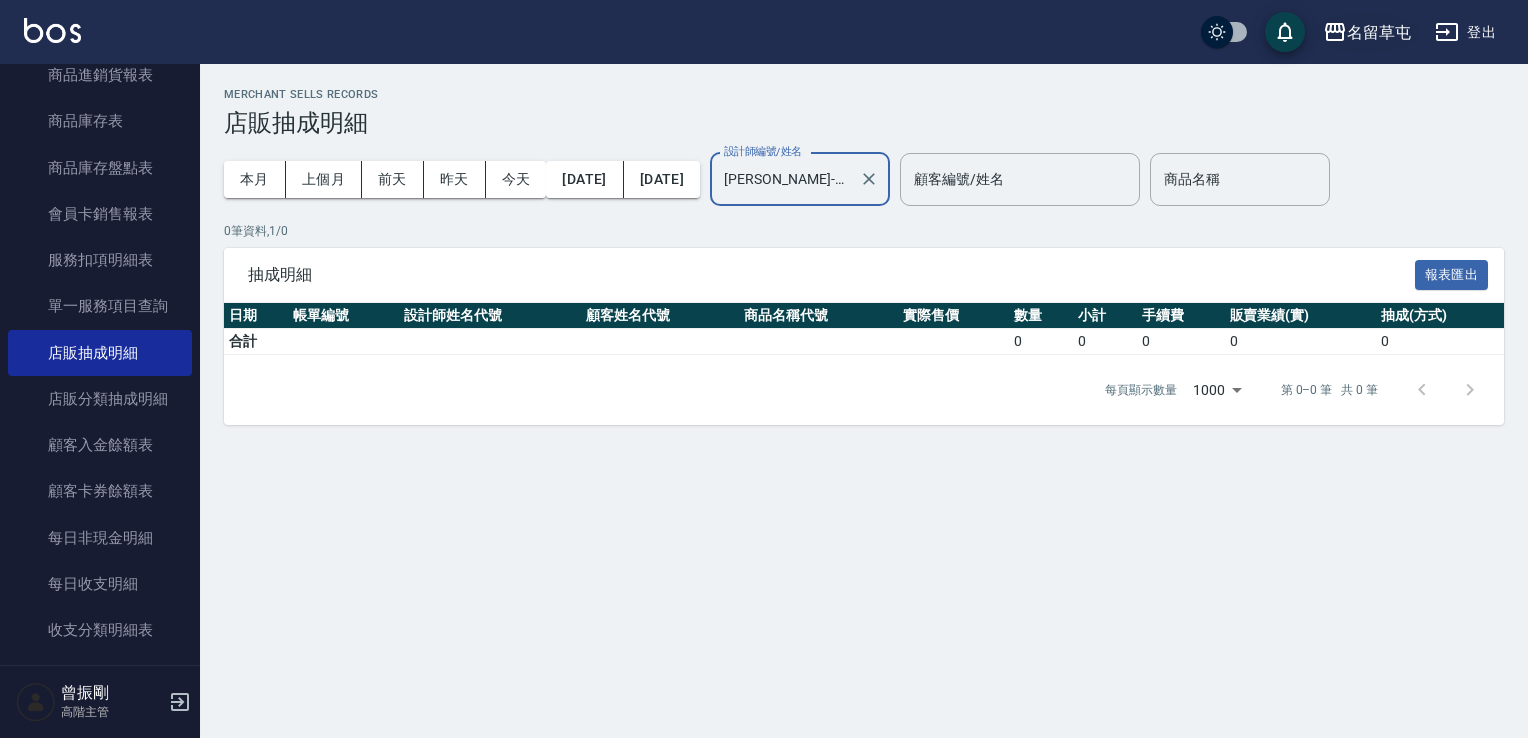 click on "名留草屯" at bounding box center [1379, 32] 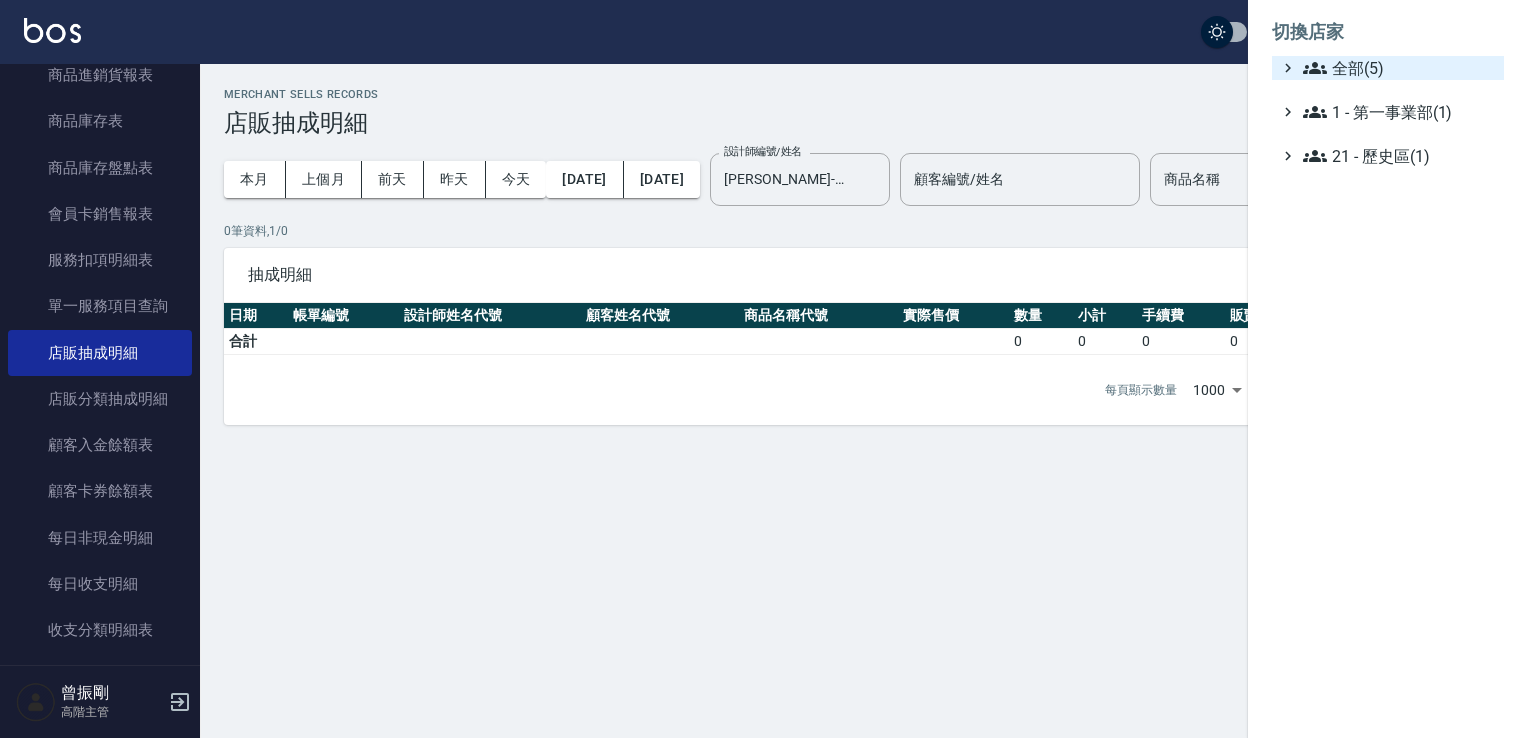 click on "全部(5)" at bounding box center [1399, 68] 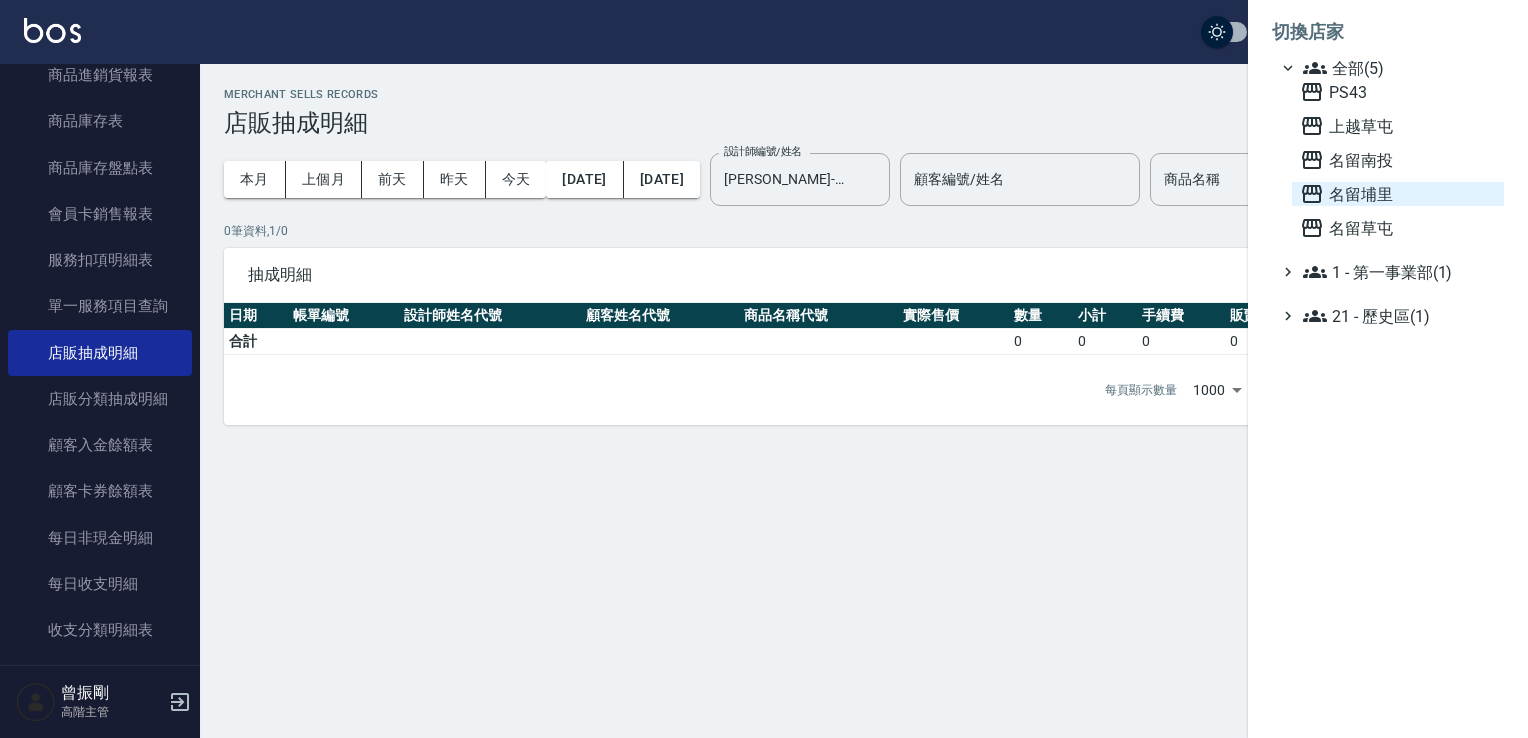 click on "名留埔里" at bounding box center [1398, 194] 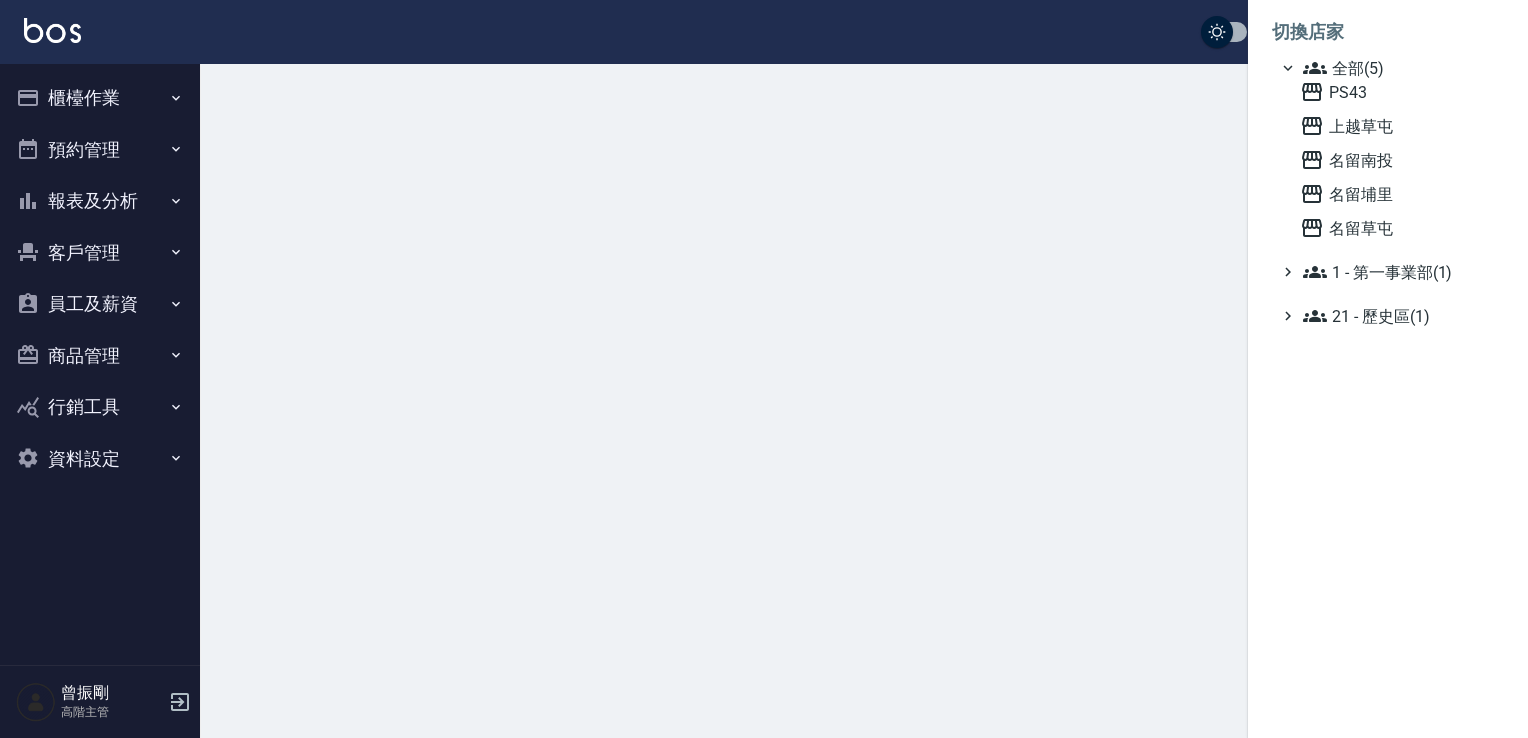 scroll, scrollTop: 0, scrollLeft: 0, axis: both 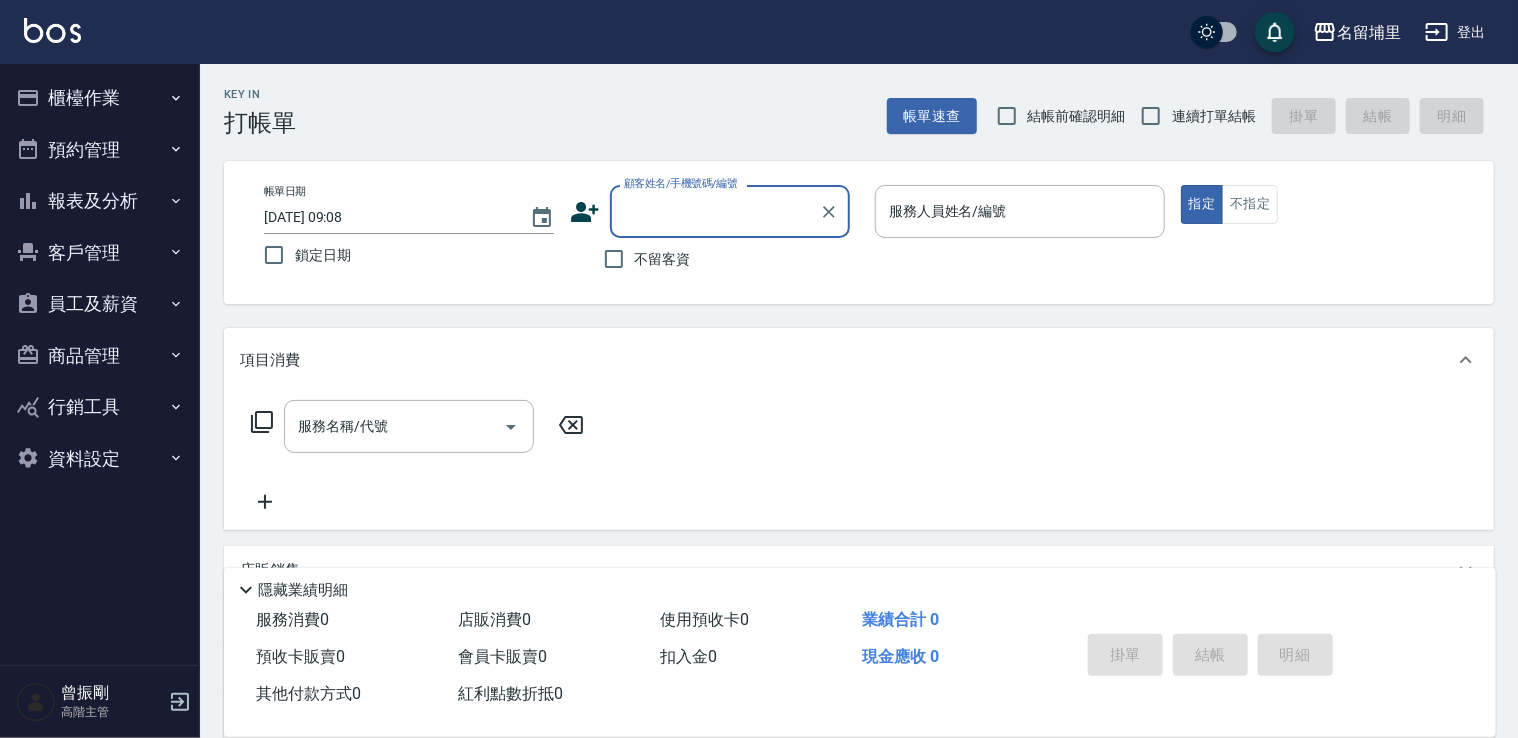 click on "報表及分析" at bounding box center (100, 201) 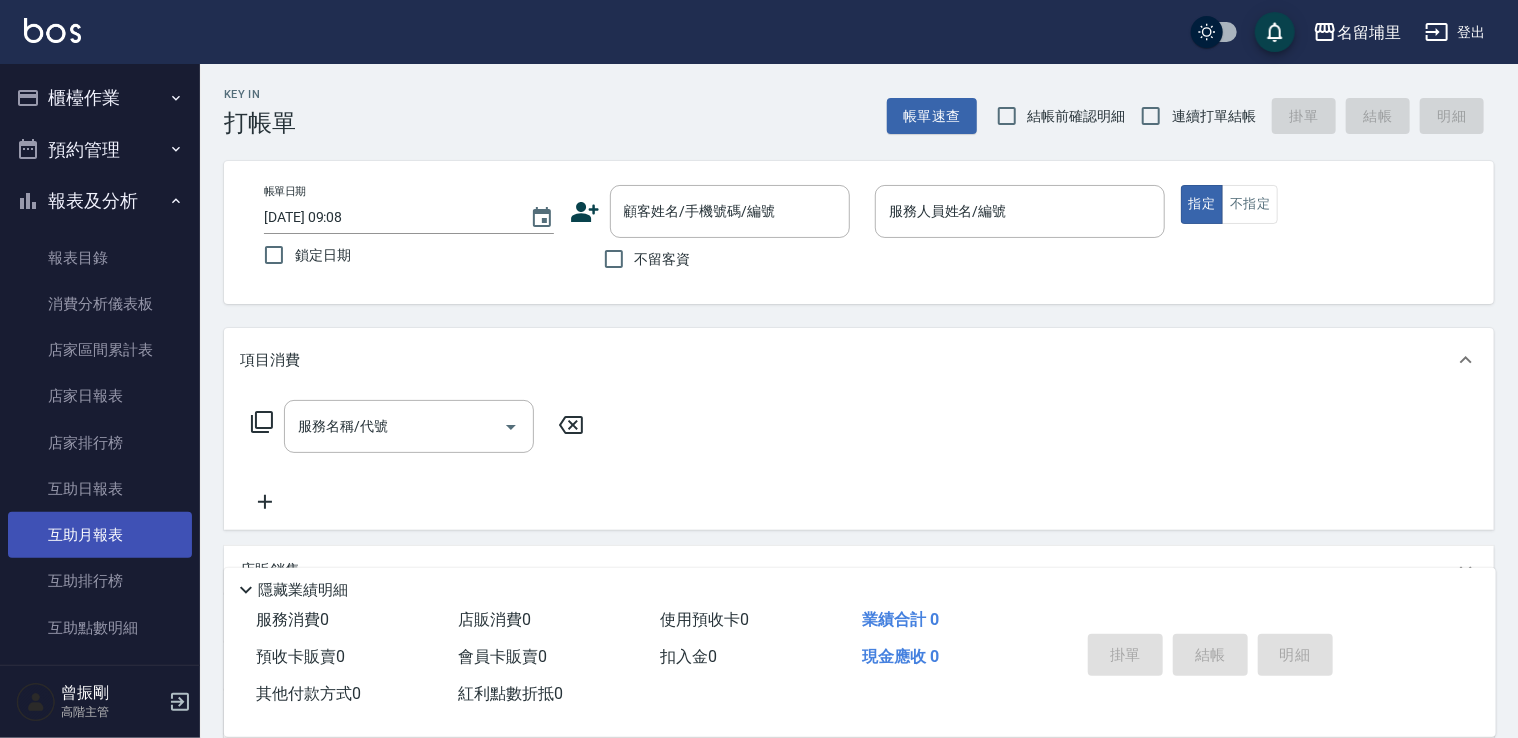 click on "互助月報表" at bounding box center [100, 535] 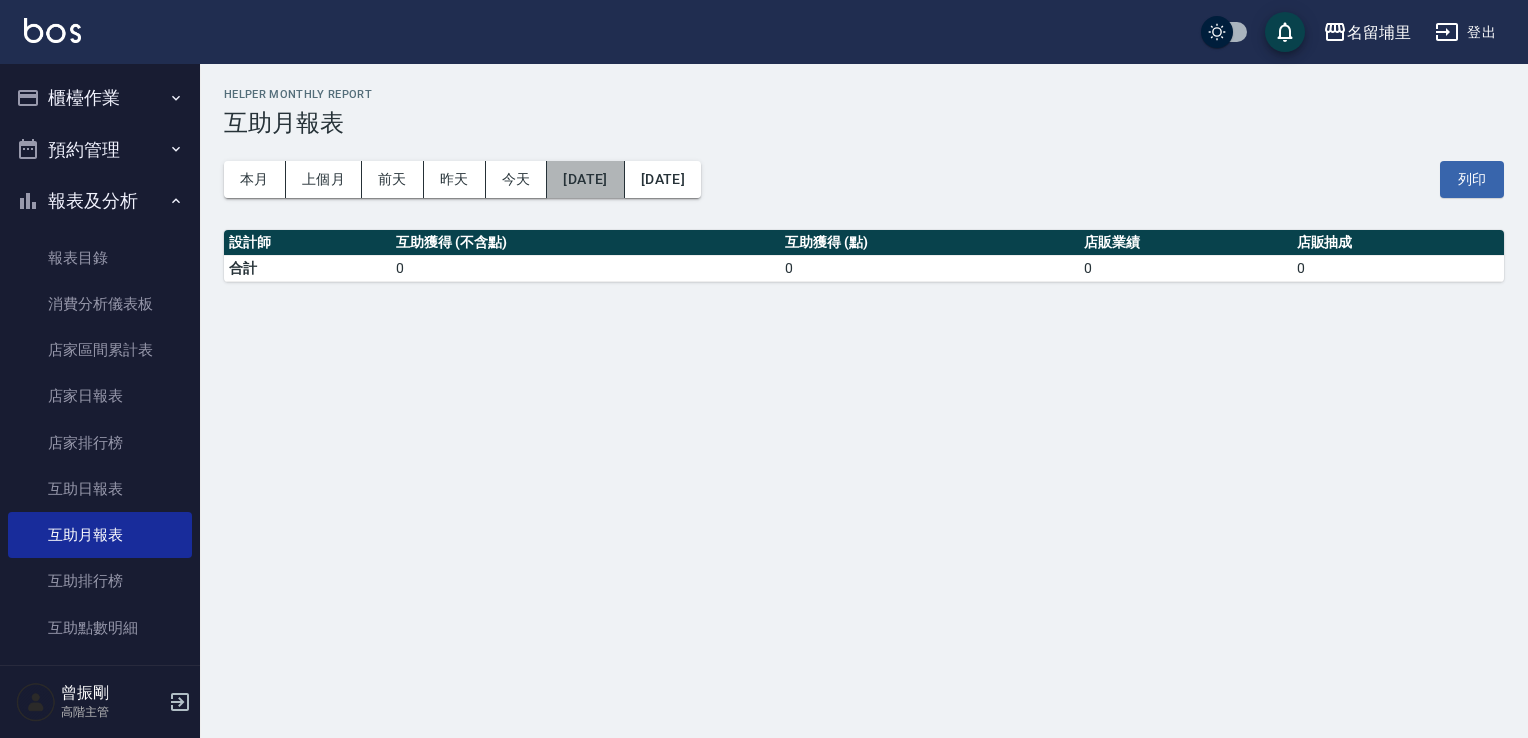 click on "[DATE]" at bounding box center (585, 179) 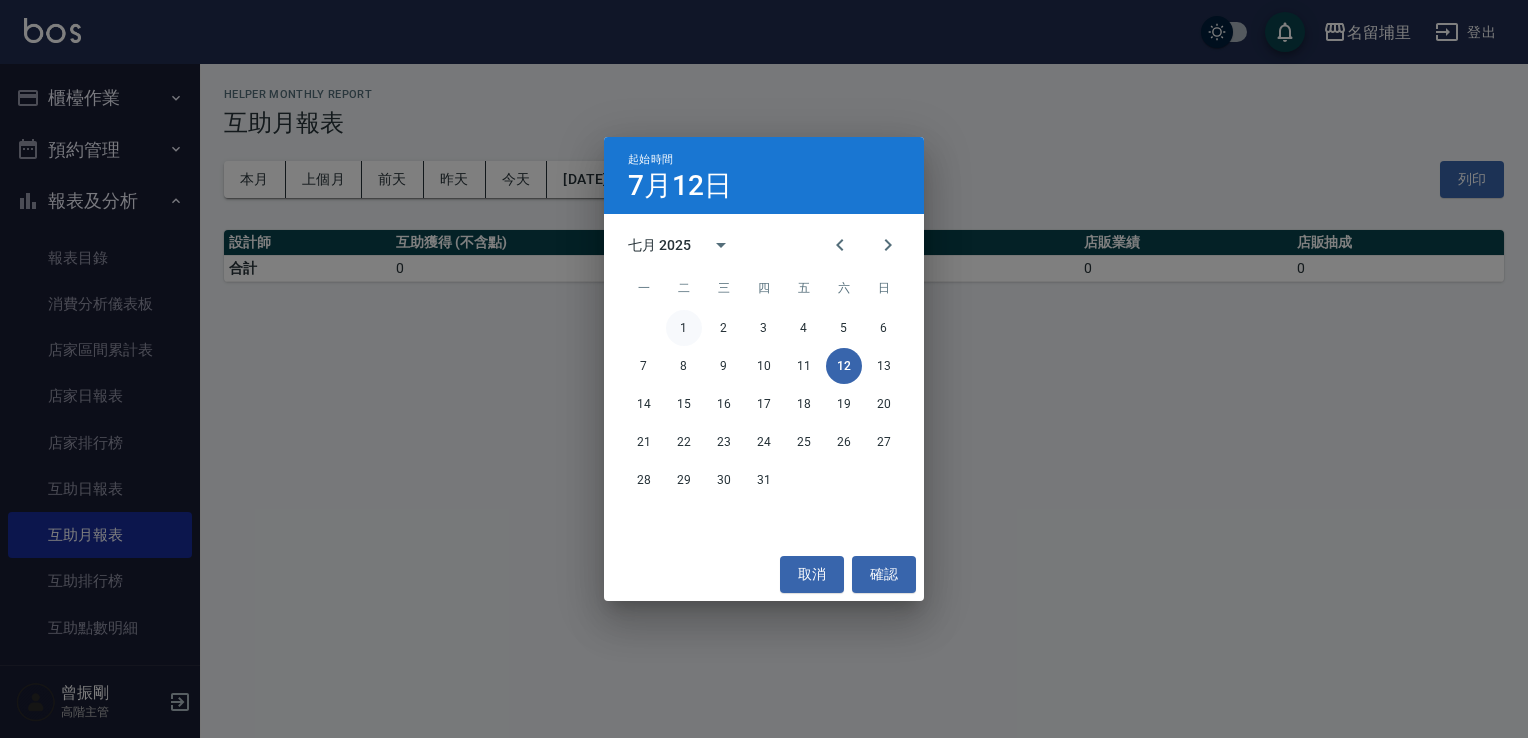 click on "1" at bounding box center (684, 328) 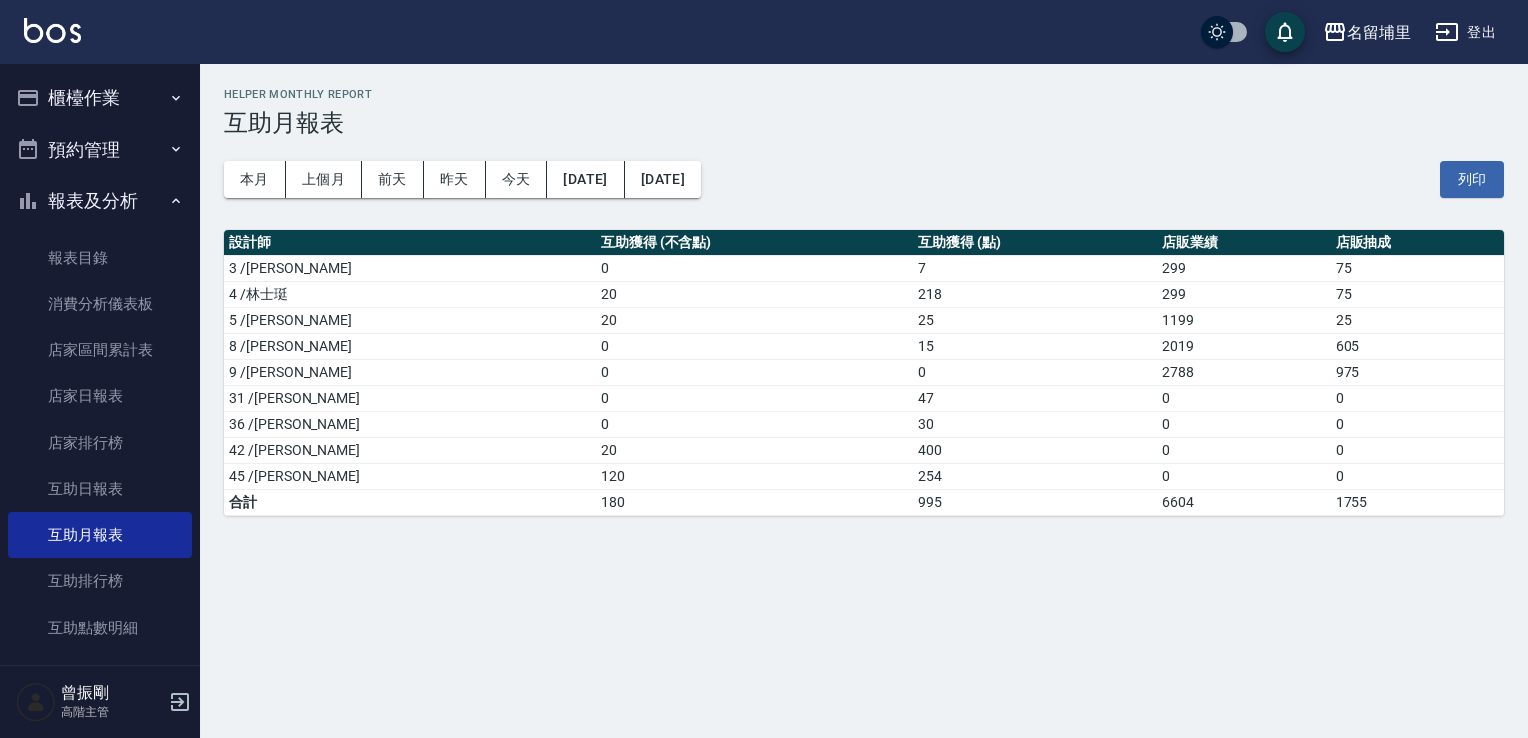 click on "Helper Monthly Report" at bounding box center (864, 94) 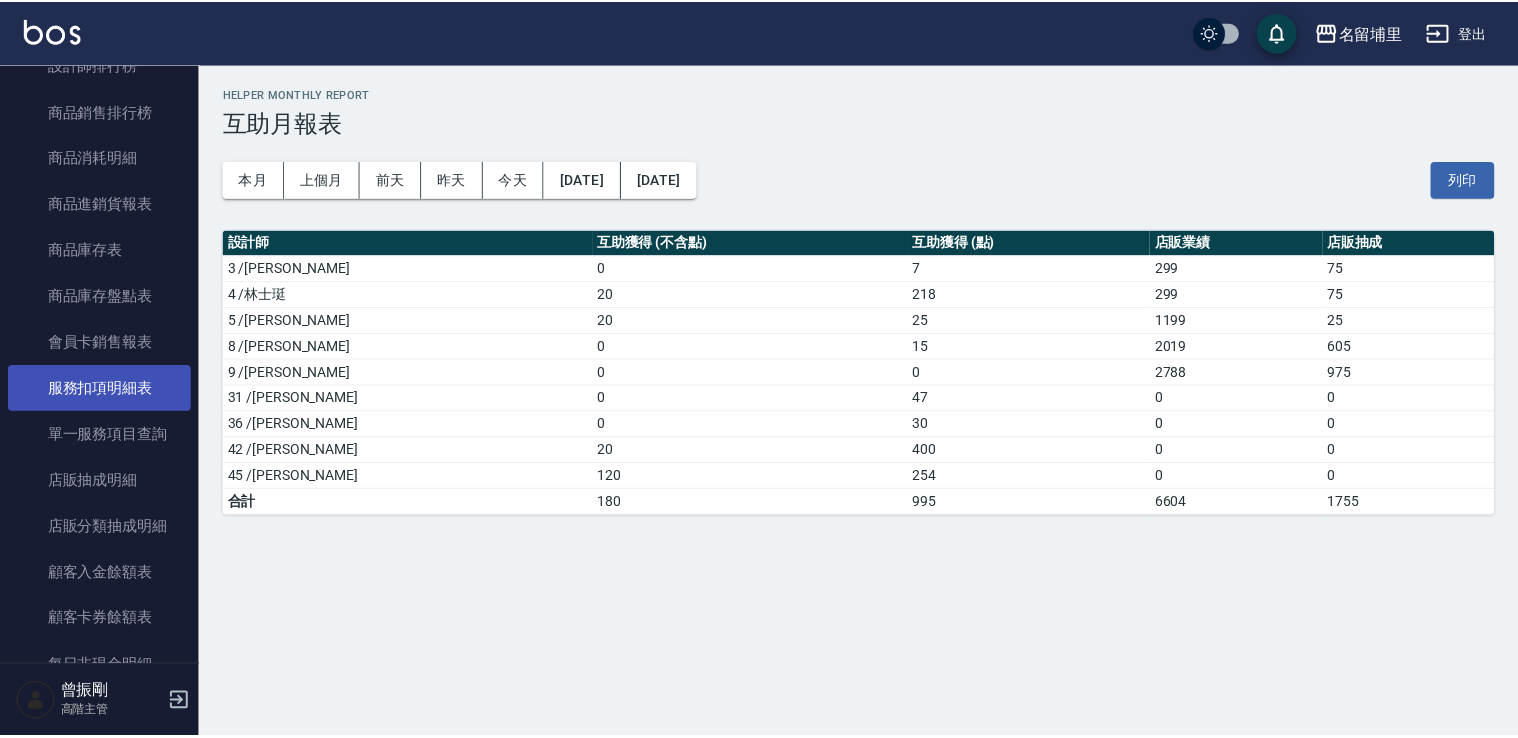 scroll, scrollTop: 1200, scrollLeft: 0, axis: vertical 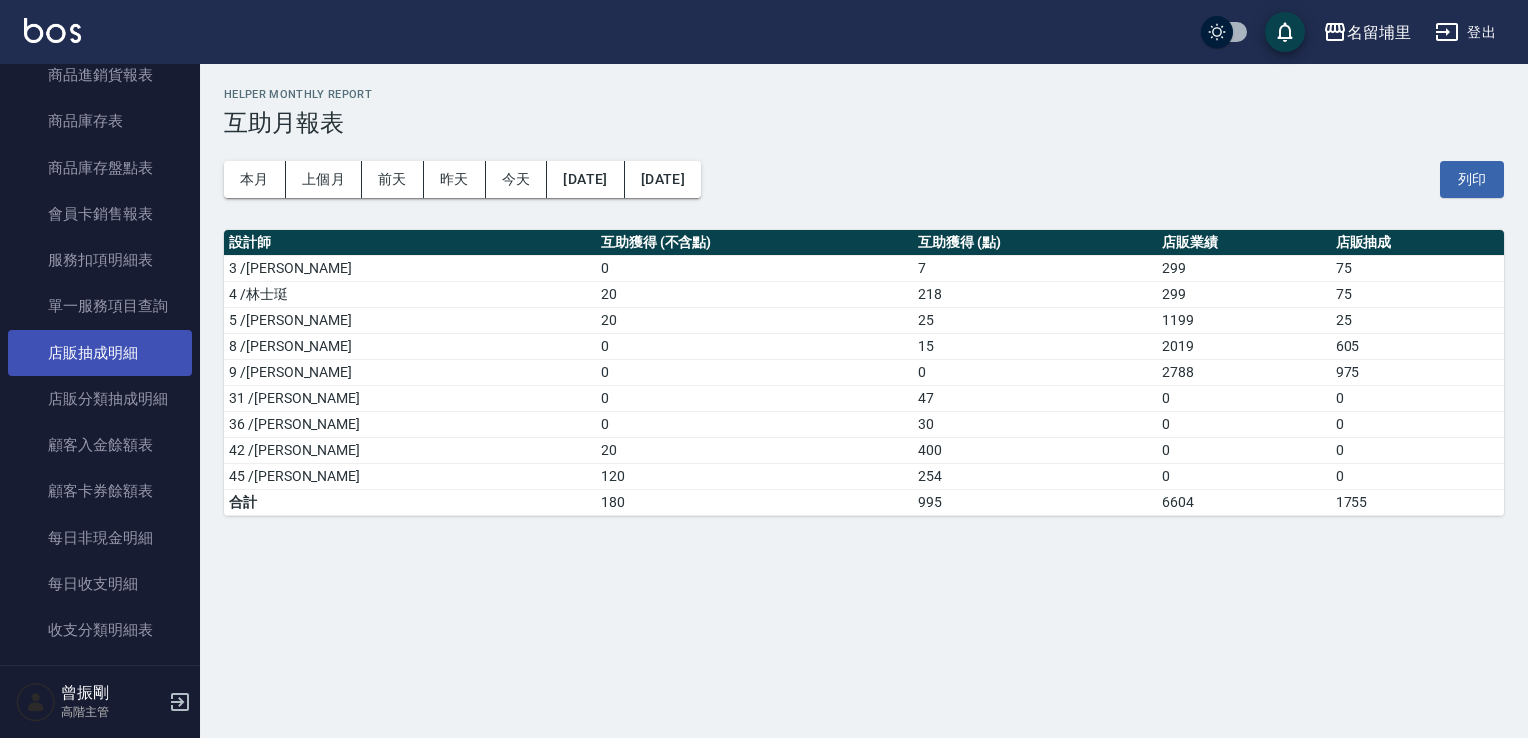 drag, startPoint x: 132, startPoint y: 354, endPoint x: 148, endPoint y: 346, distance: 17.888544 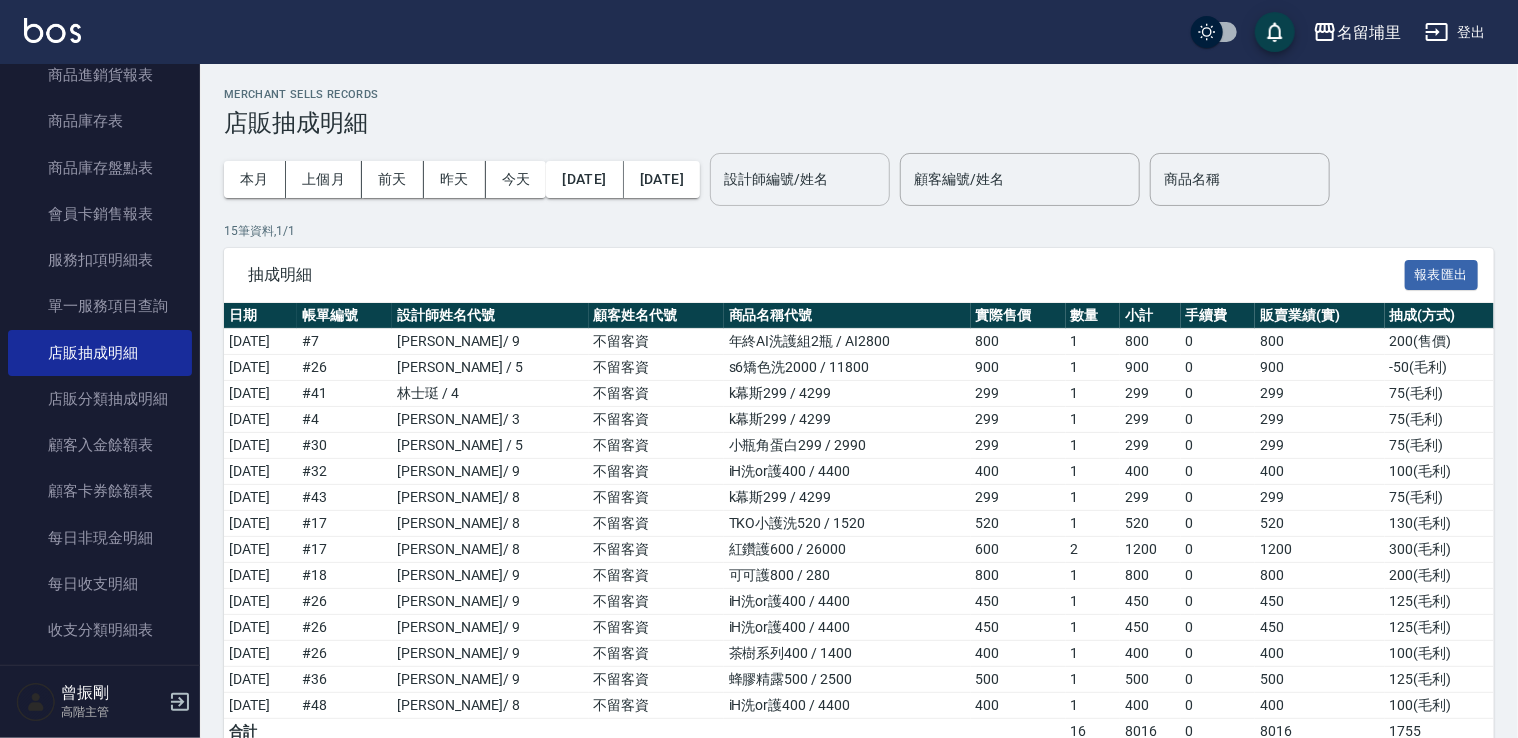 click on "設計師編號/姓名" at bounding box center (800, 179) 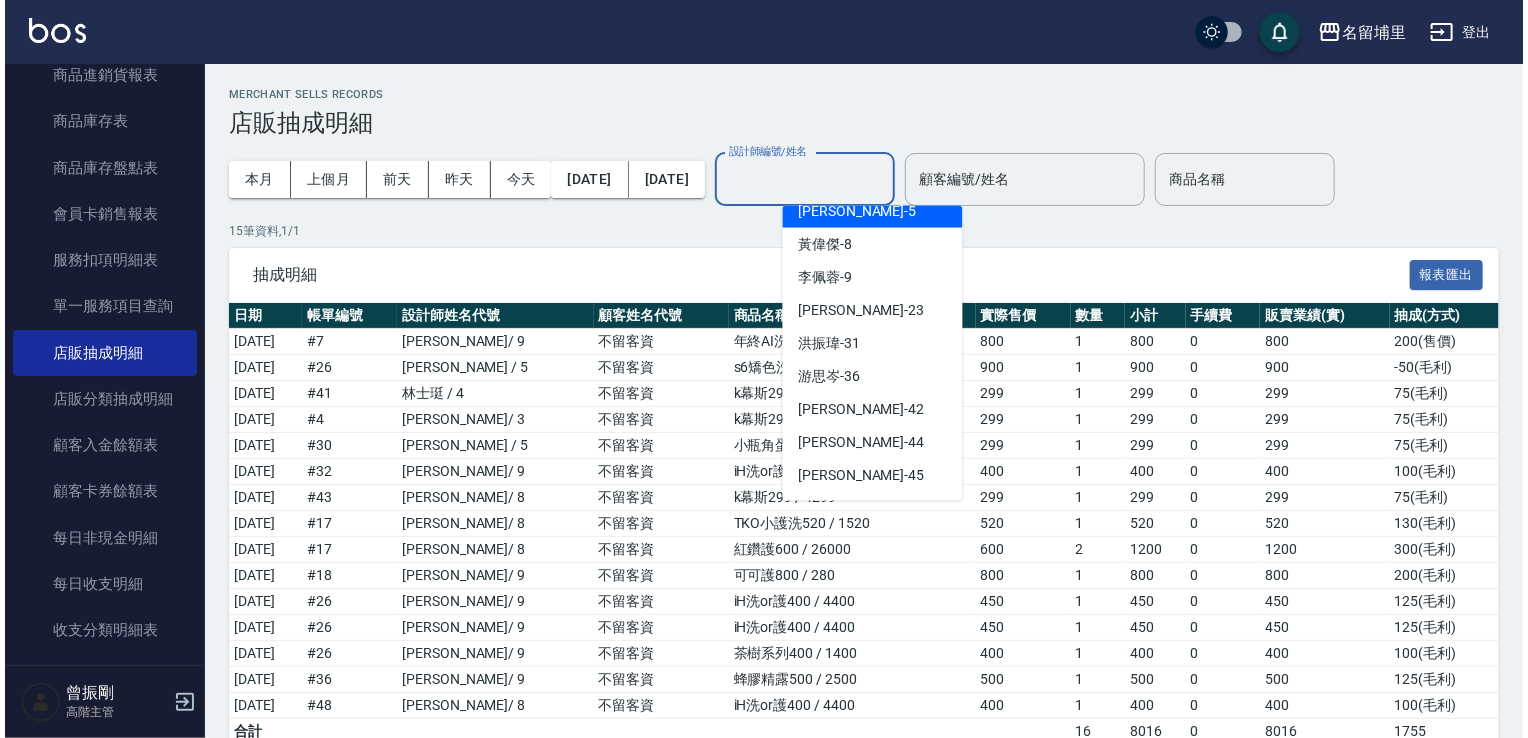 scroll, scrollTop: 116, scrollLeft: 0, axis: vertical 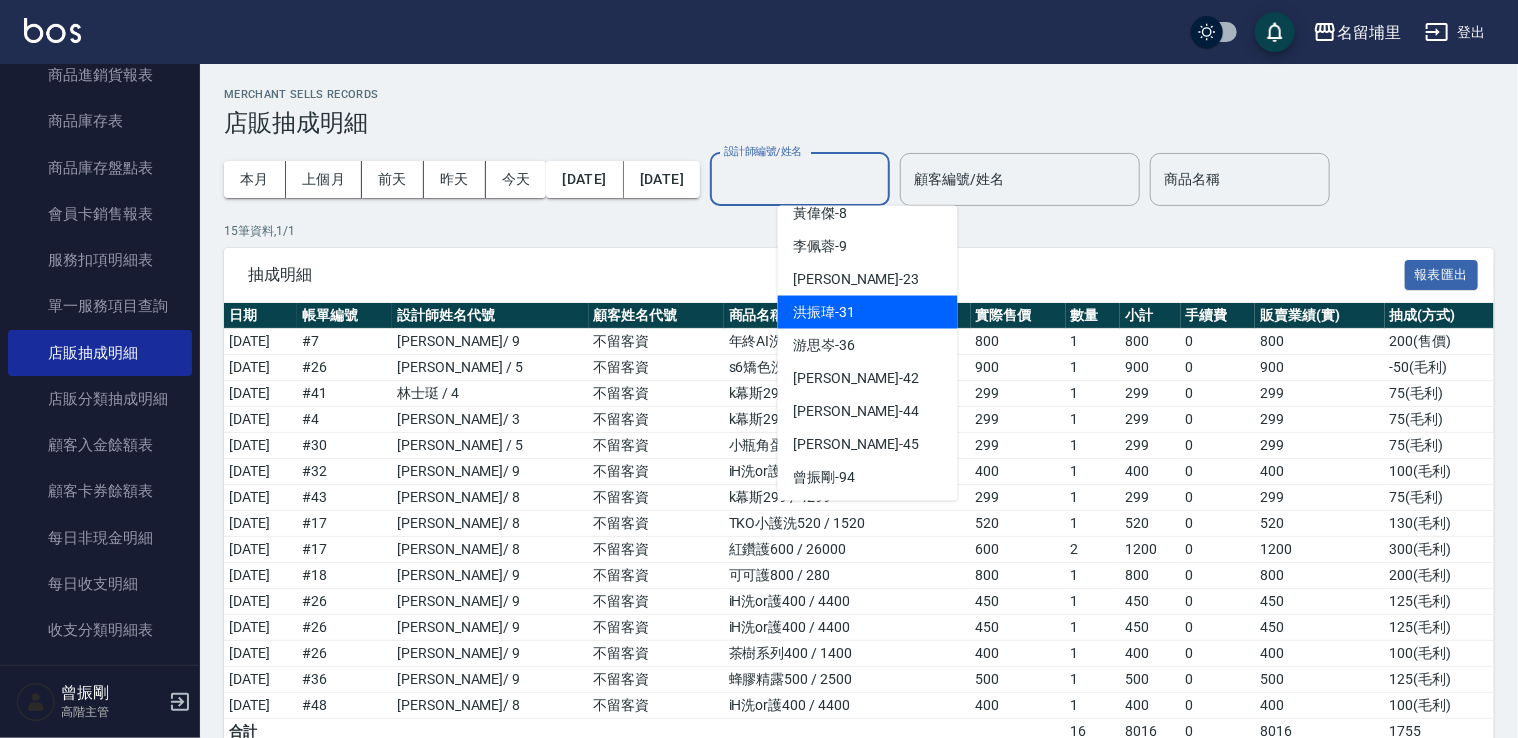 click on "洪振瑋 -31" at bounding box center [825, 312] 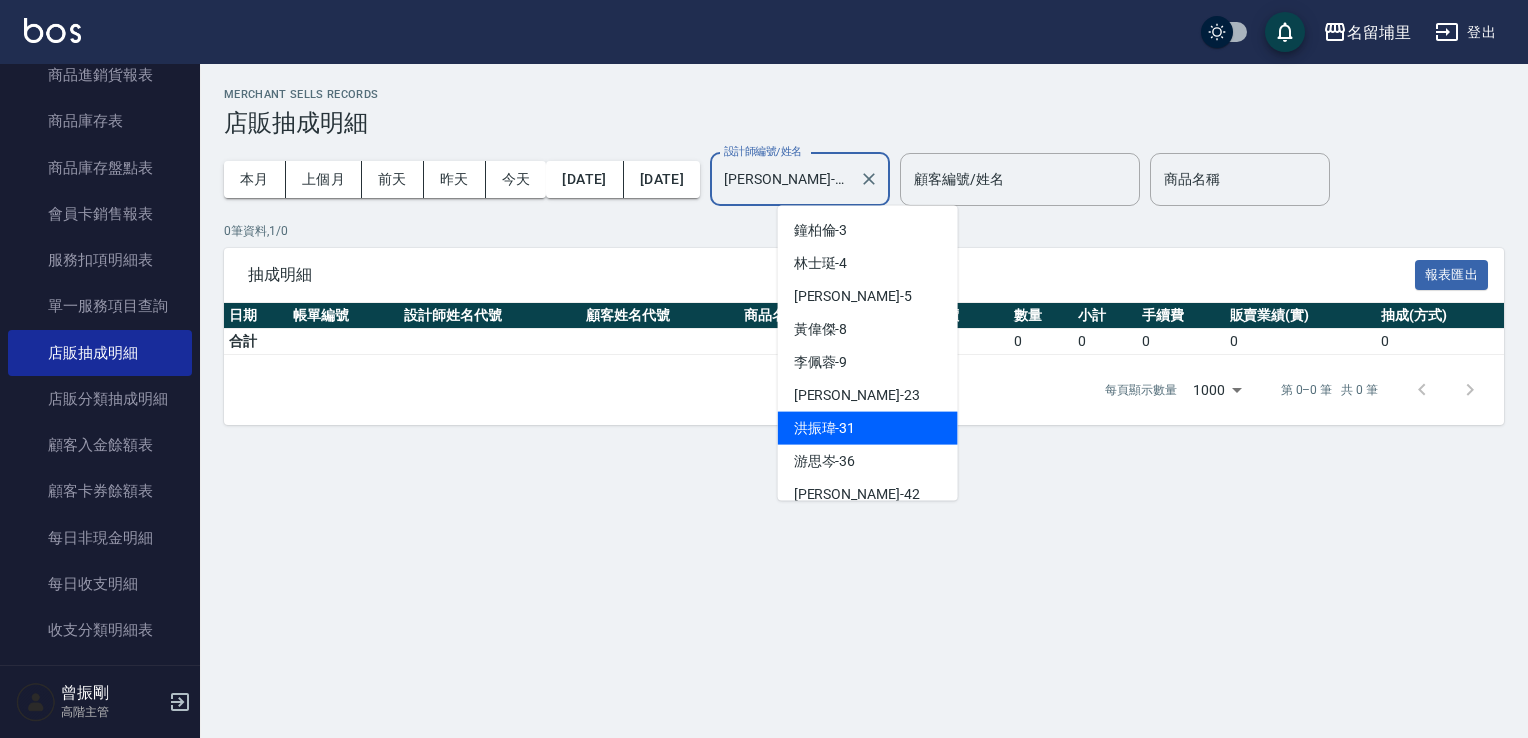 click on "洪振瑋-31" at bounding box center [785, 179] 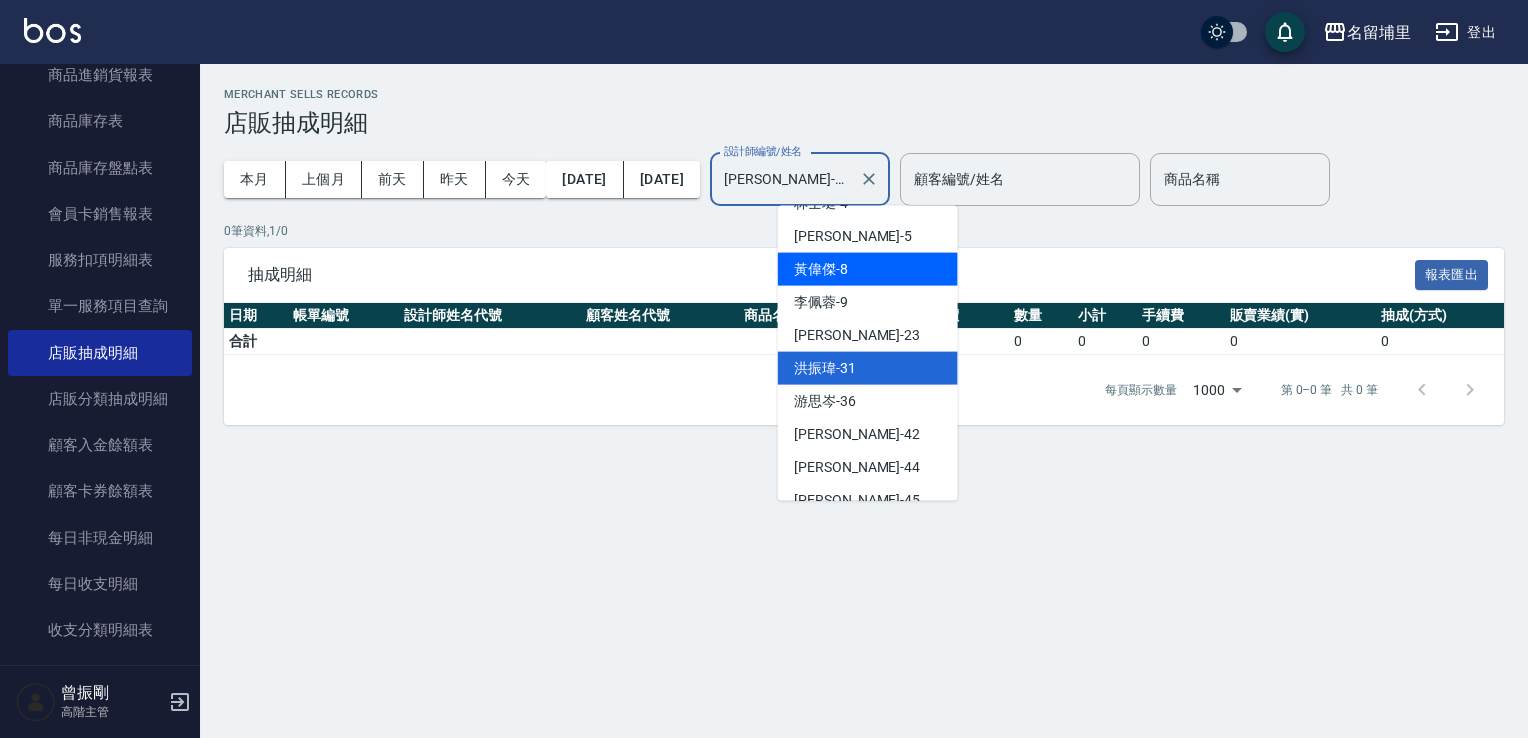 scroll, scrollTop: 116, scrollLeft: 0, axis: vertical 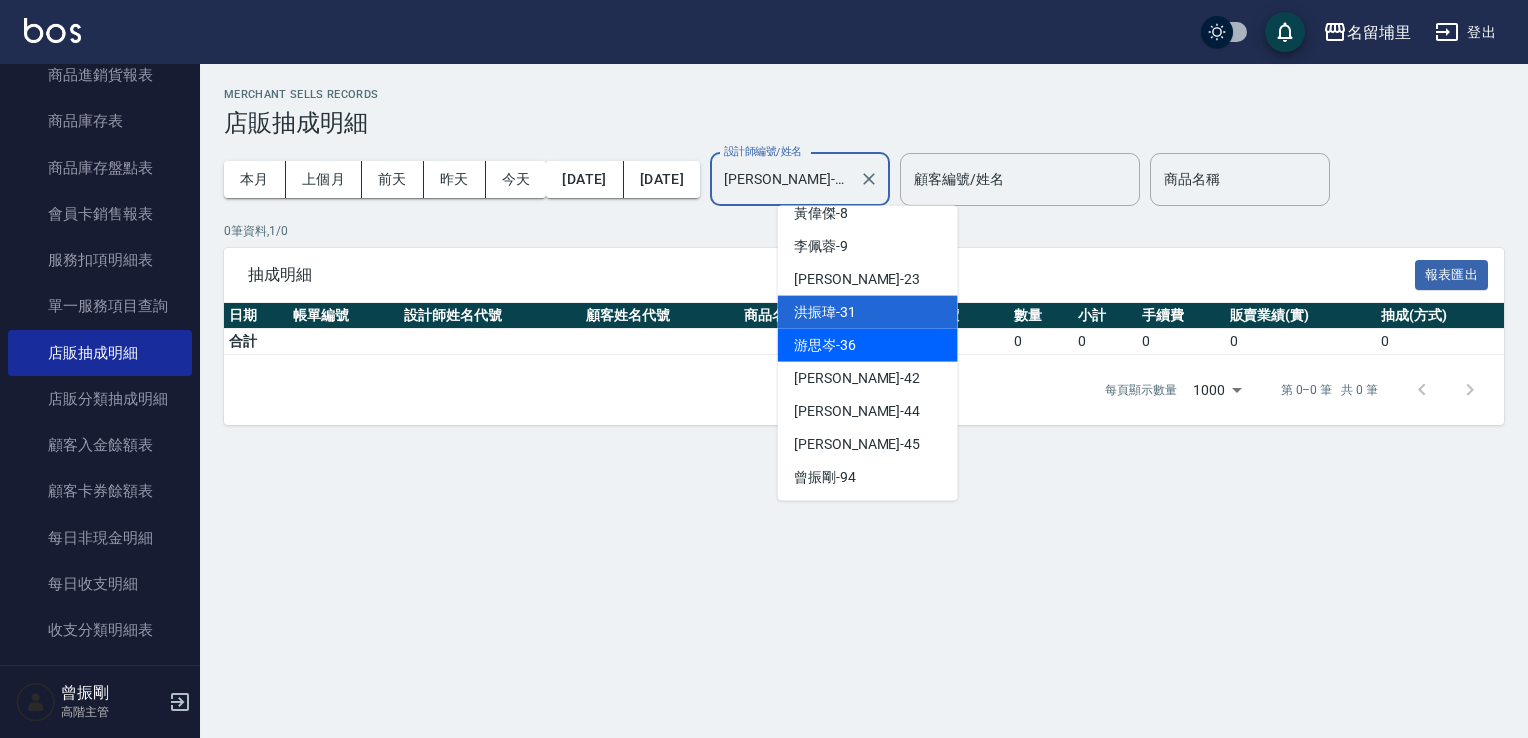 click on "游思岑 -36" at bounding box center [868, 345] 